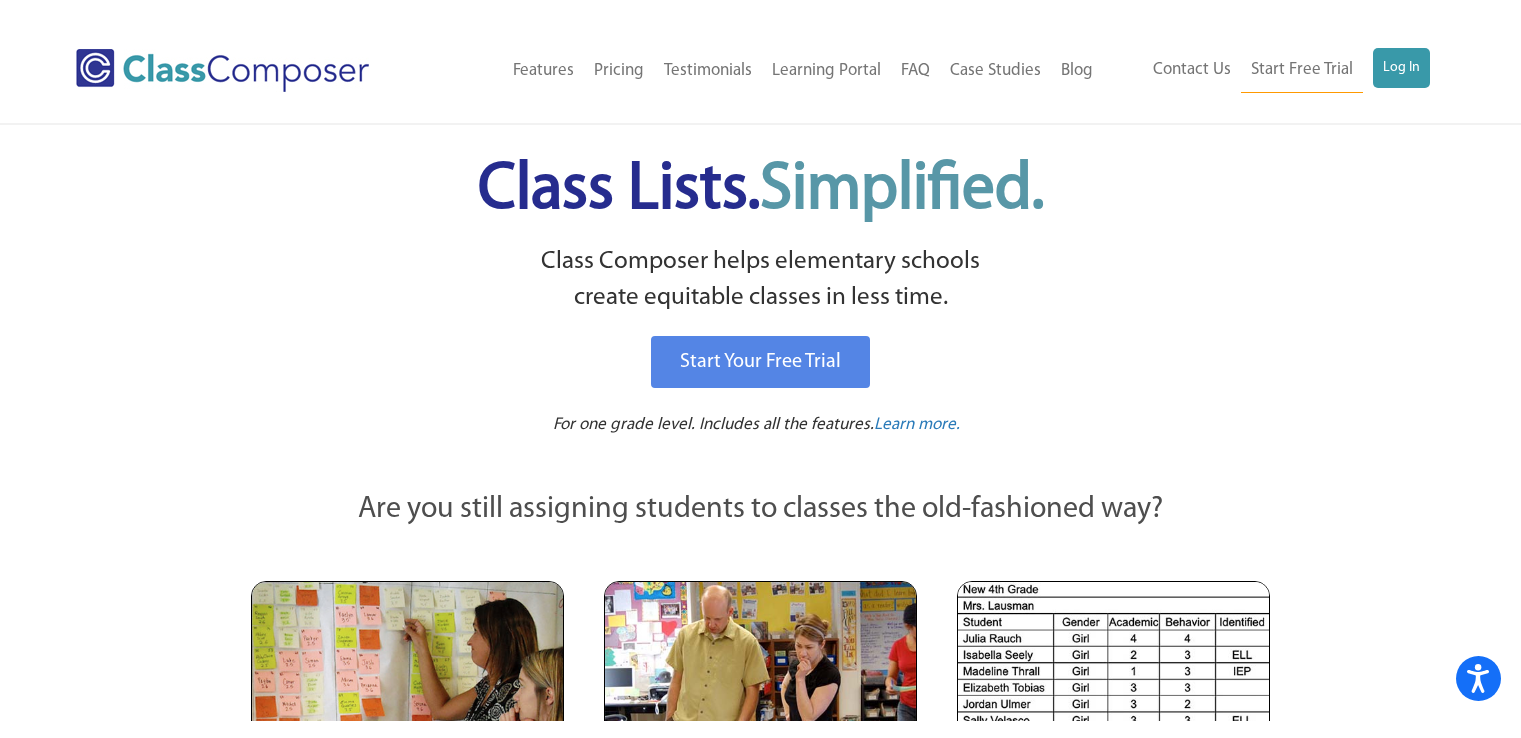 scroll, scrollTop: 0, scrollLeft: 0, axis: both 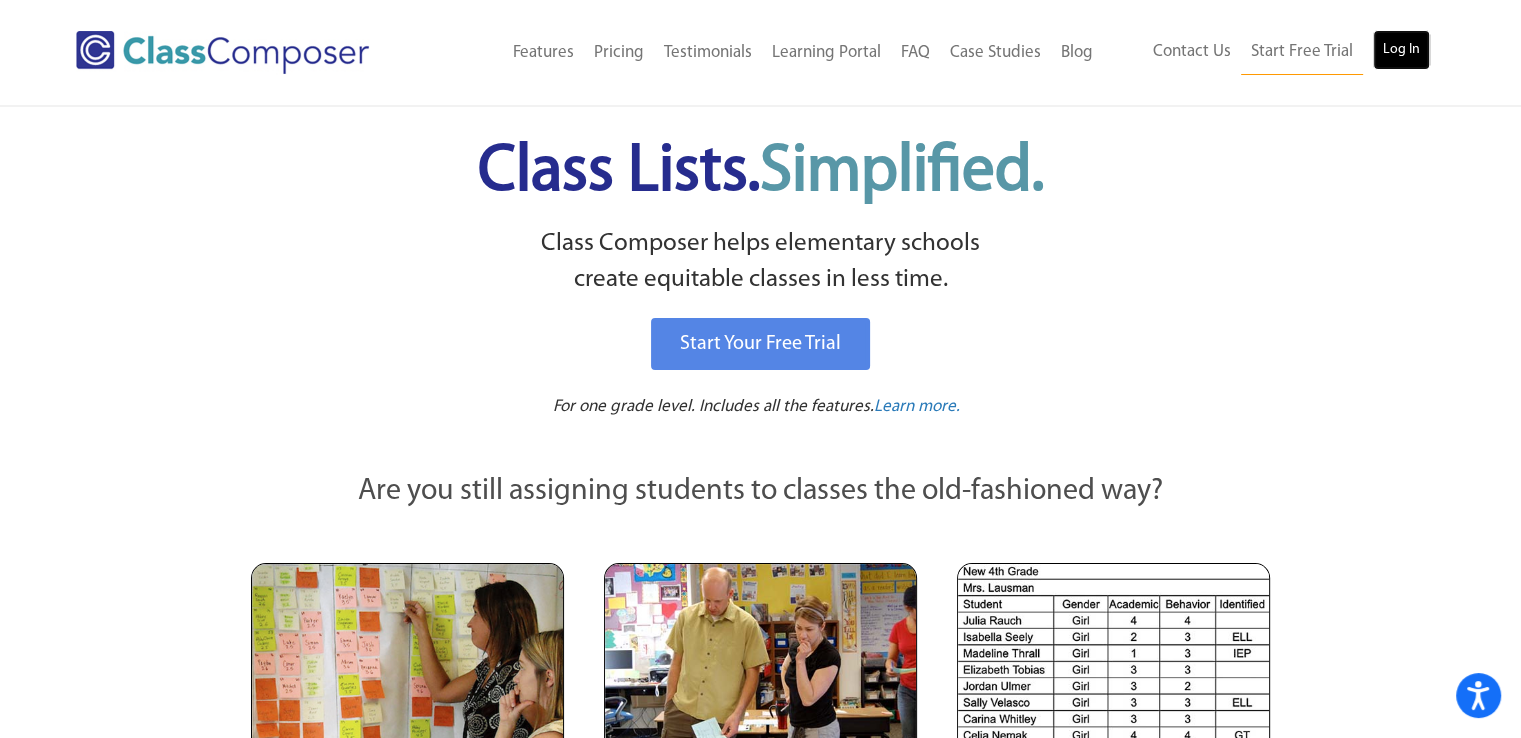 click on "Log In" at bounding box center (1401, 50) 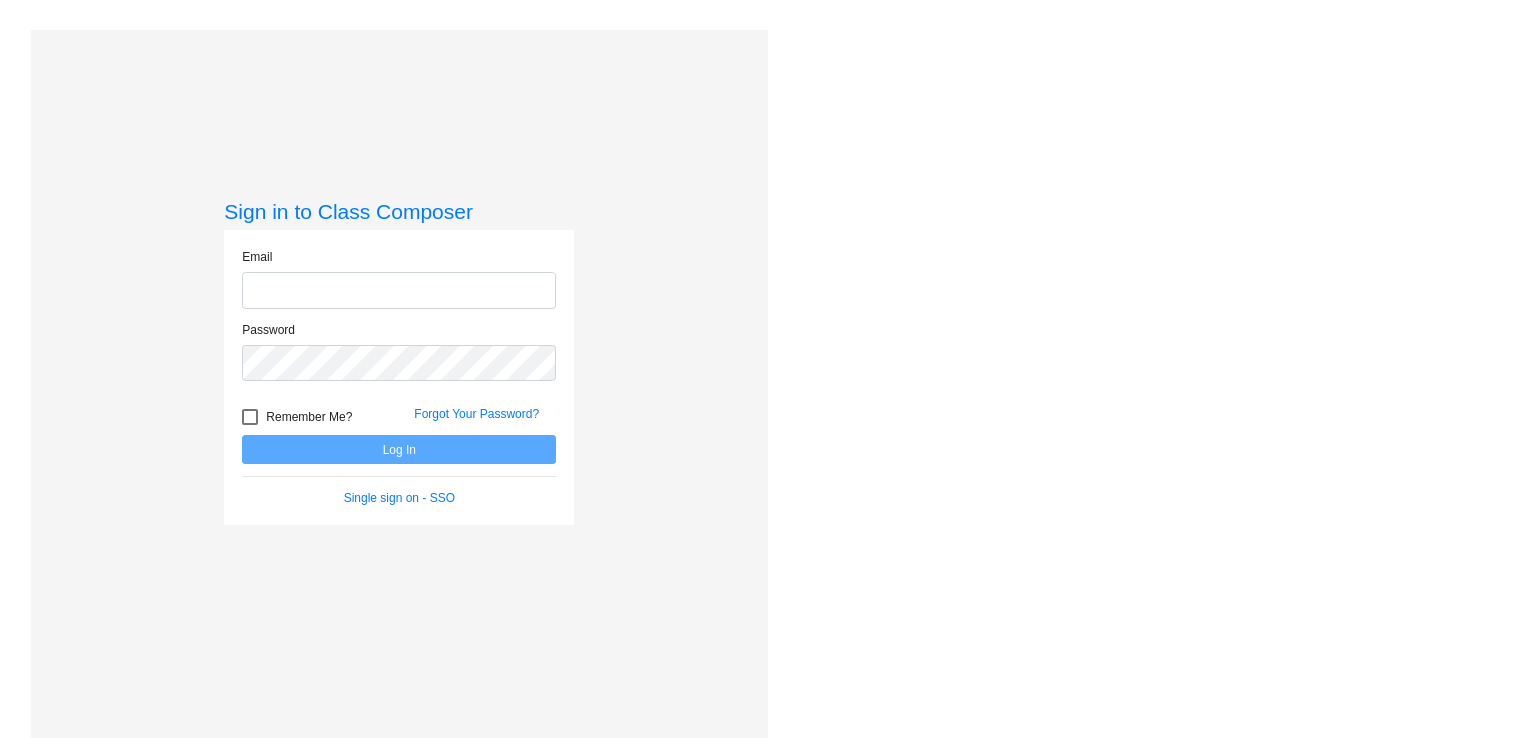 scroll, scrollTop: 0, scrollLeft: 0, axis: both 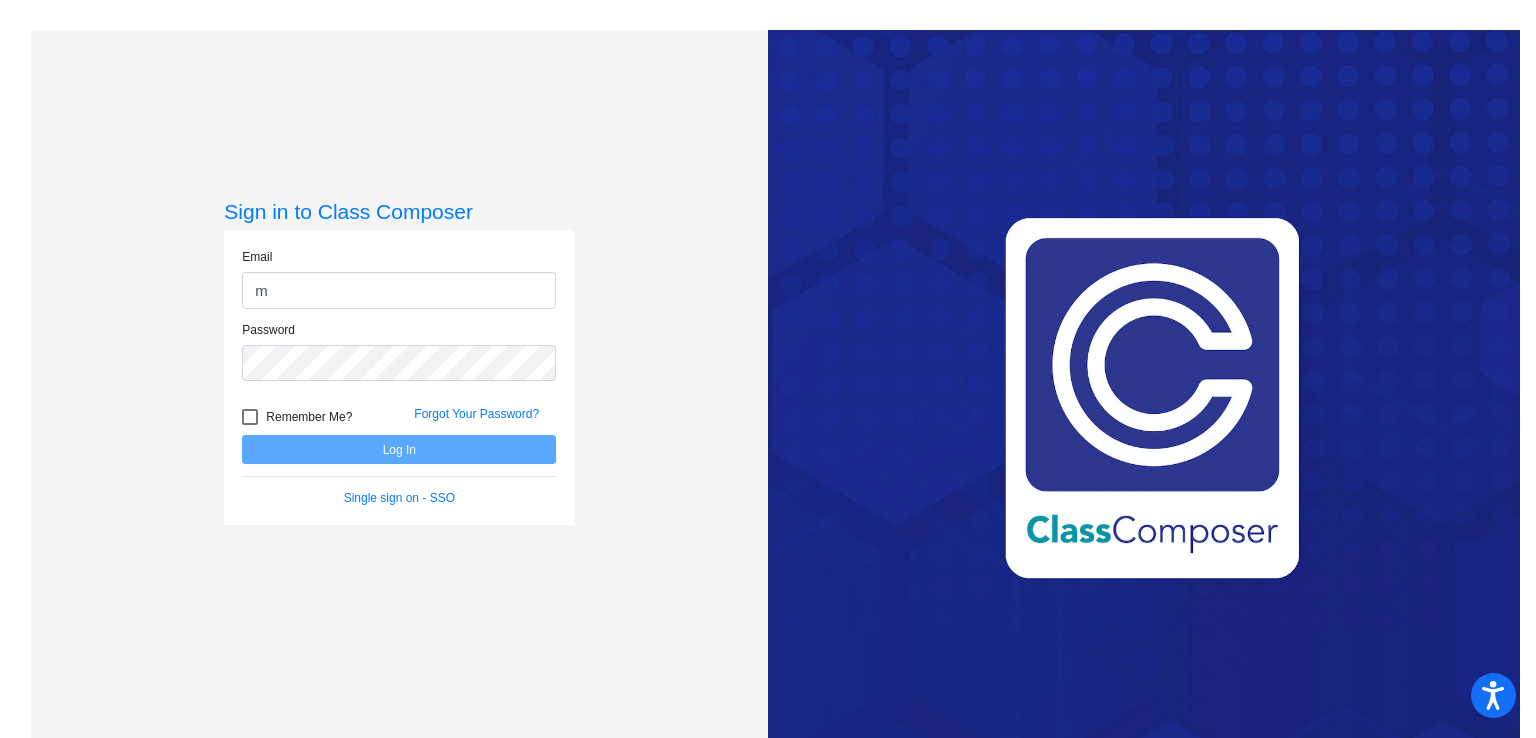 type on "[EMAIL_ADDRESS][DOMAIN_NAME]" 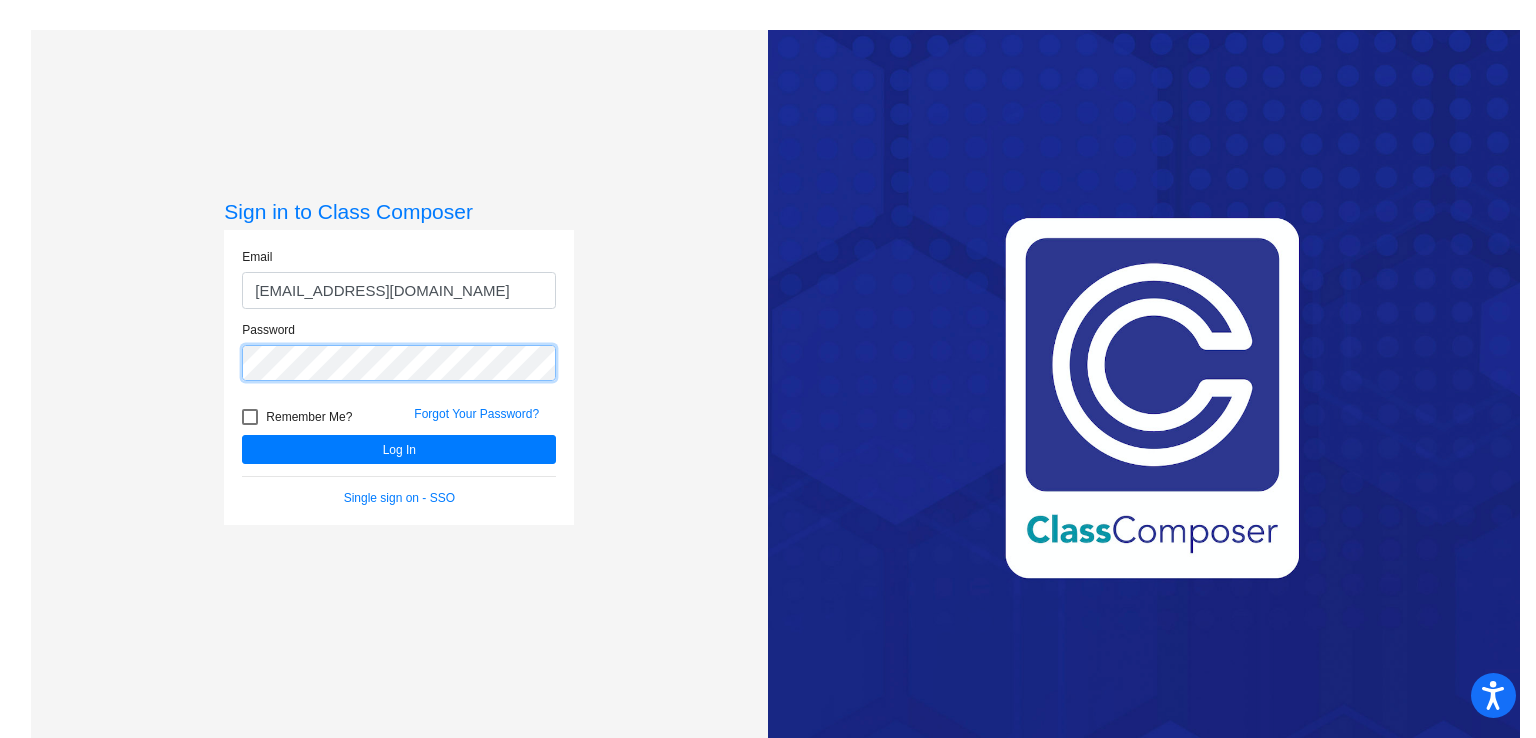 click on "Log In" 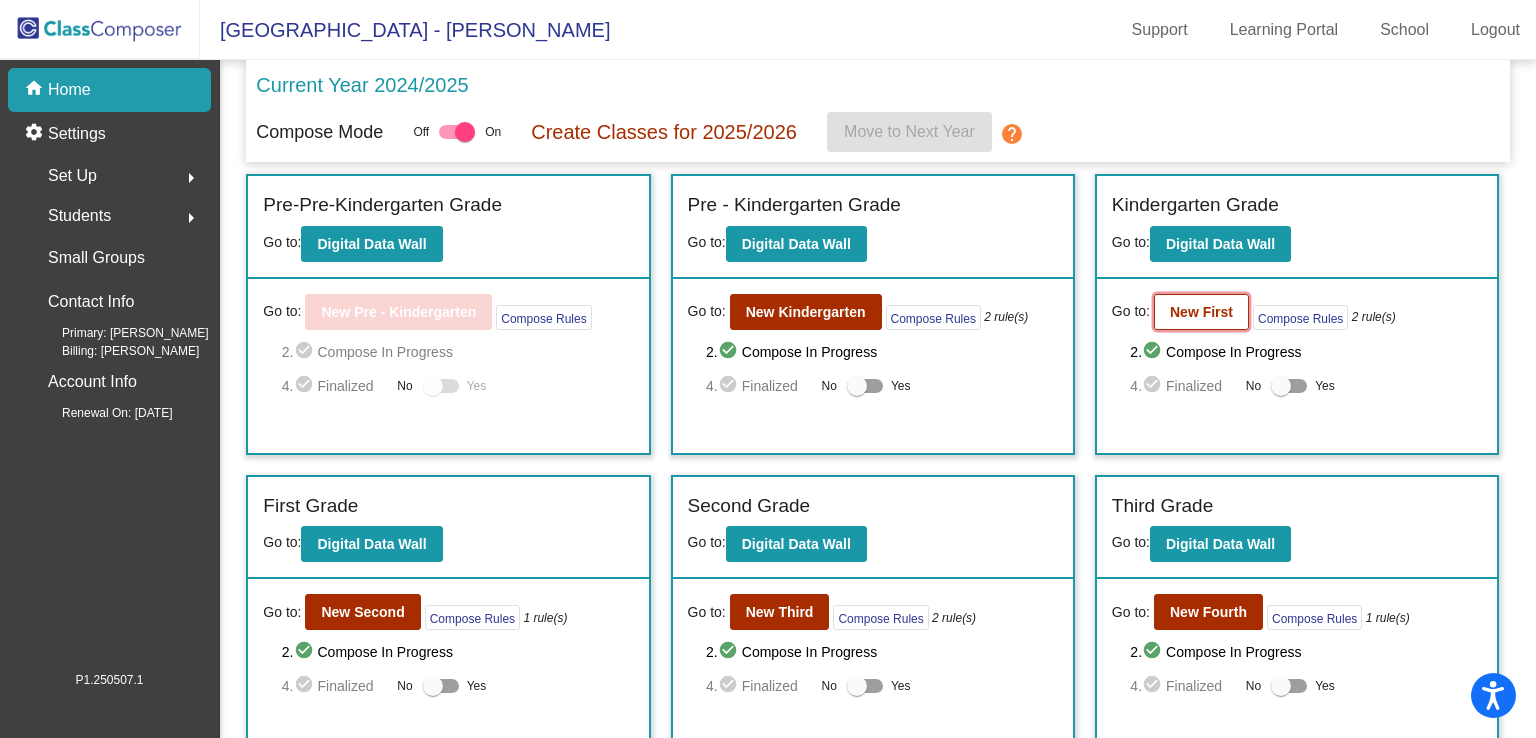 click on "New First" 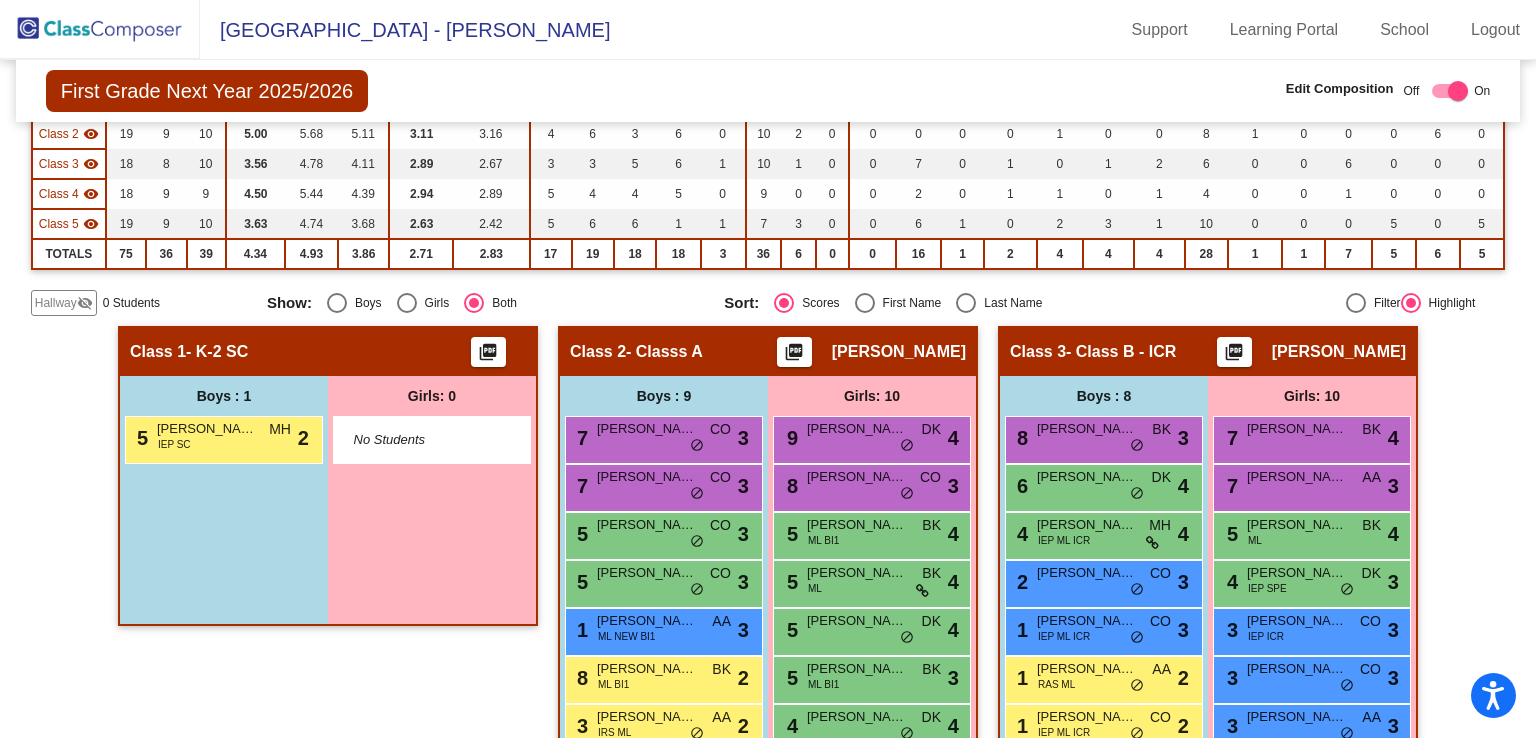 scroll, scrollTop: 264, scrollLeft: 0, axis: vertical 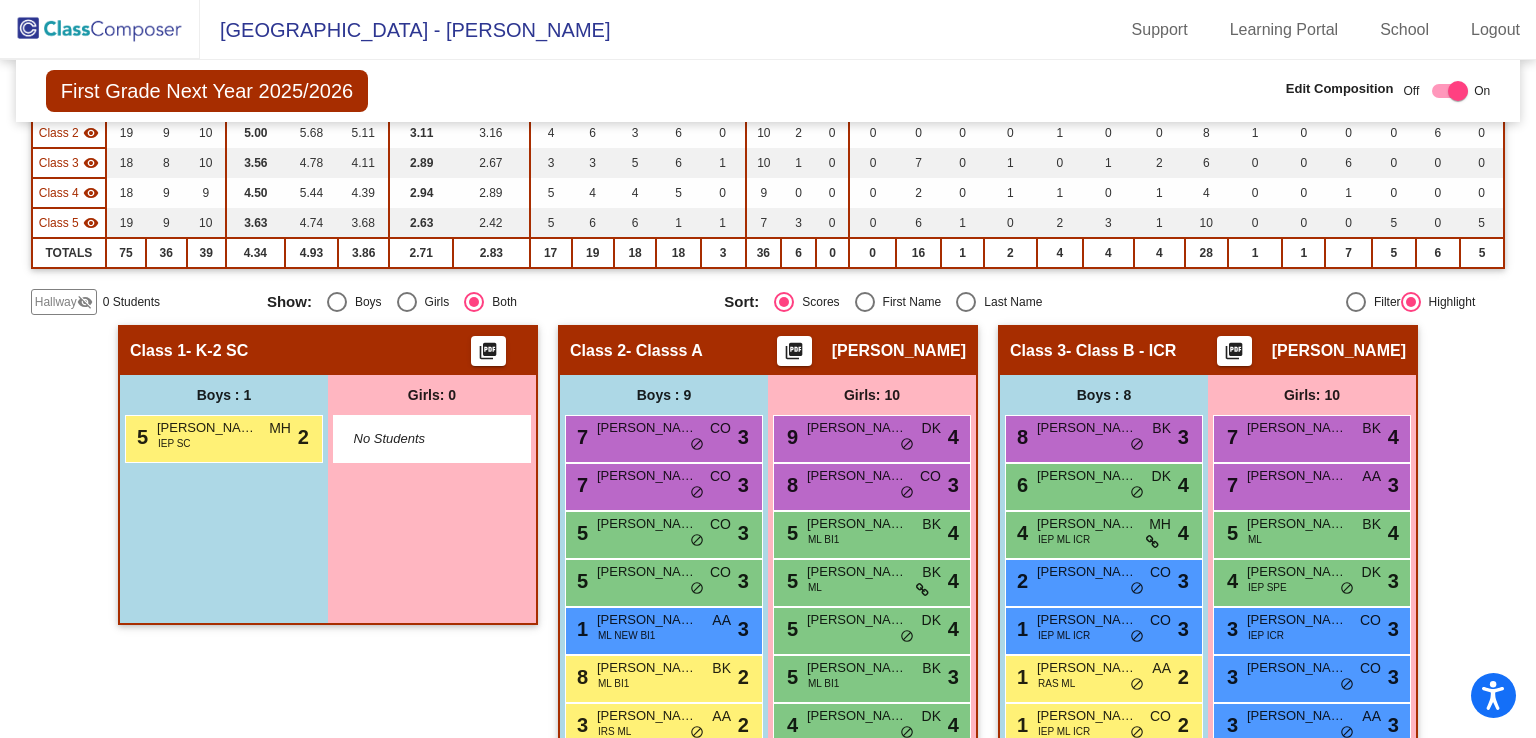click on "First Name" at bounding box center (908, 302) 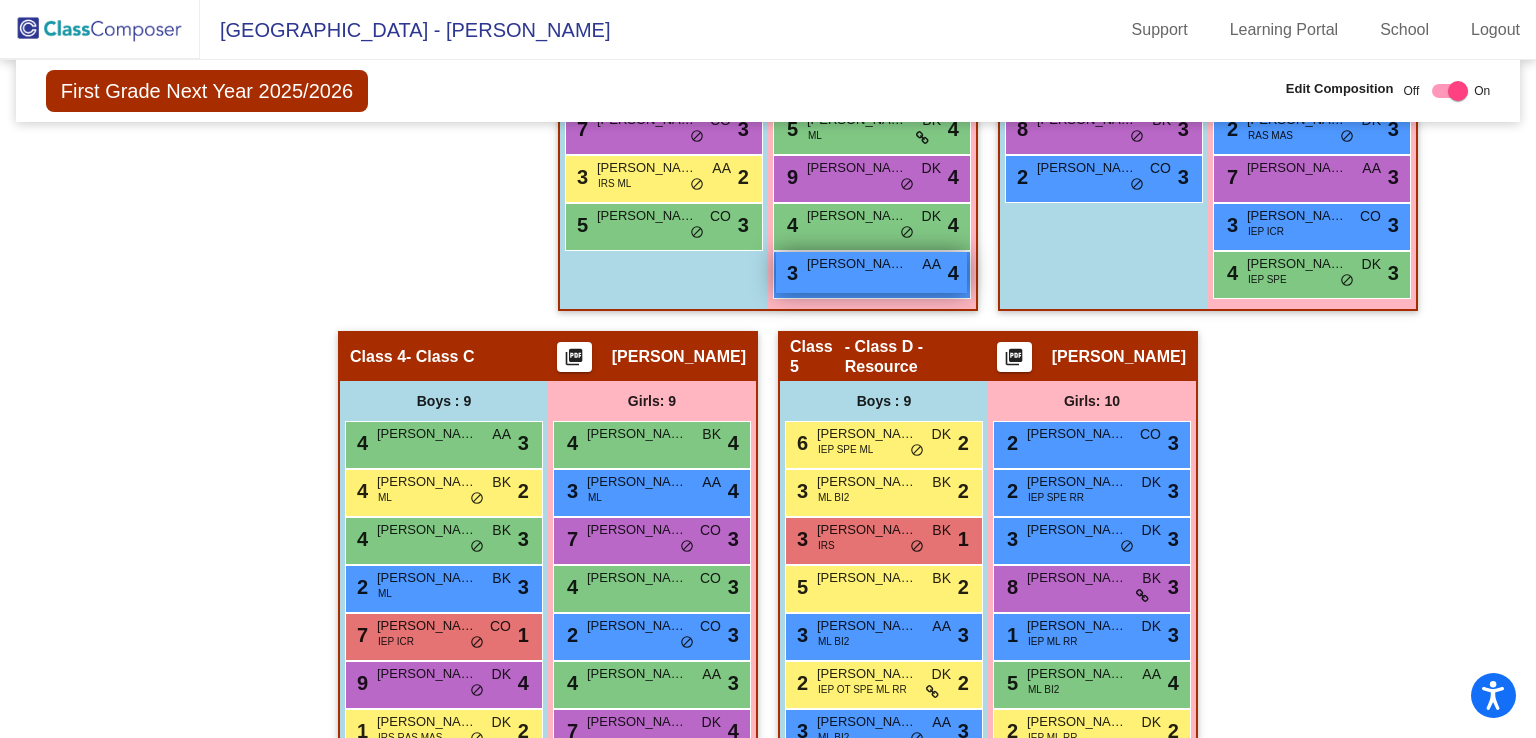 scroll, scrollTop: 1051, scrollLeft: 0, axis: vertical 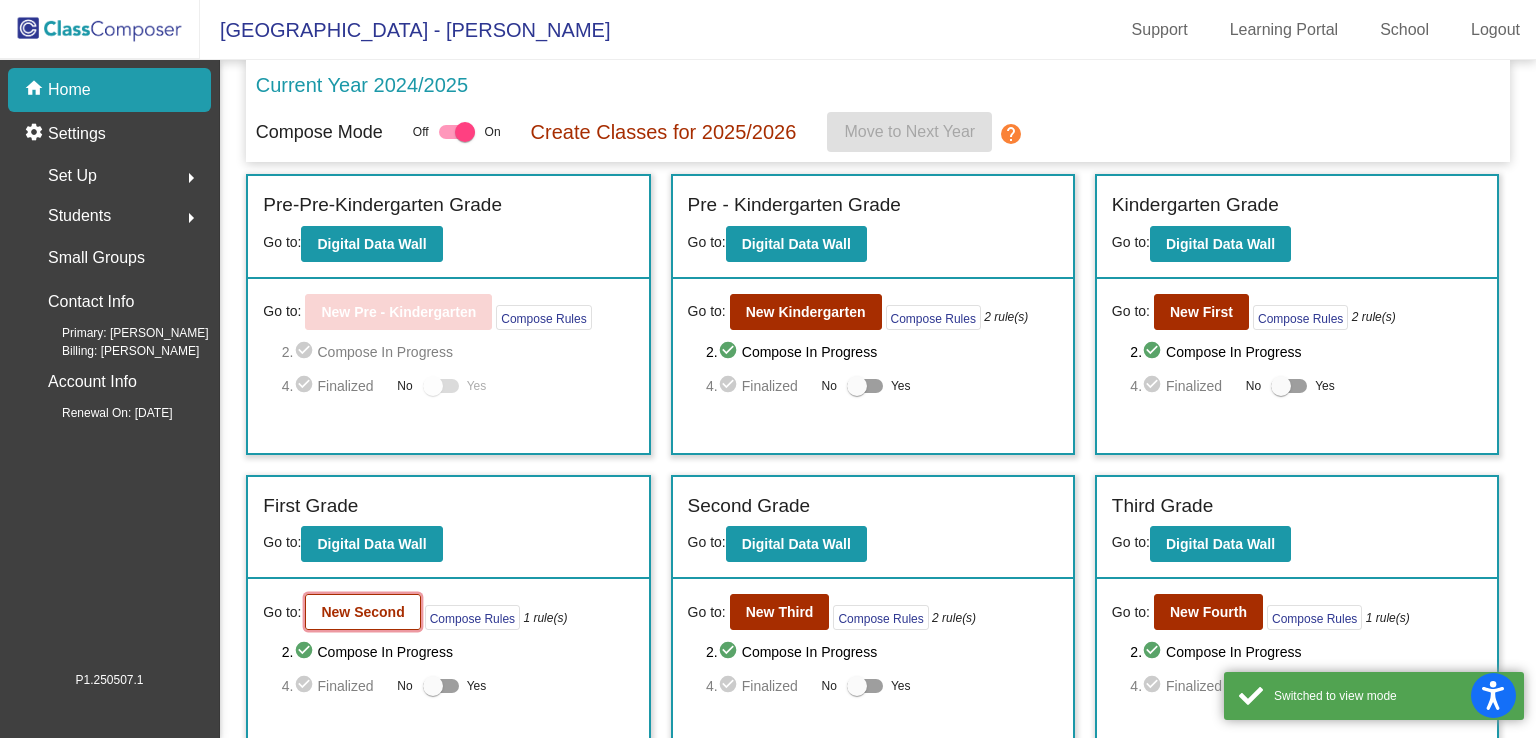 click on "New Second" 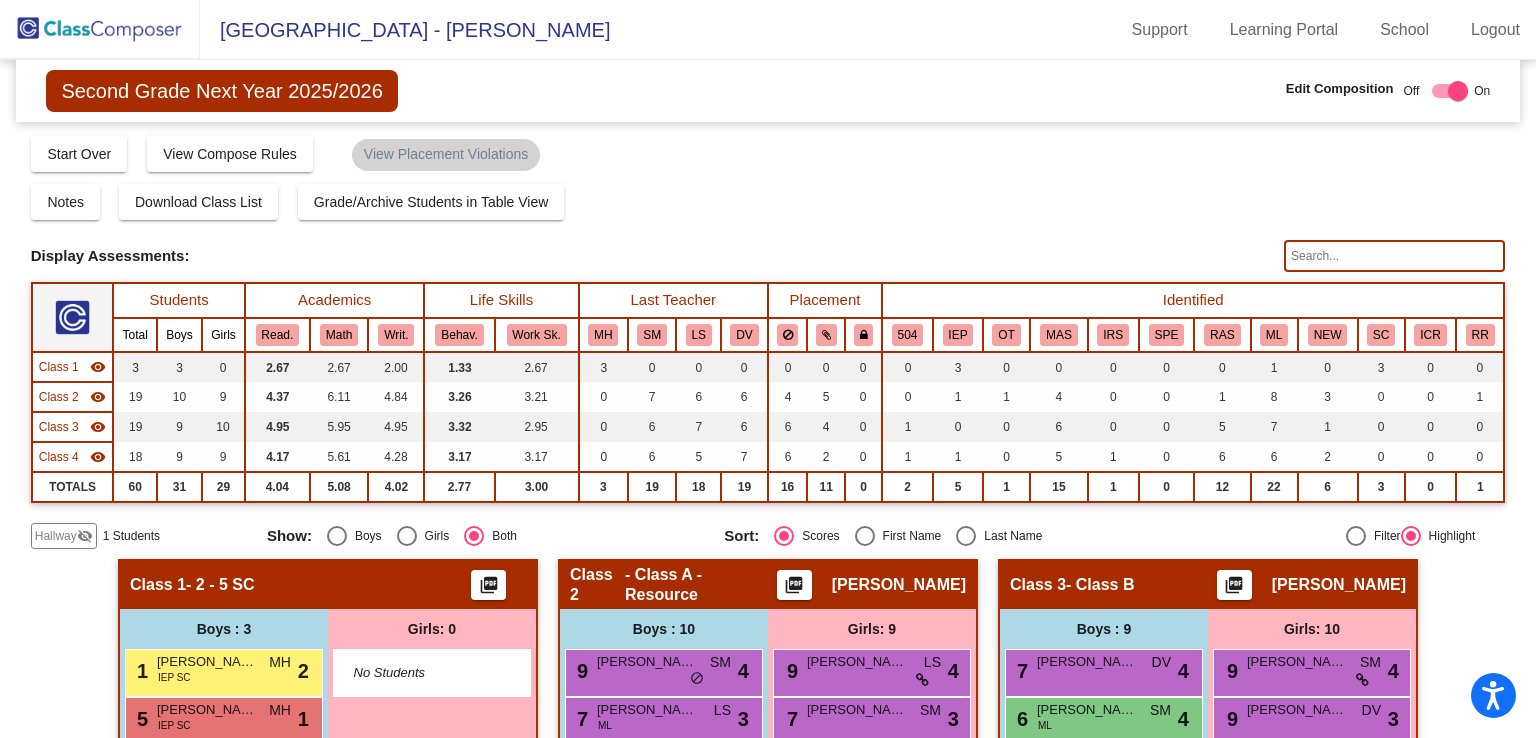click at bounding box center [865, 536] 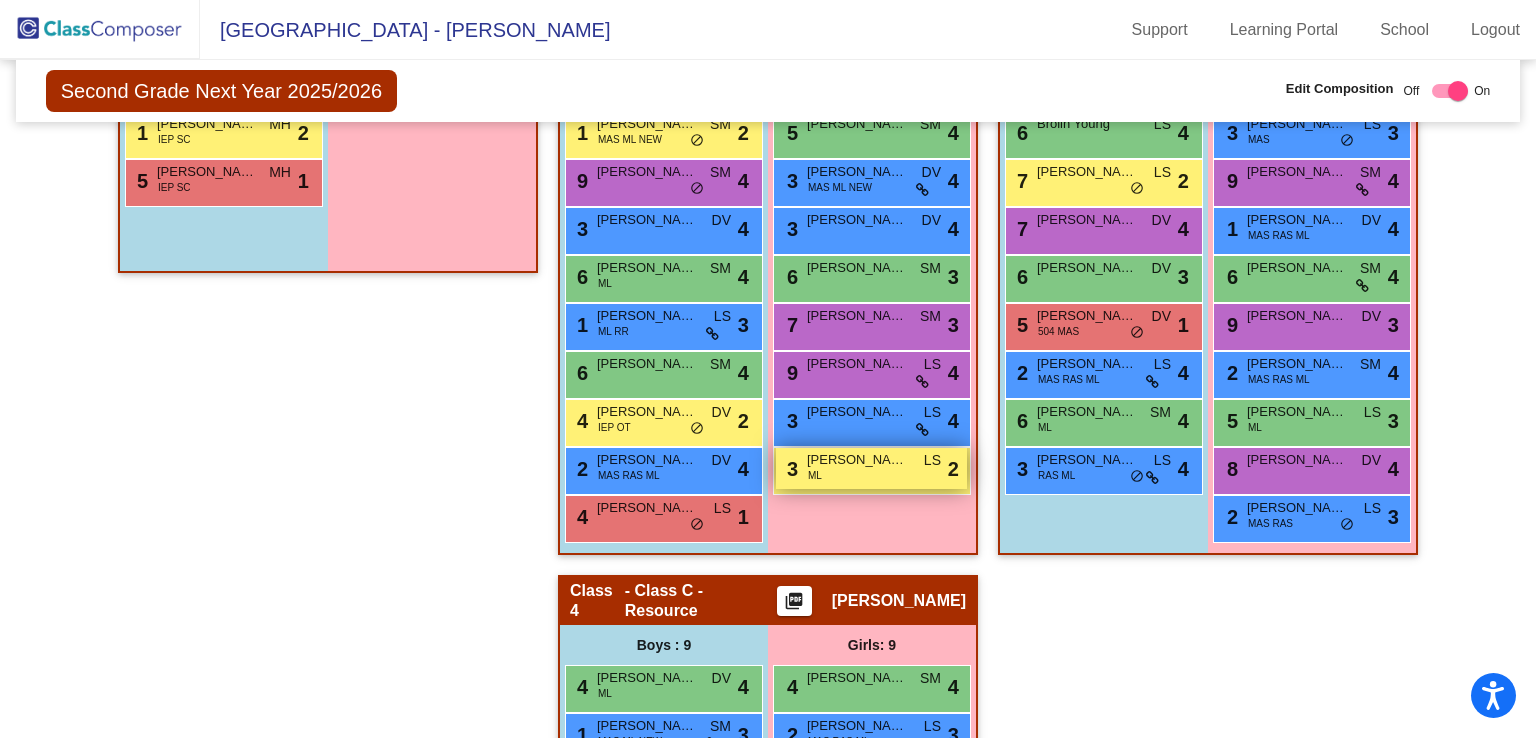 scroll, scrollTop: 587, scrollLeft: 0, axis: vertical 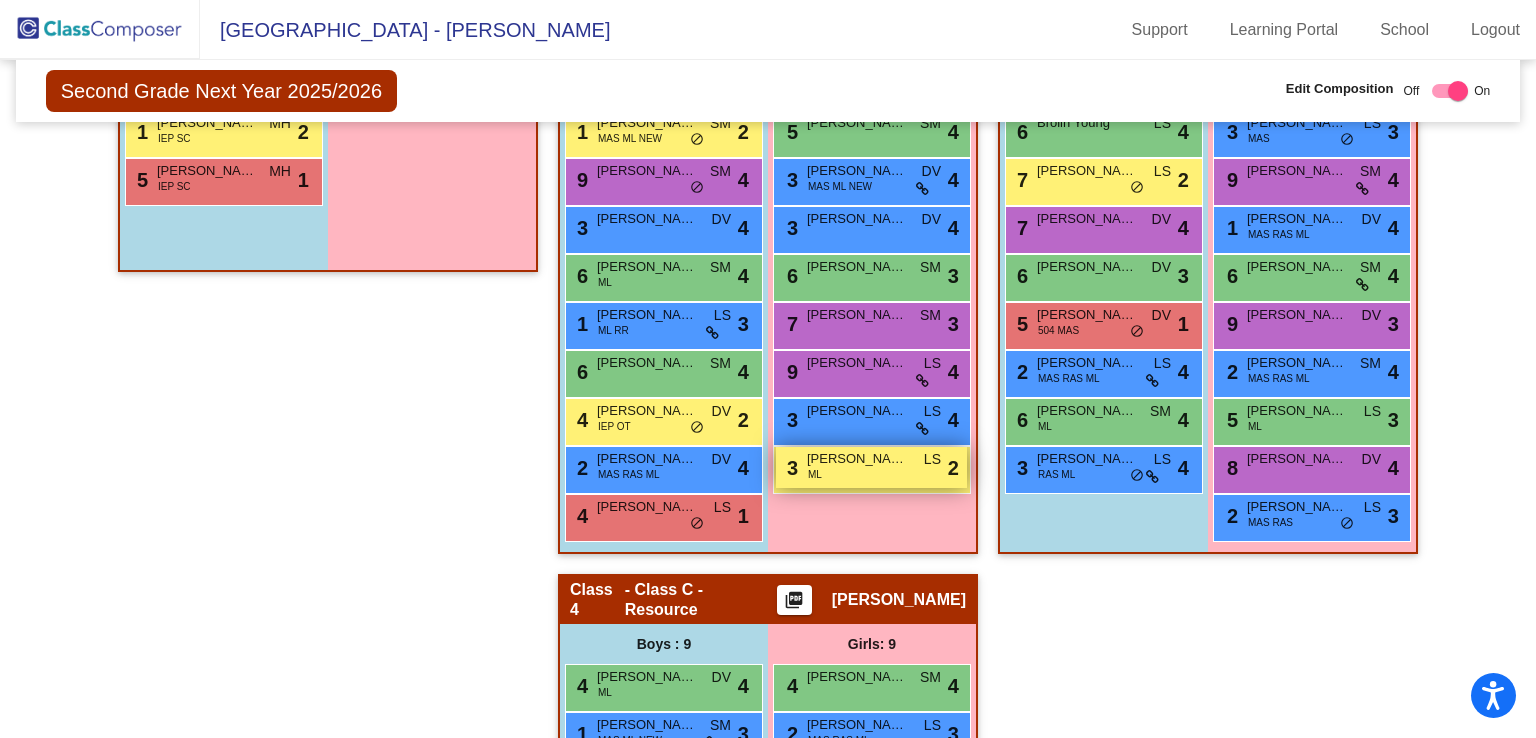 click on "[PERSON_NAME]" at bounding box center [857, 459] 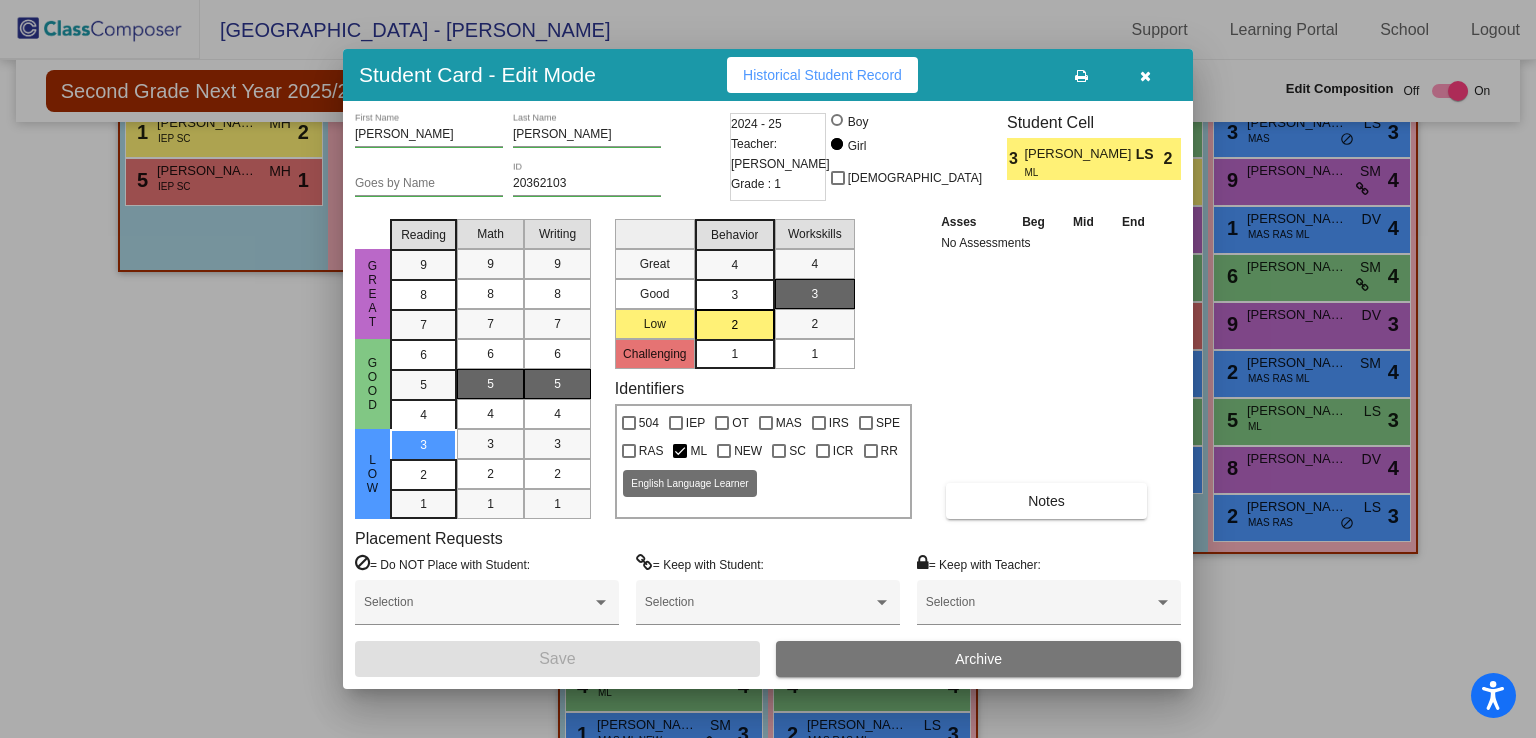 click on "ML" at bounding box center (690, 451) 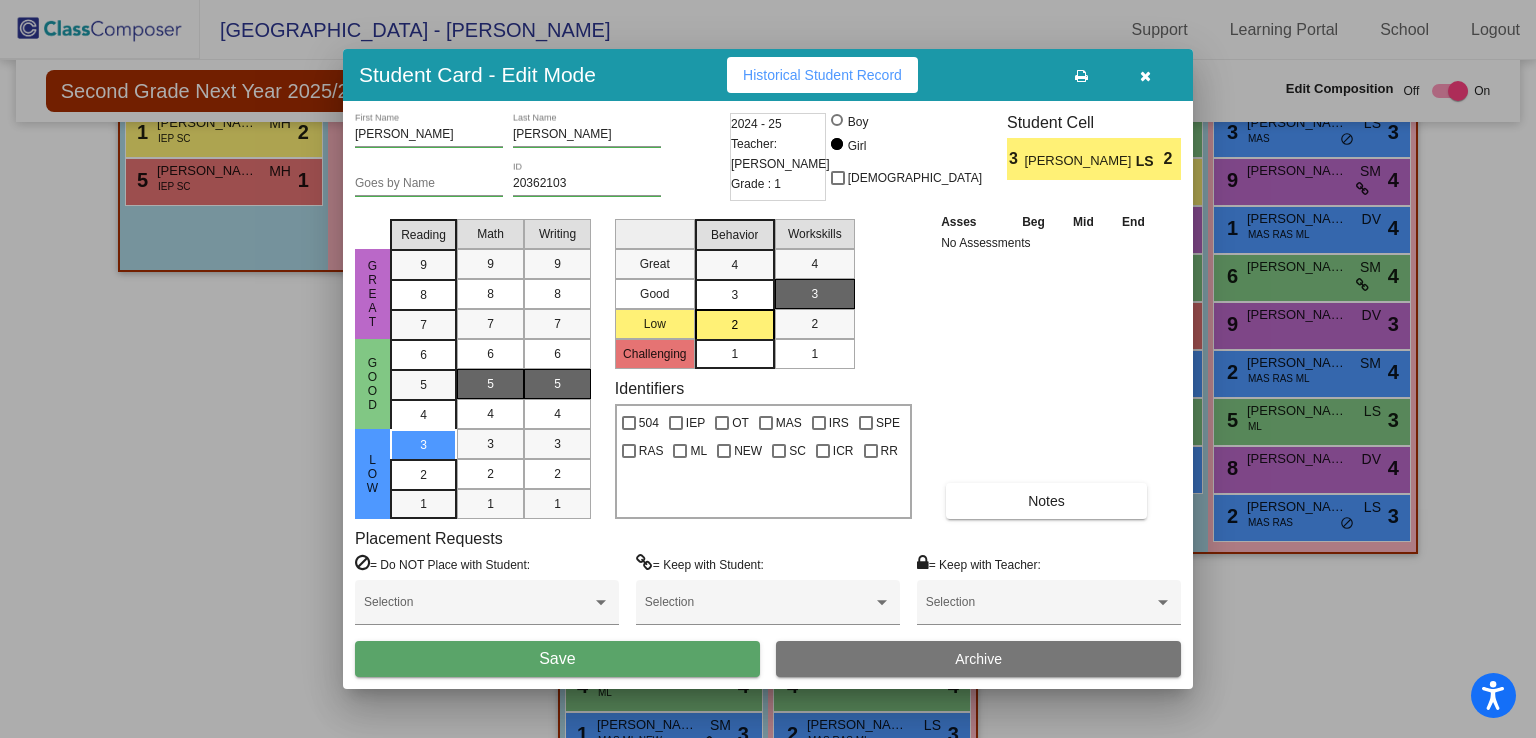 click on "Save" at bounding box center (557, 659) 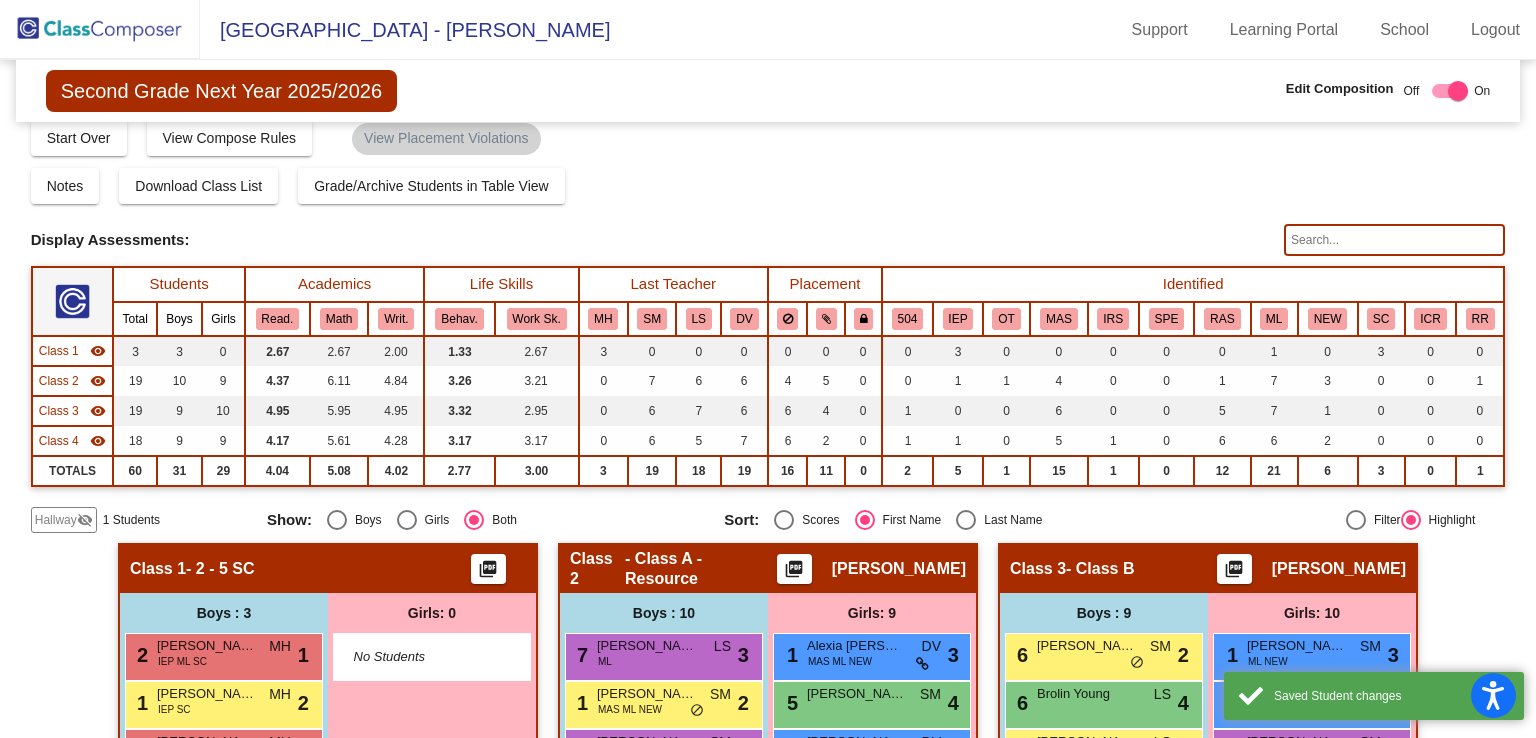 scroll, scrollTop: 0, scrollLeft: 0, axis: both 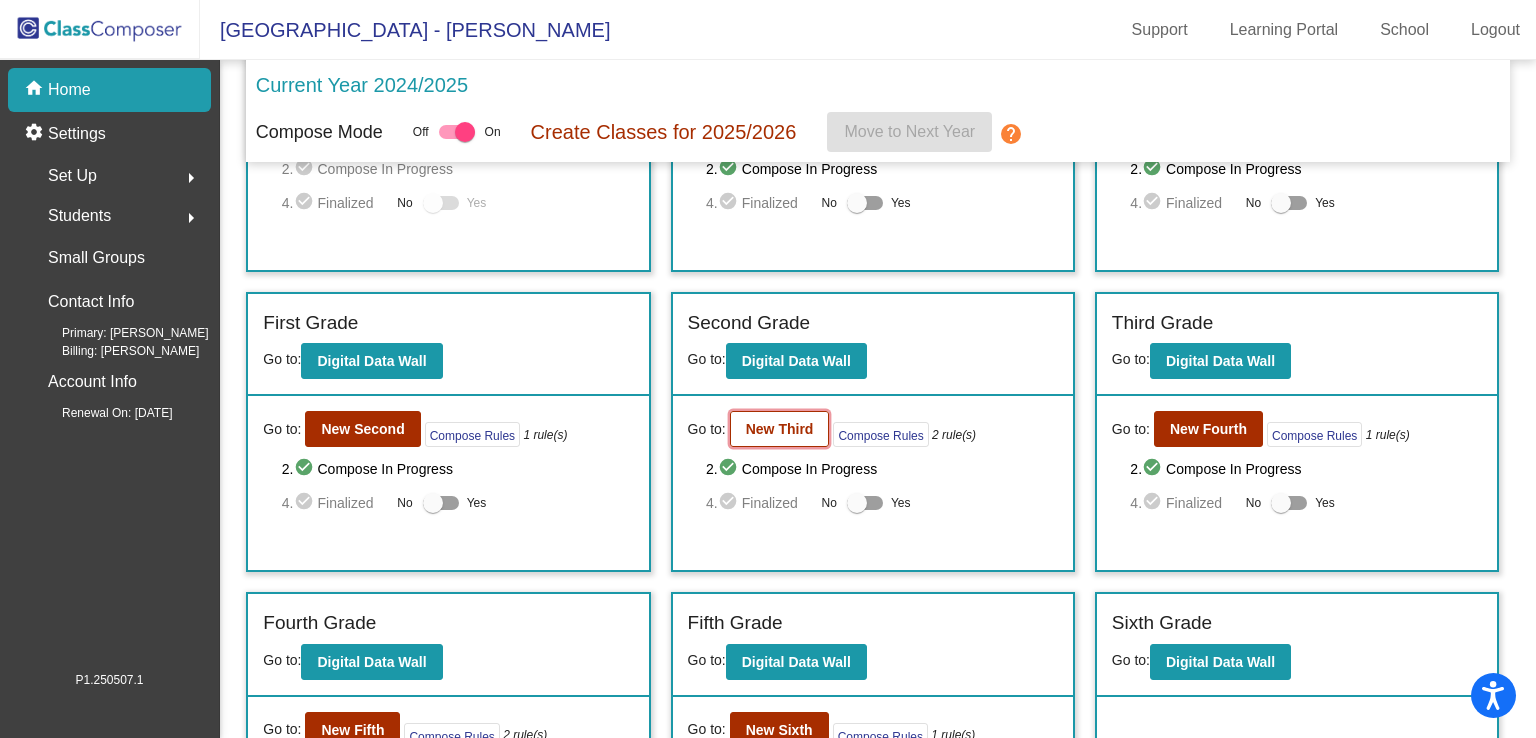click on "New Third" 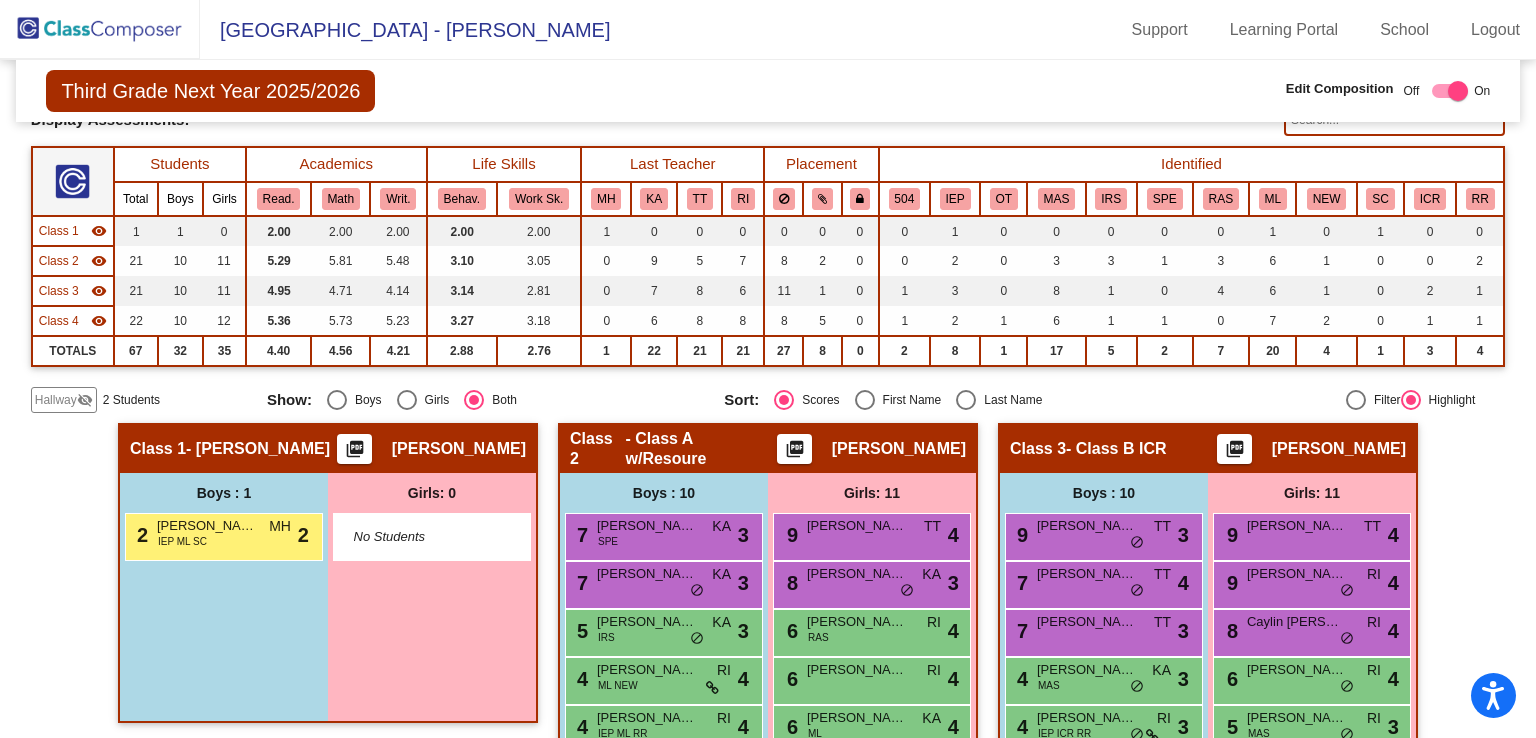 scroll, scrollTop: 142, scrollLeft: 0, axis: vertical 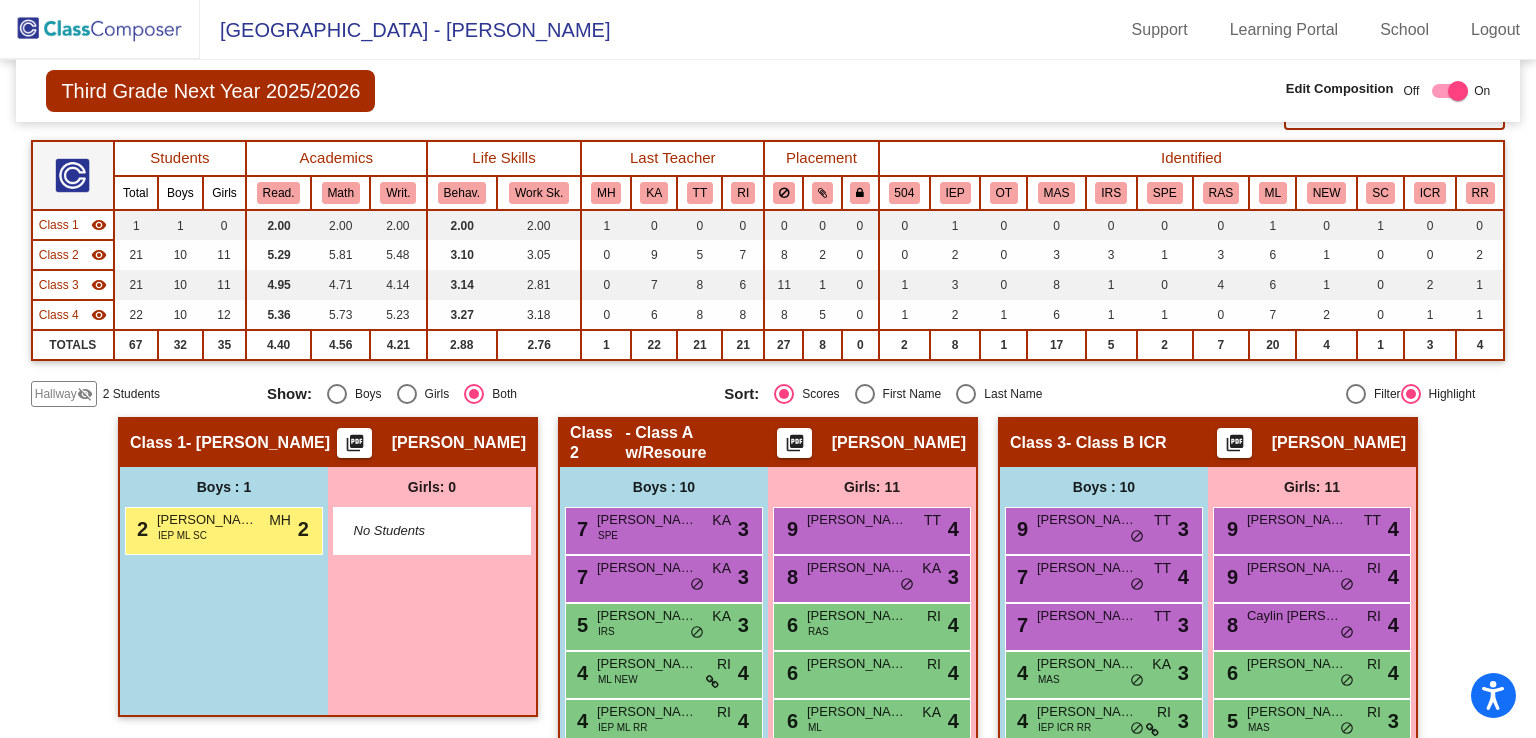 click on "Hallway   visibility_off  2 Students Show:   Boys   Girls   Both Sort:   Scores   First Name   Last Name   Filter     Highlight" 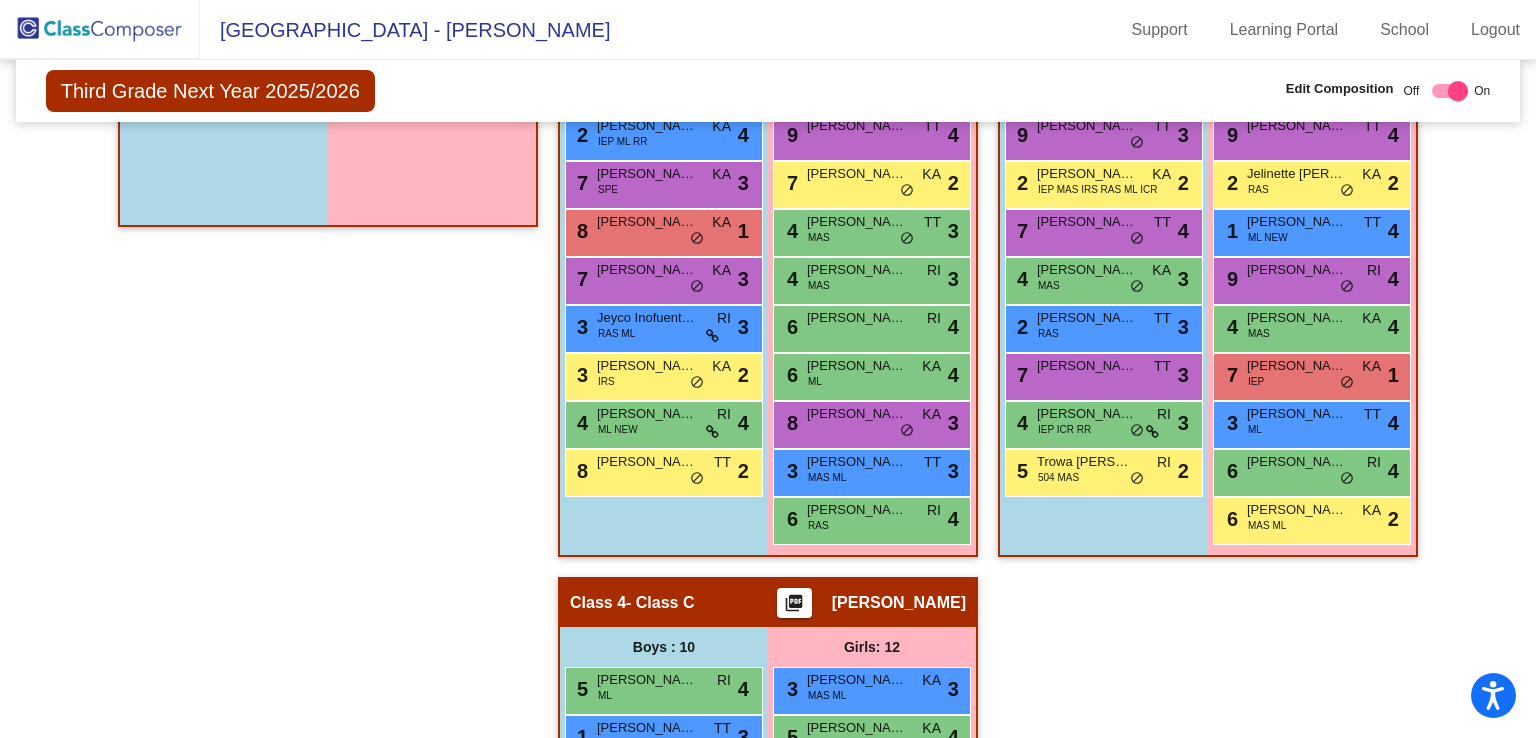 scroll, scrollTop: 624, scrollLeft: 0, axis: vertical 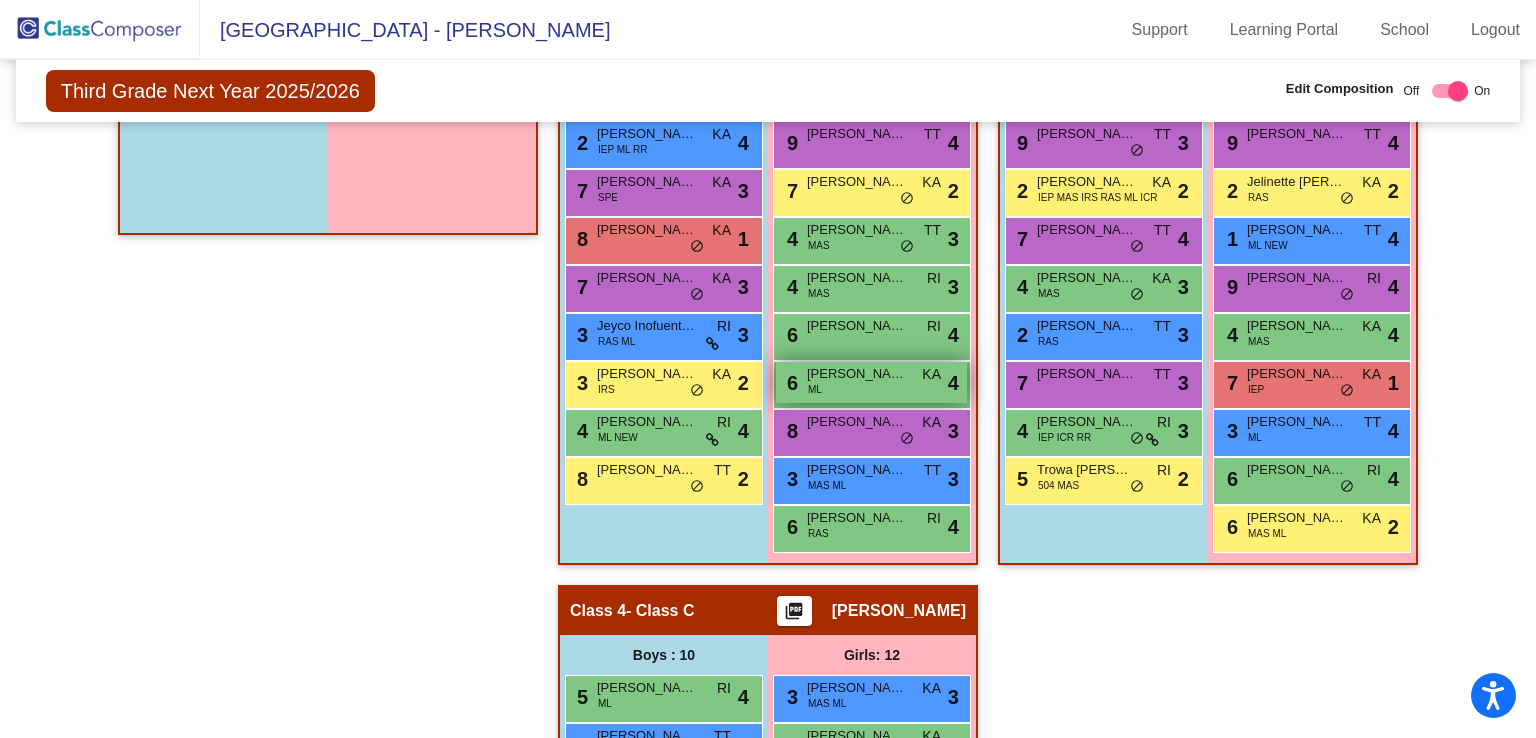 click on "6 [PERSON_NAME] ML KA lock do_not_disturb_alt 4" at bounding box center [871, 382] 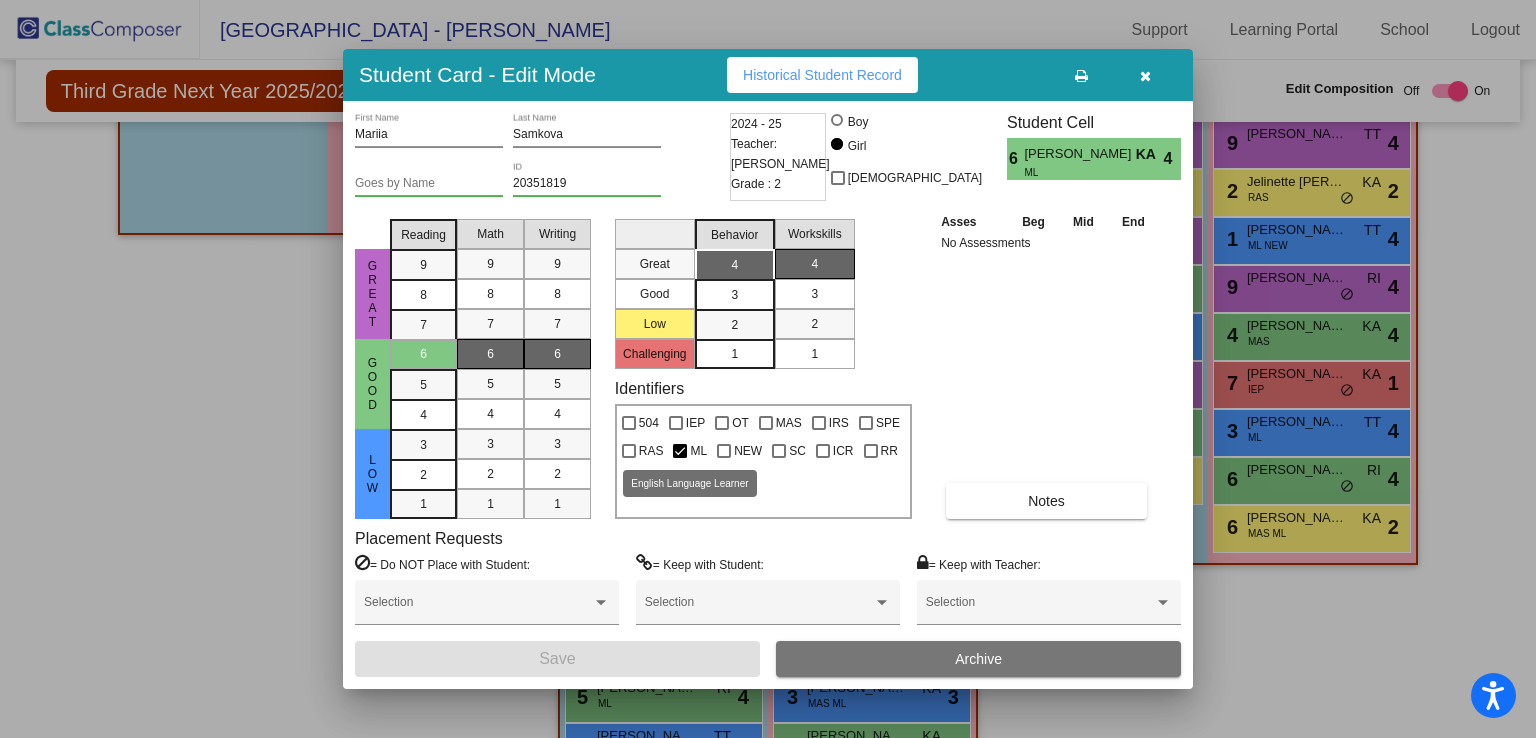 click at bounding box center [680, 451] 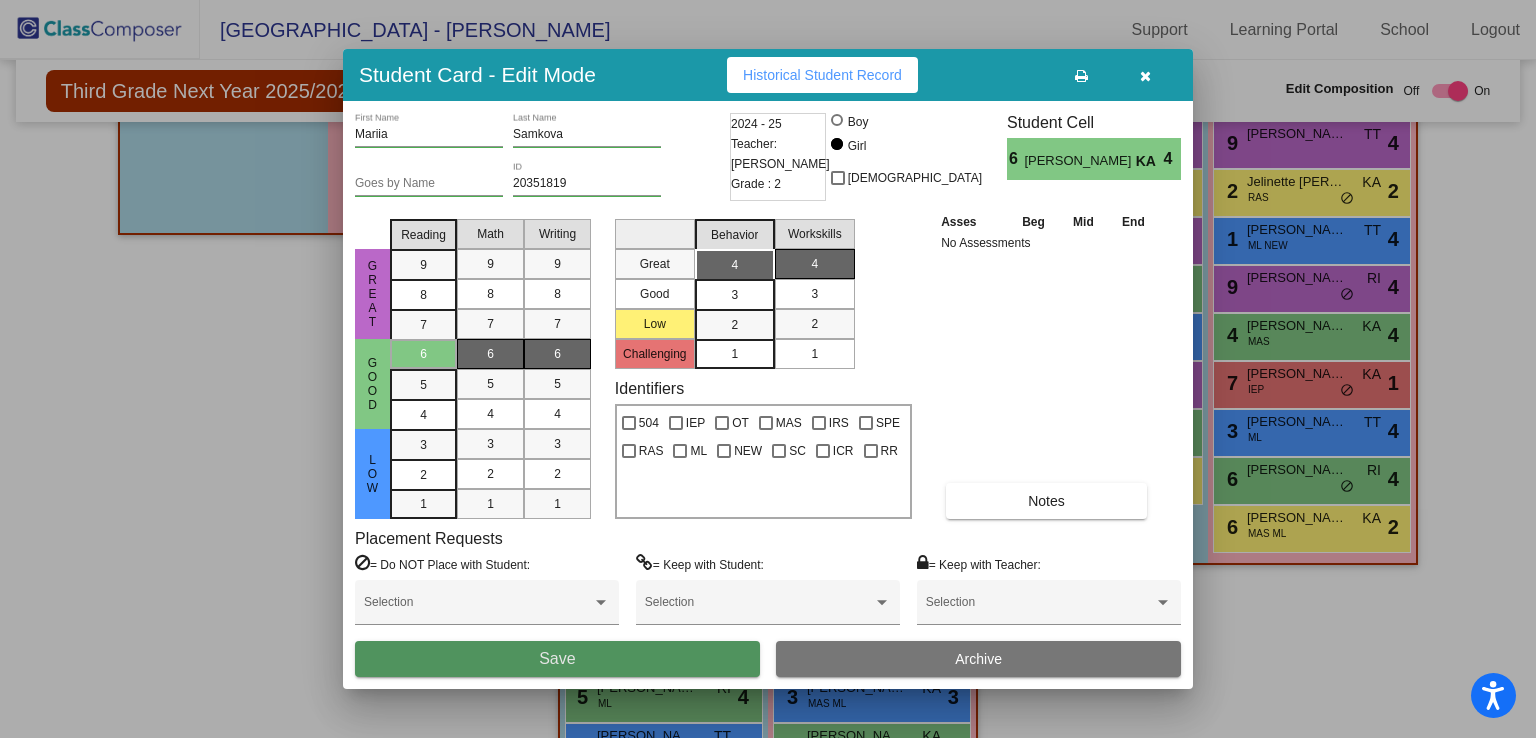 click on "Save" at bounding box center [557, 659] 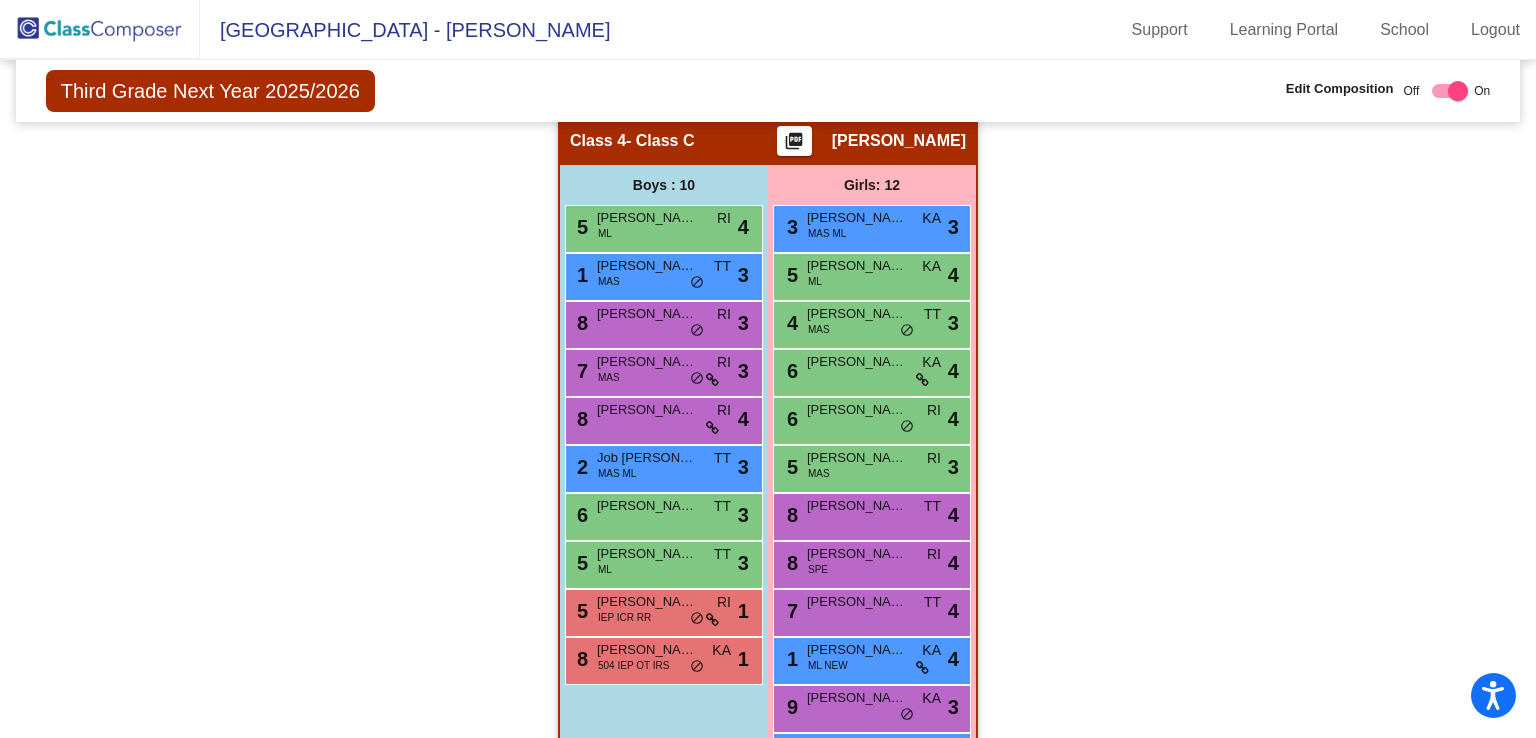 scroll, scrollTop: 1164, scrollLeft: 0, axis: vertical 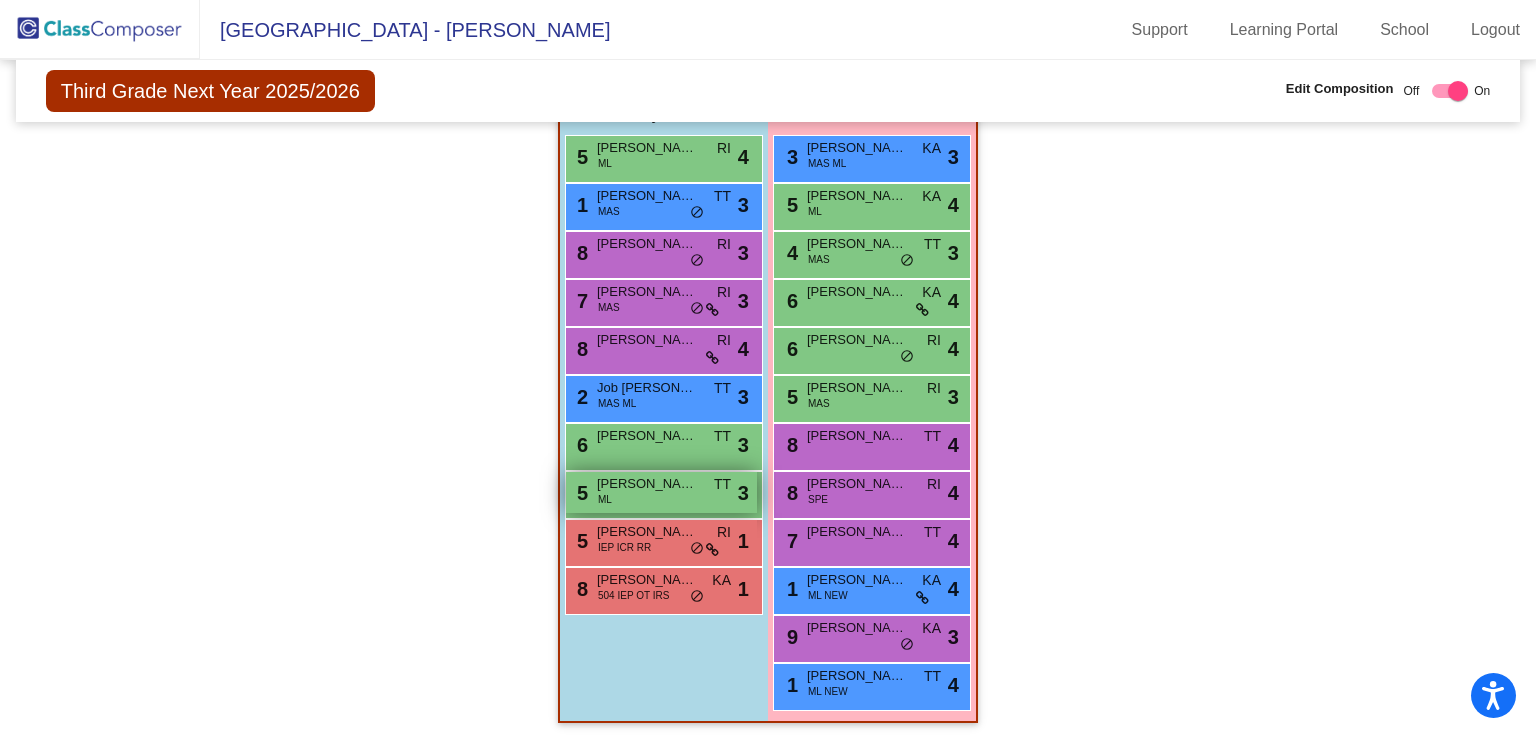 click on "5 Saba [PERSON_NAME] TT lock do_not_disturb_alt 3" at bounding box center [661, 492] 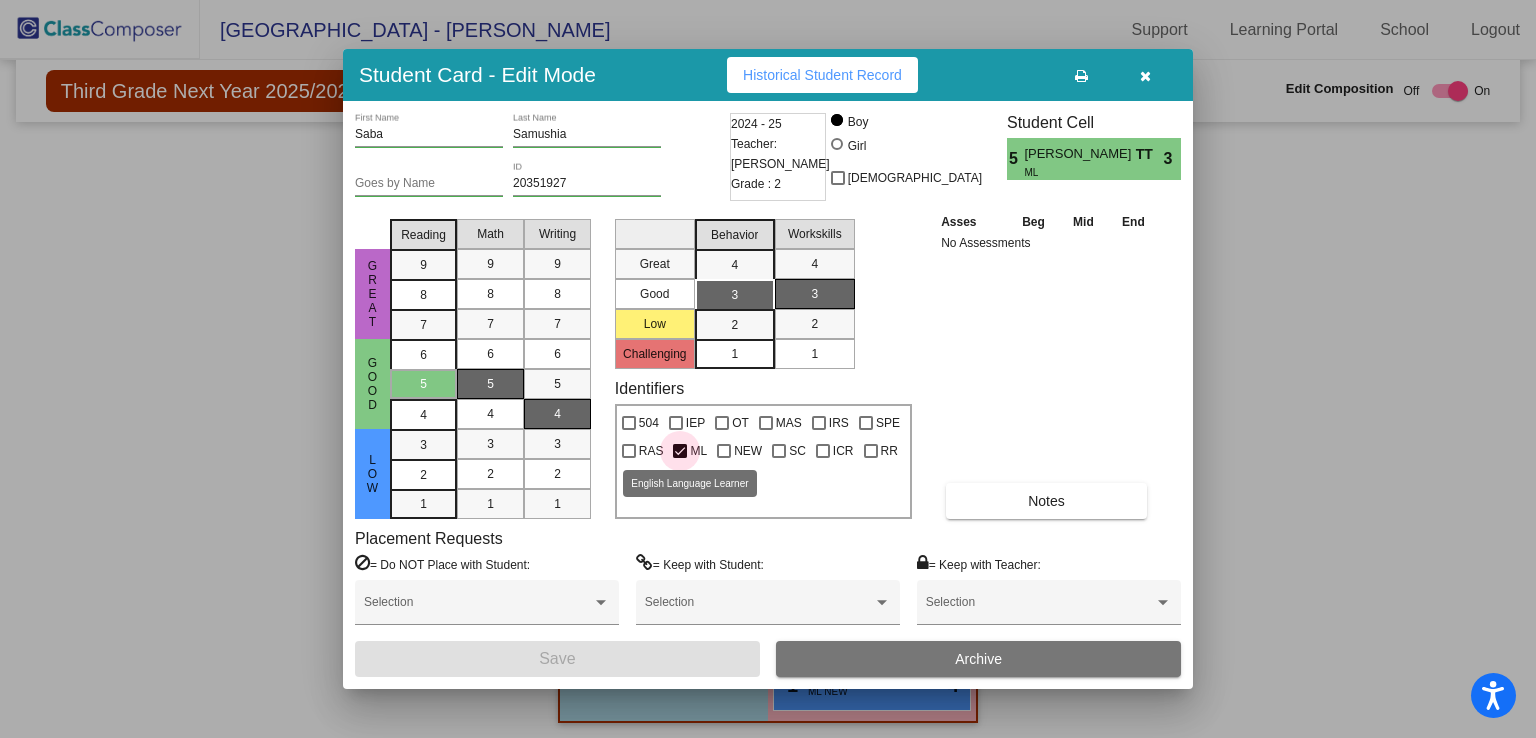 click at bounding box center (680, 451) 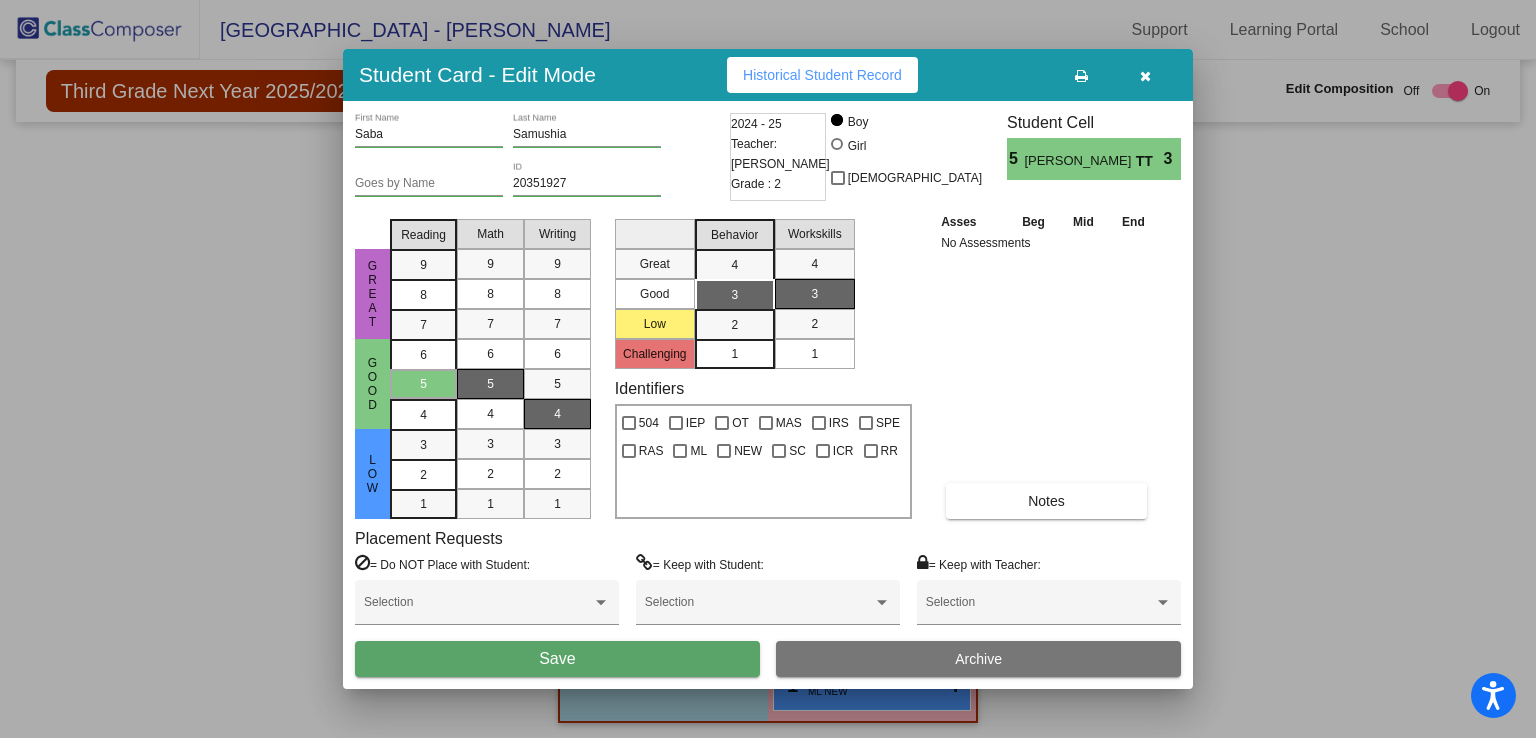 click on "Save" at bounding box center [557, 659] 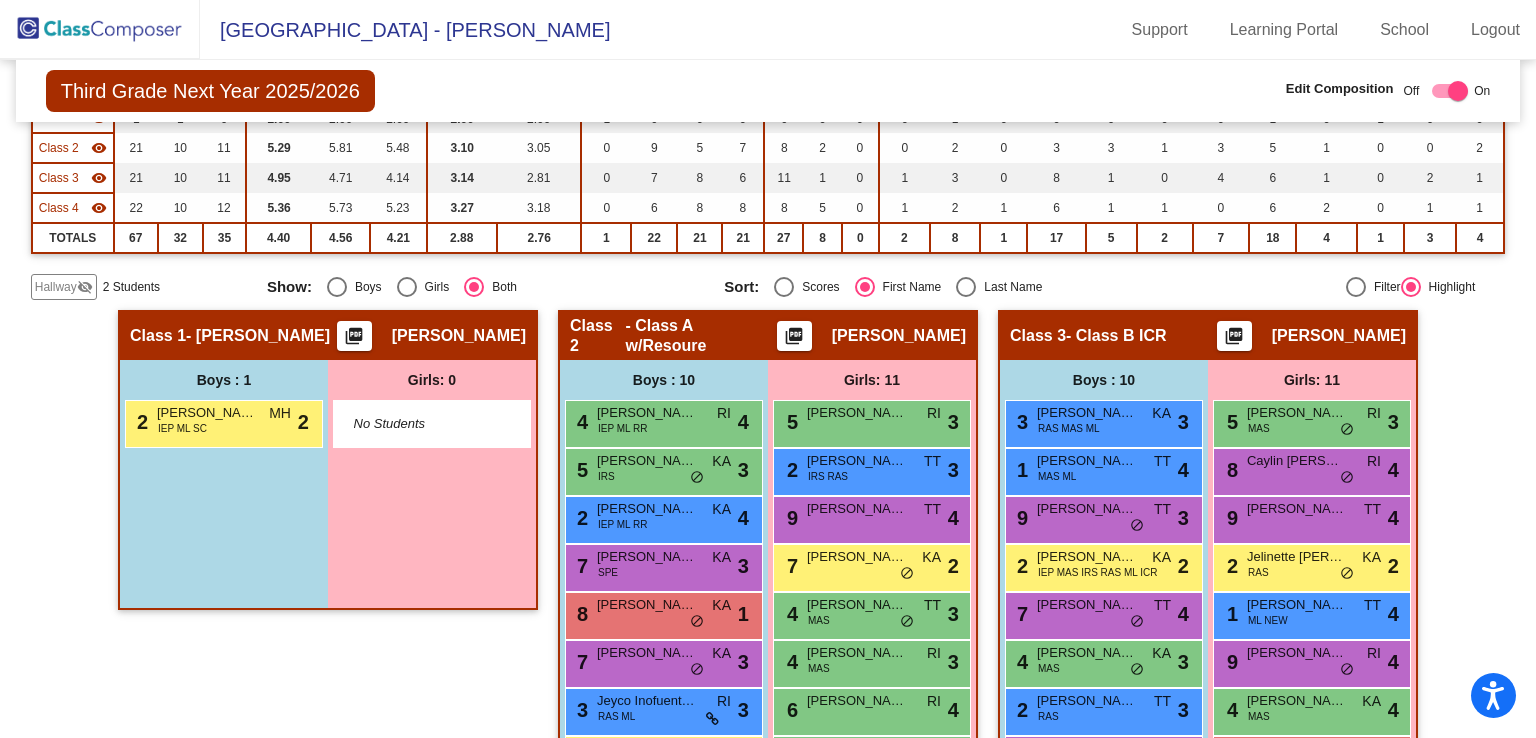 scroll, scrollTop: 0, scrollLeft: 0, axis: both 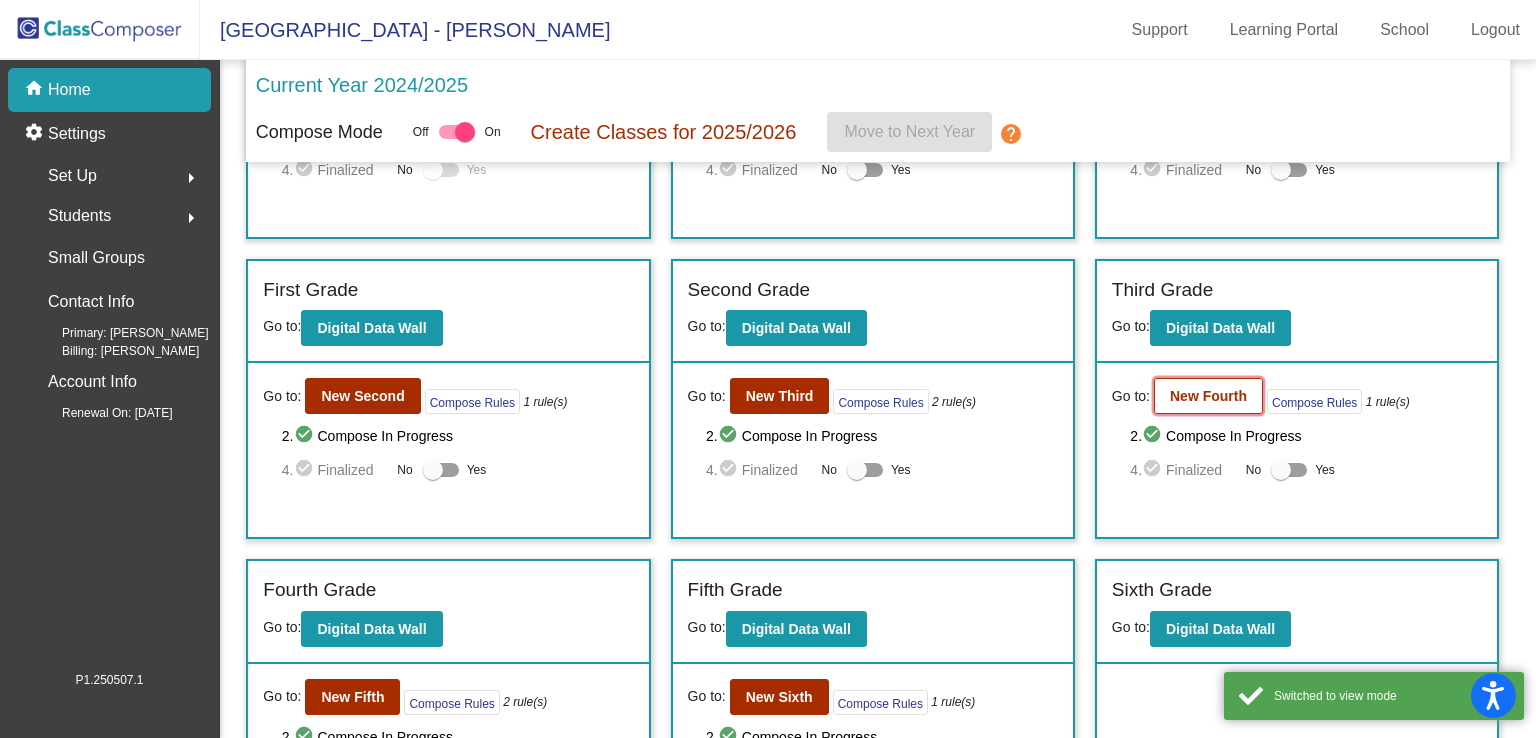 click on "New Fourth" 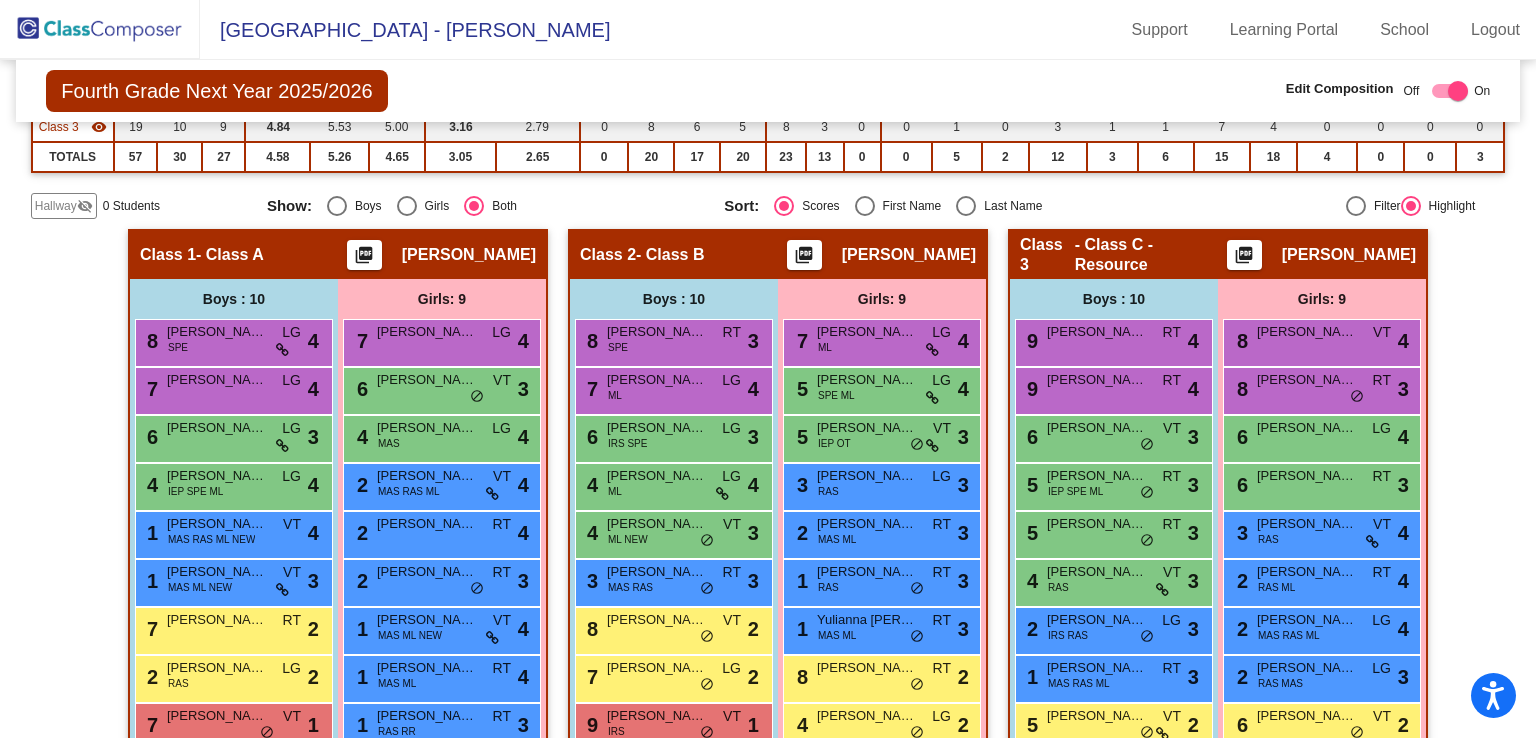 scroll, scrollTop: 310, scrollLeft: 0, axis: vertical 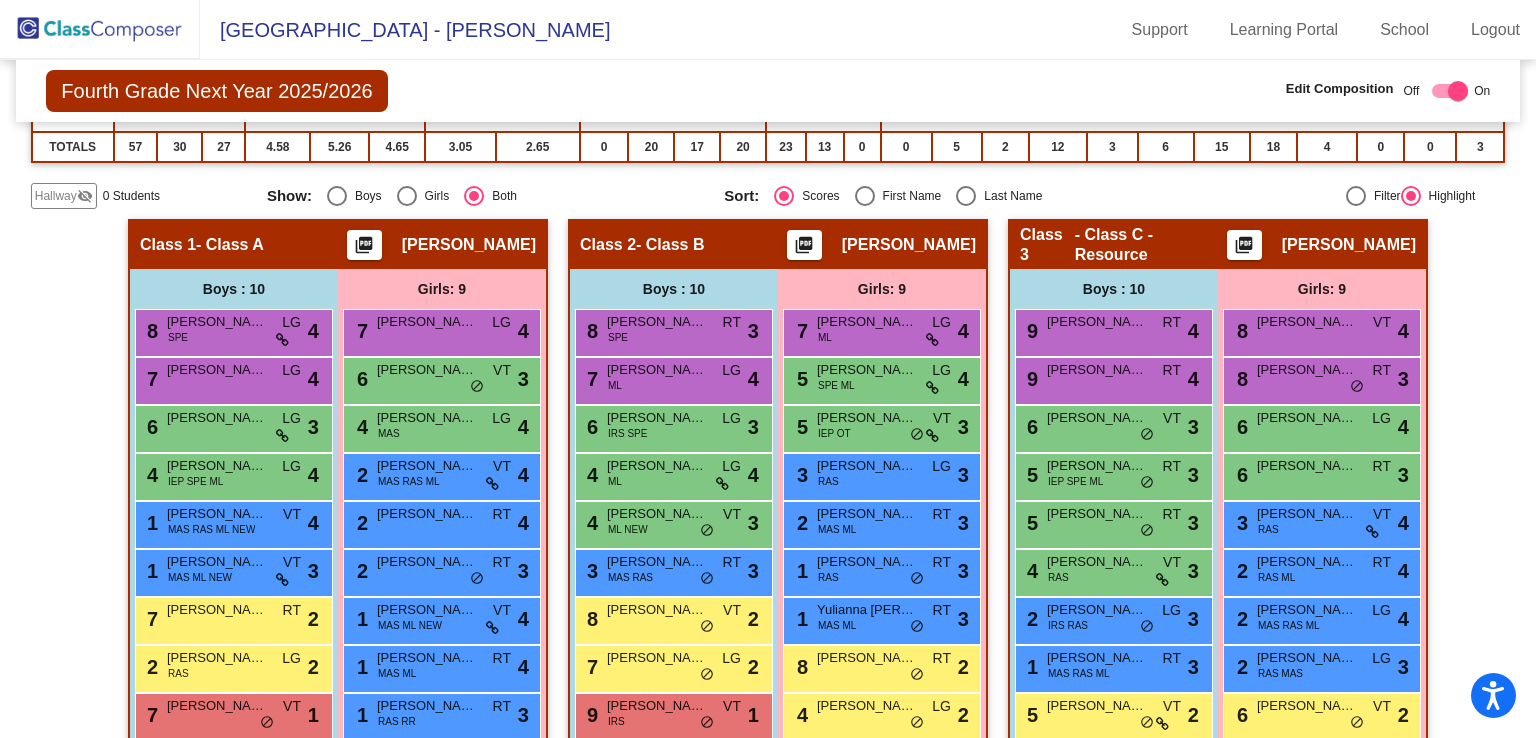 click on "Hallway   visibility_off  0 Students Show:   Boys   Girls   Both Sort:   Scores   First Name   Last Name   Filter     Highlight" 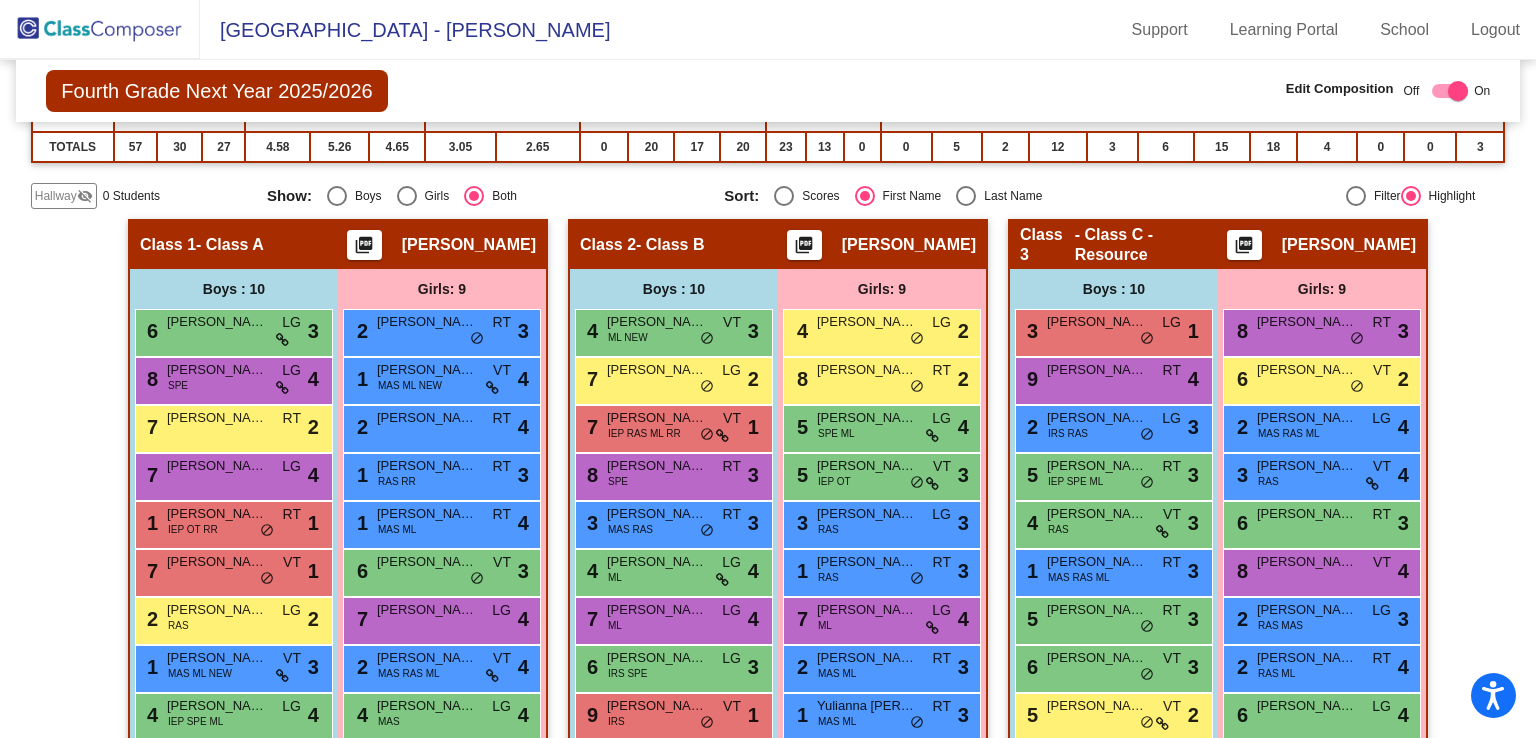 scroll, scrollTop: 389, scrollLeft: 0, axis: vertical 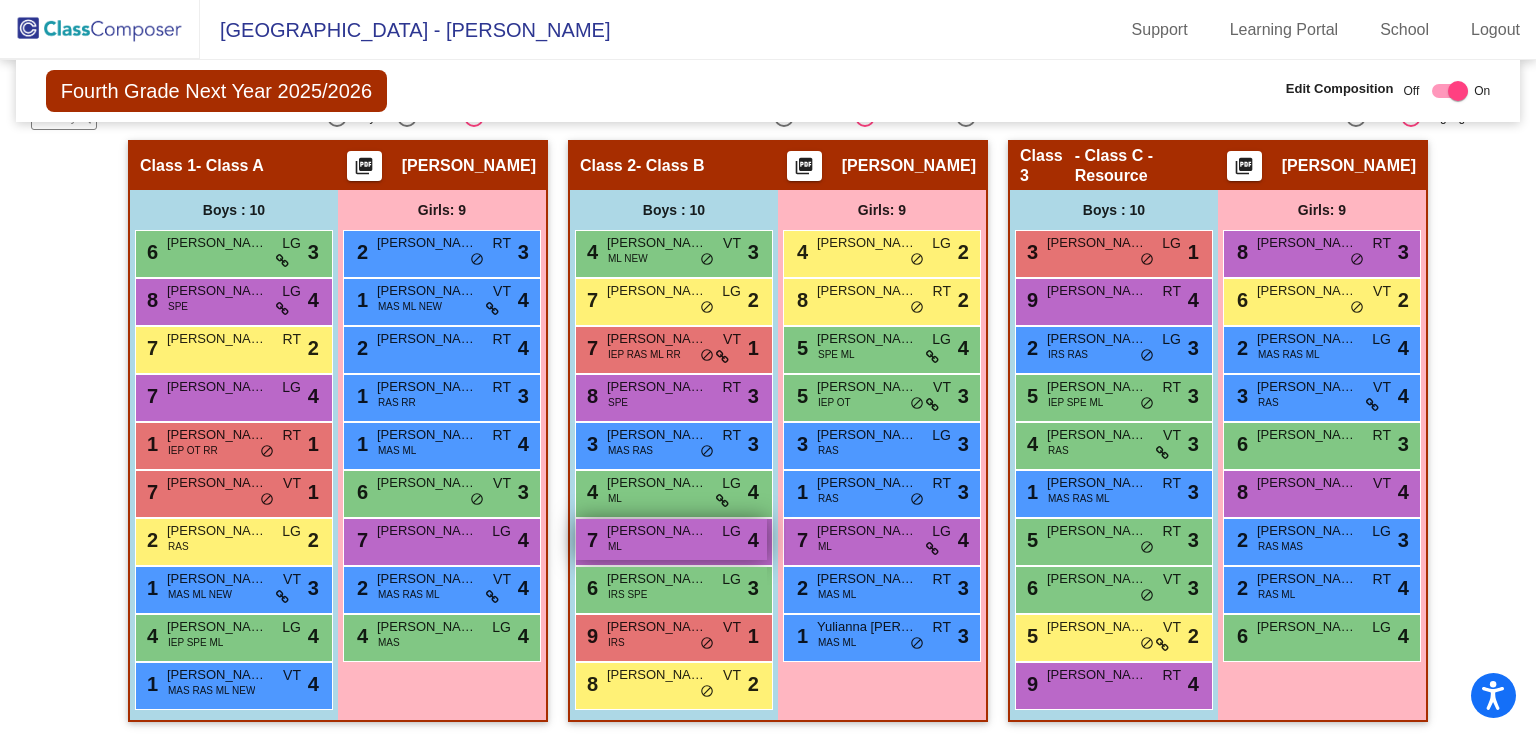 click on "7 [PERSON_NAME] LG lock do_not_disturb_alt 4" at bounding box center (671, 539) 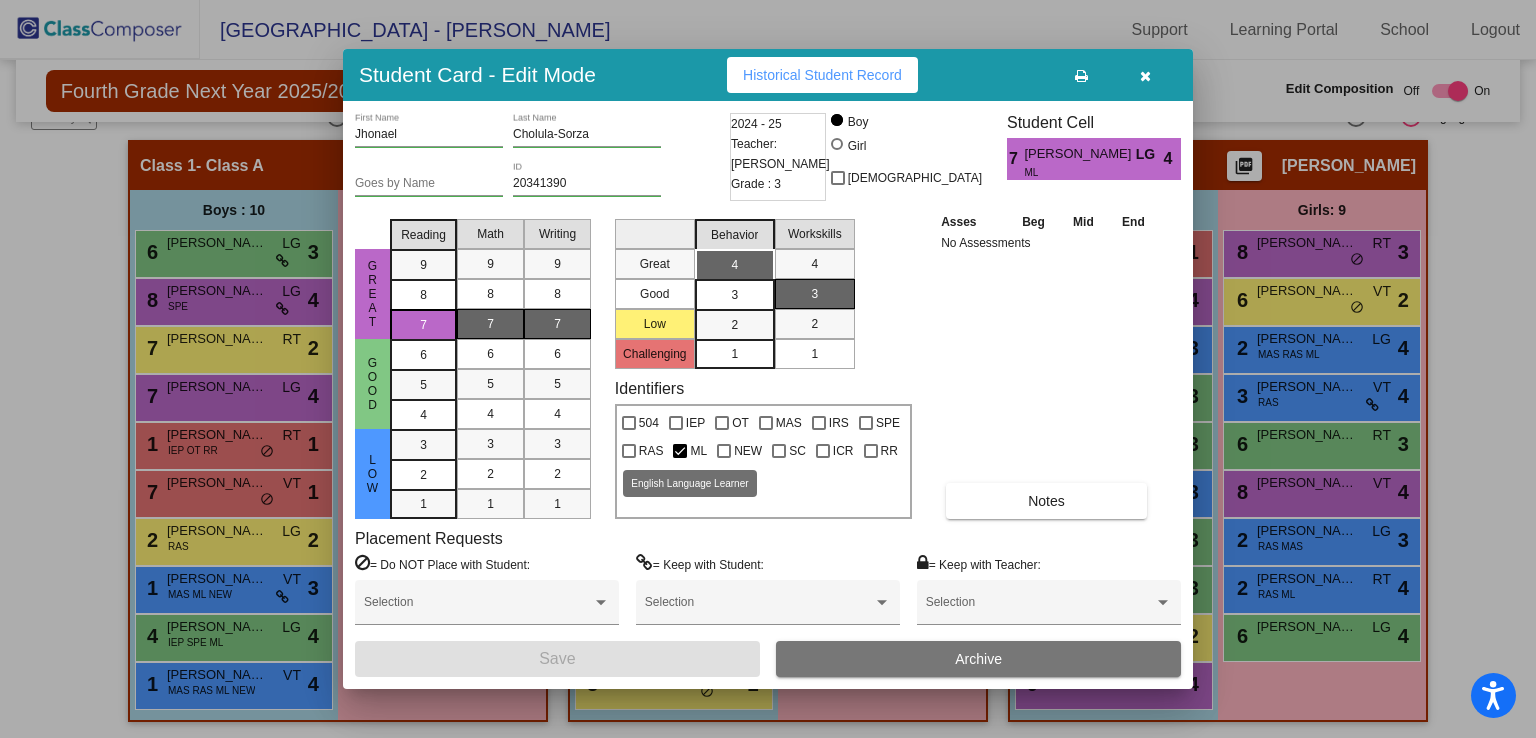 click at bounding box center (680, 451) 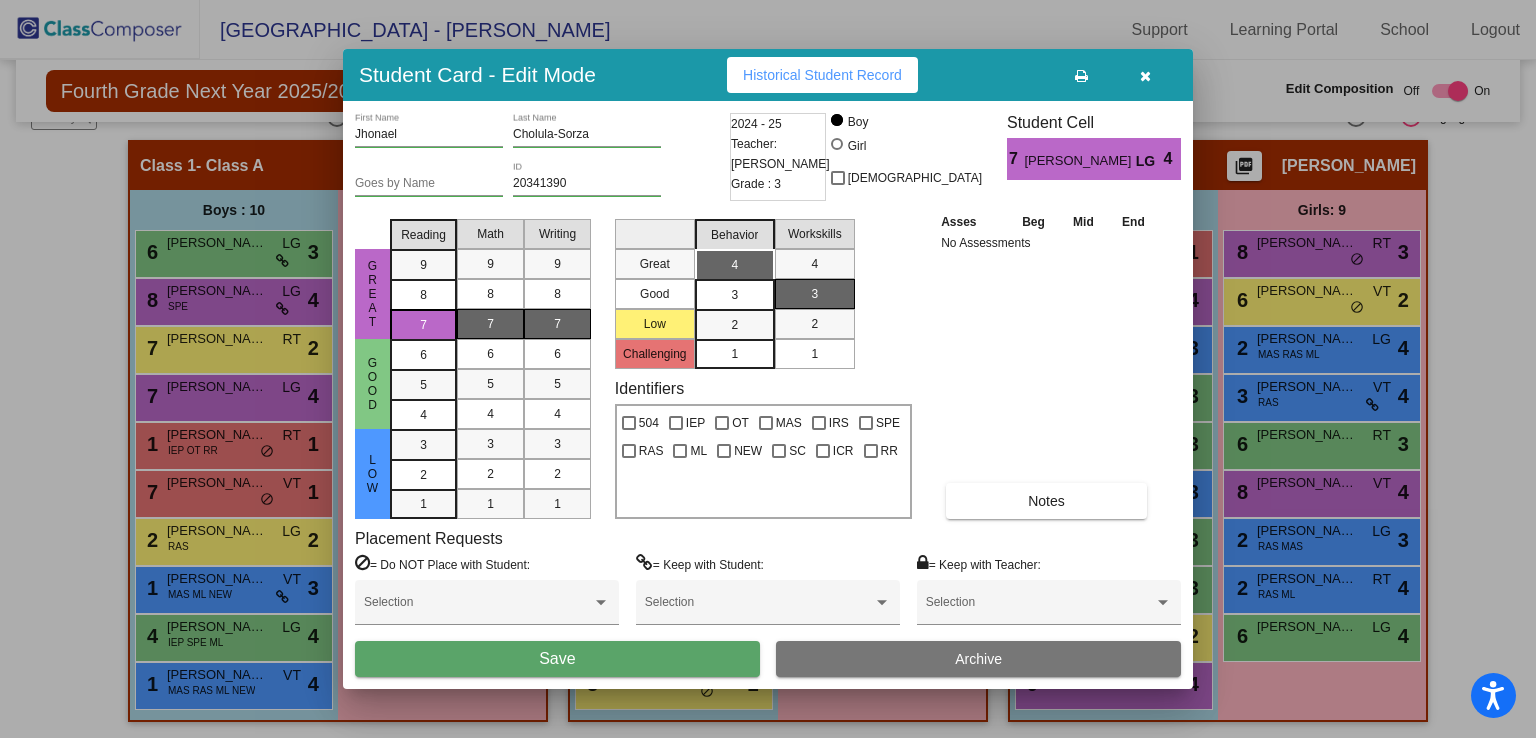 click on "Save" at bounding box center [557, 659] 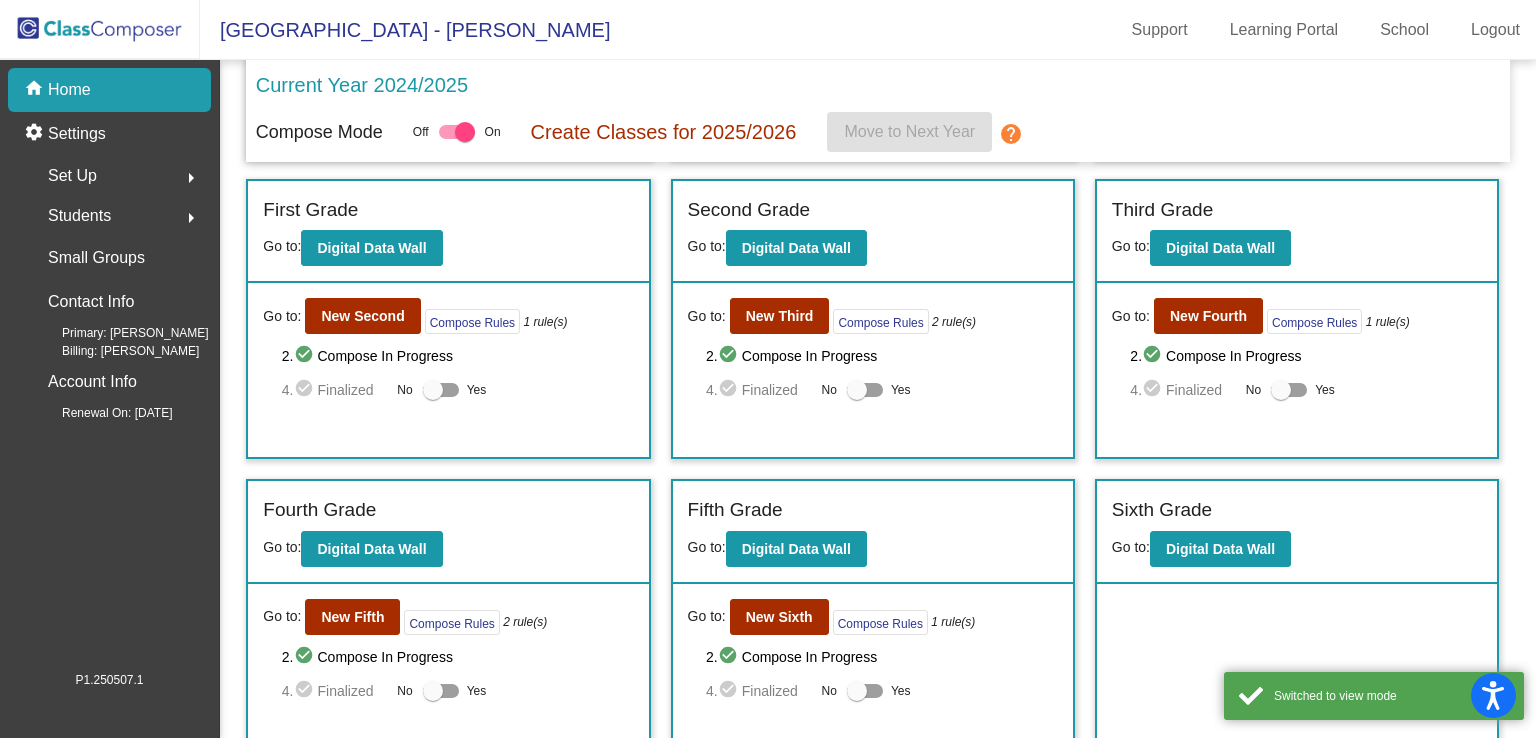 scroll, scrollTop: 298, scrollLeft: 0, axis: vertical 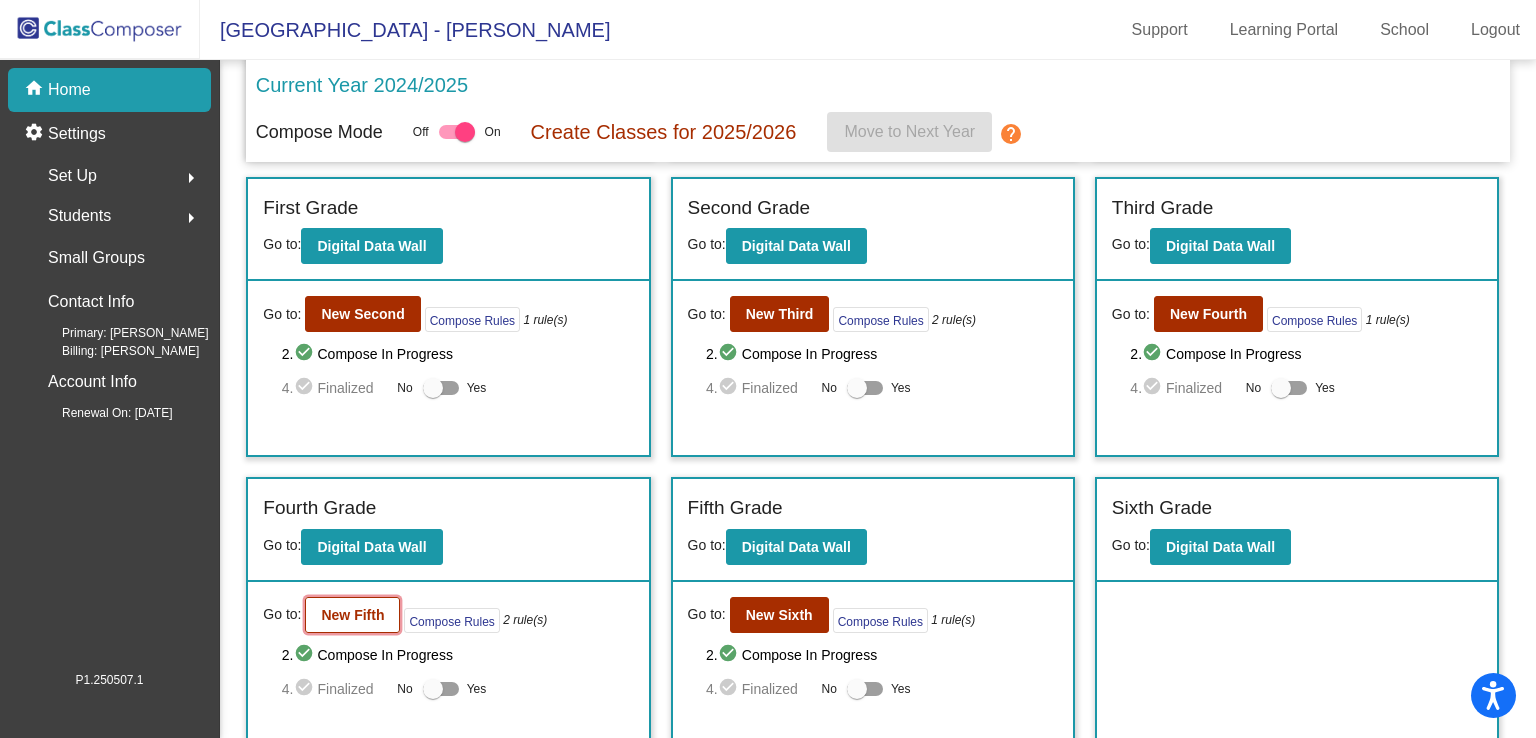 click on "New Fifth" 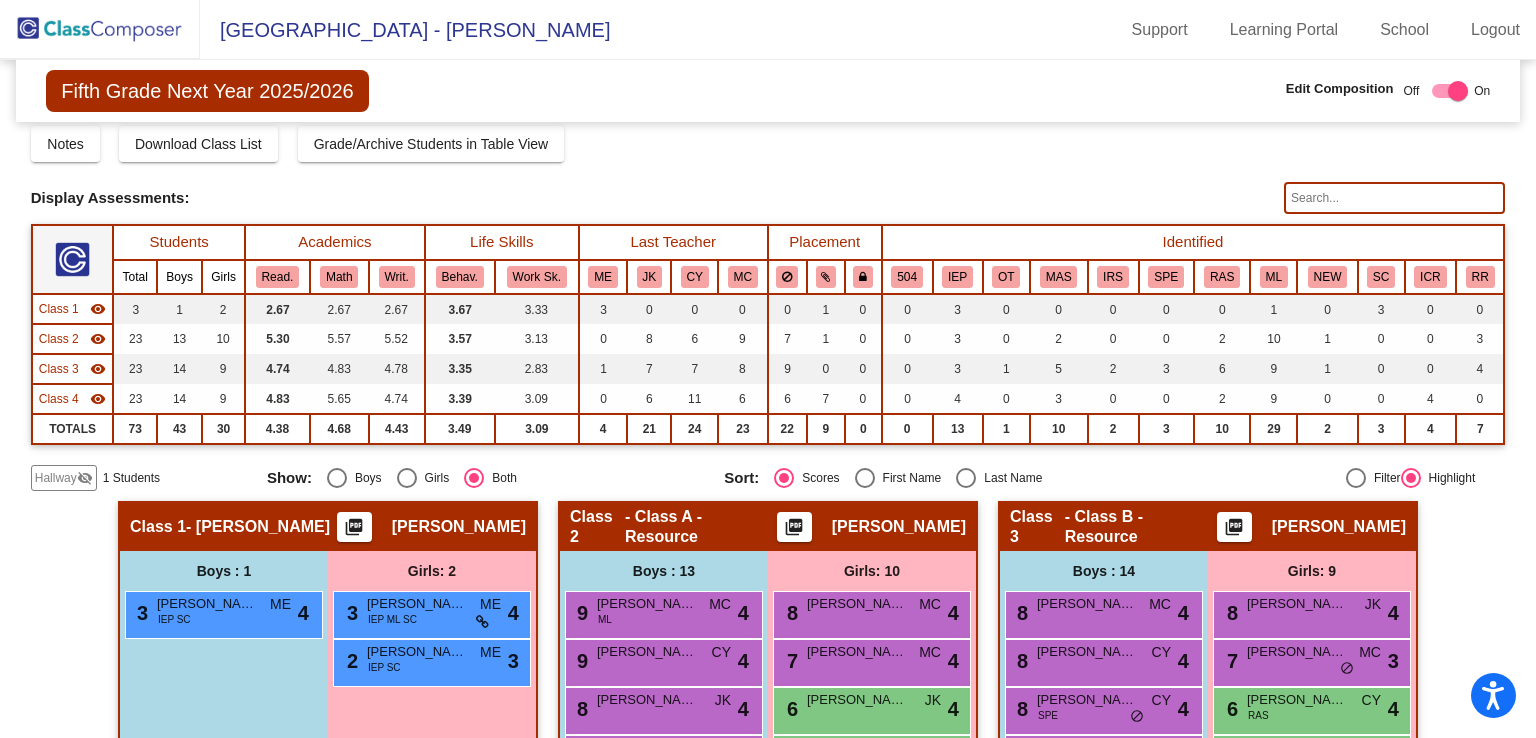 scroll, scrollTop: 88, scrollLeft: 0, axis: vertical 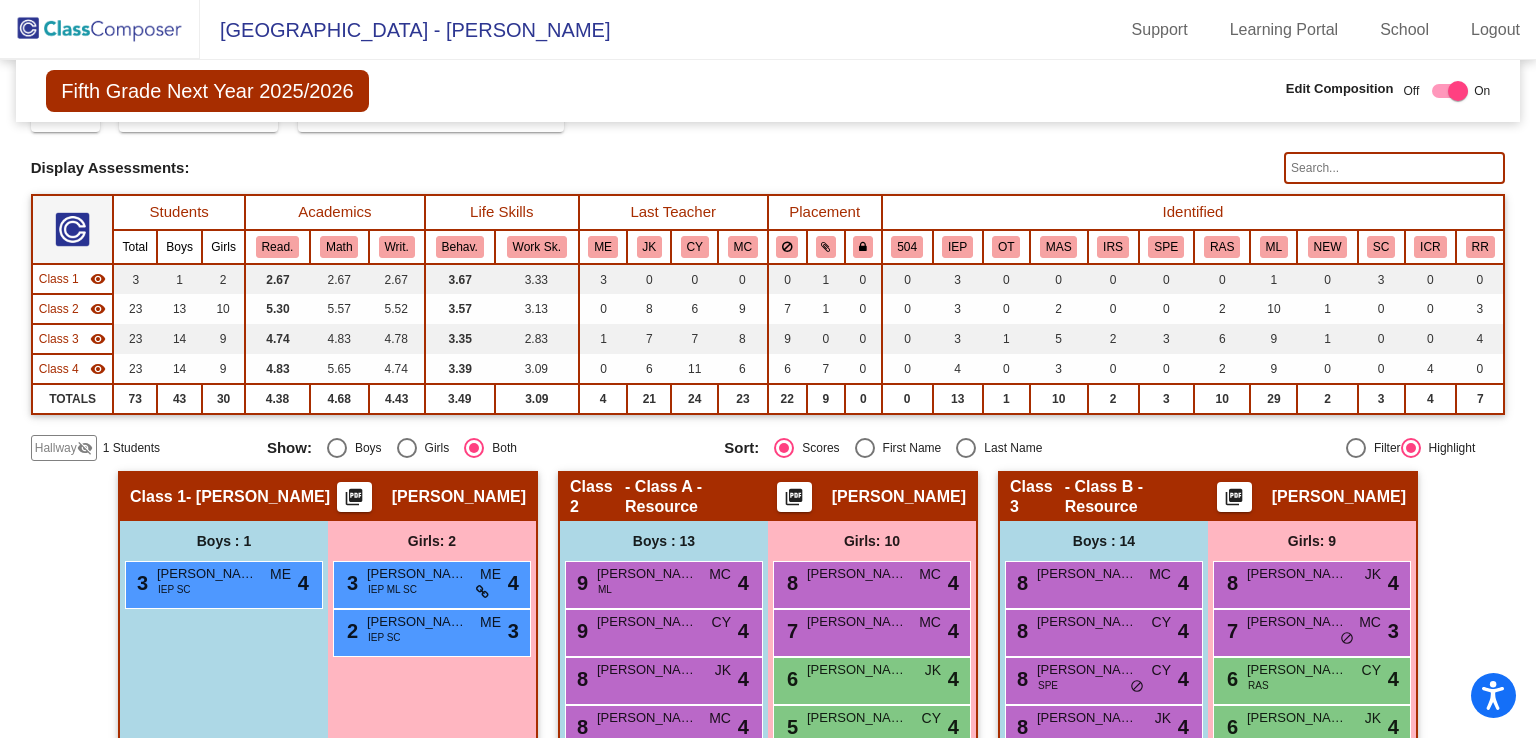 click on "Display Scores for Years:   [DATE] - [DATE]   [DATE] - [DATE]  Grade/Archive Students in Table View   Download   New Small Group   Saved Small Group   Compose   Start Over   Submit Classes  Compose is in progress  Check for Incomplete Scores  View Compose Rules   View Placement Violations  Notes   Download Class List   Import Students   Grade/Archive Students in Table View   New Small Group   Saved Small Group  Display Scores for Years:   [DATE] - [DATE]   [DATE] - [DATE] Display Assessments: Students Academics Life Skills  Last Teacher  Placement  Identified  Total Boys Girls  Read.   Math   Writ.   Behav.   Work Sk.   ME   JK   CY   MC   504   IEP   OT   MAS   IRS   SPE   RAS   ML   NEW   SC   ICR   RR  Hallway  visibility_off  1 1 0                 0   0   0   0   0   0   0   0   0   0   0   0   0   0   0   0   0   0   0  Class 1  visibility  3 1 2  2.67   2.67   2.67   3.67   3.33   3   0   0   0   0   1   0   0   3   0   0   0   0   0   1   0   3   0   0  Class 2  visibility  23 13 10  5.30   5.57   5.52   3.57  9" 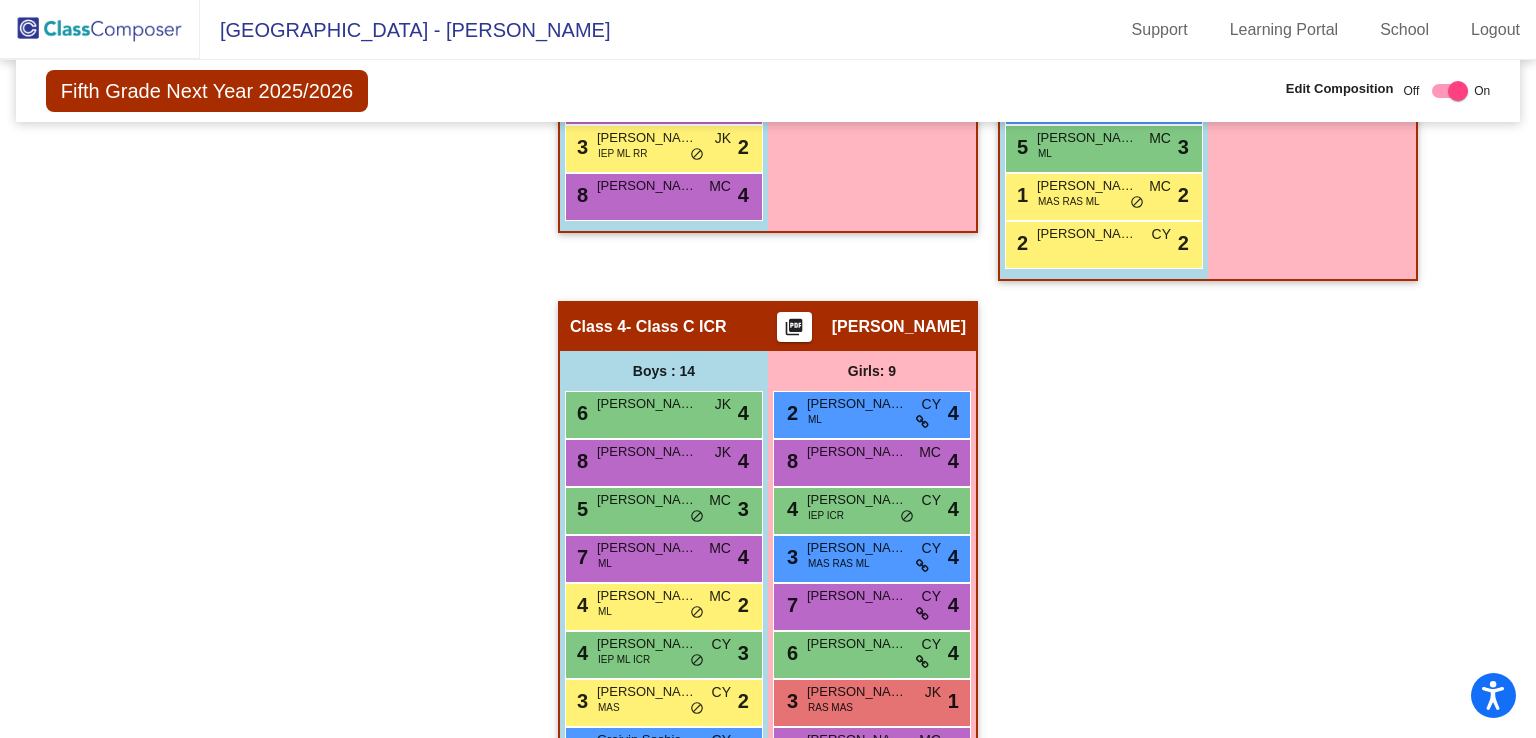 scroll, scrollTop: 1147, scrollLeft: 0, axis: vertical 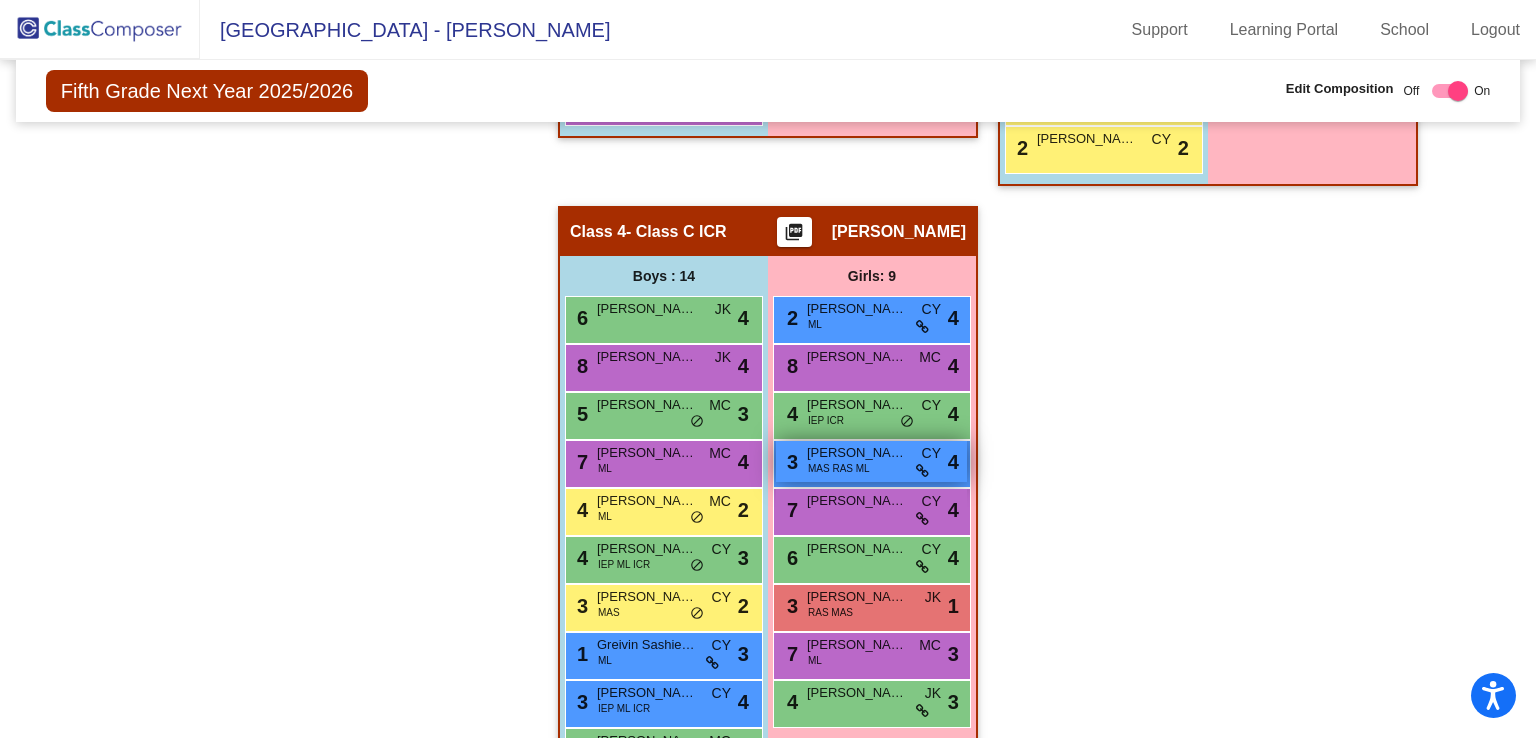click on "MAS RAS ML" at bounding box center [839, 468] 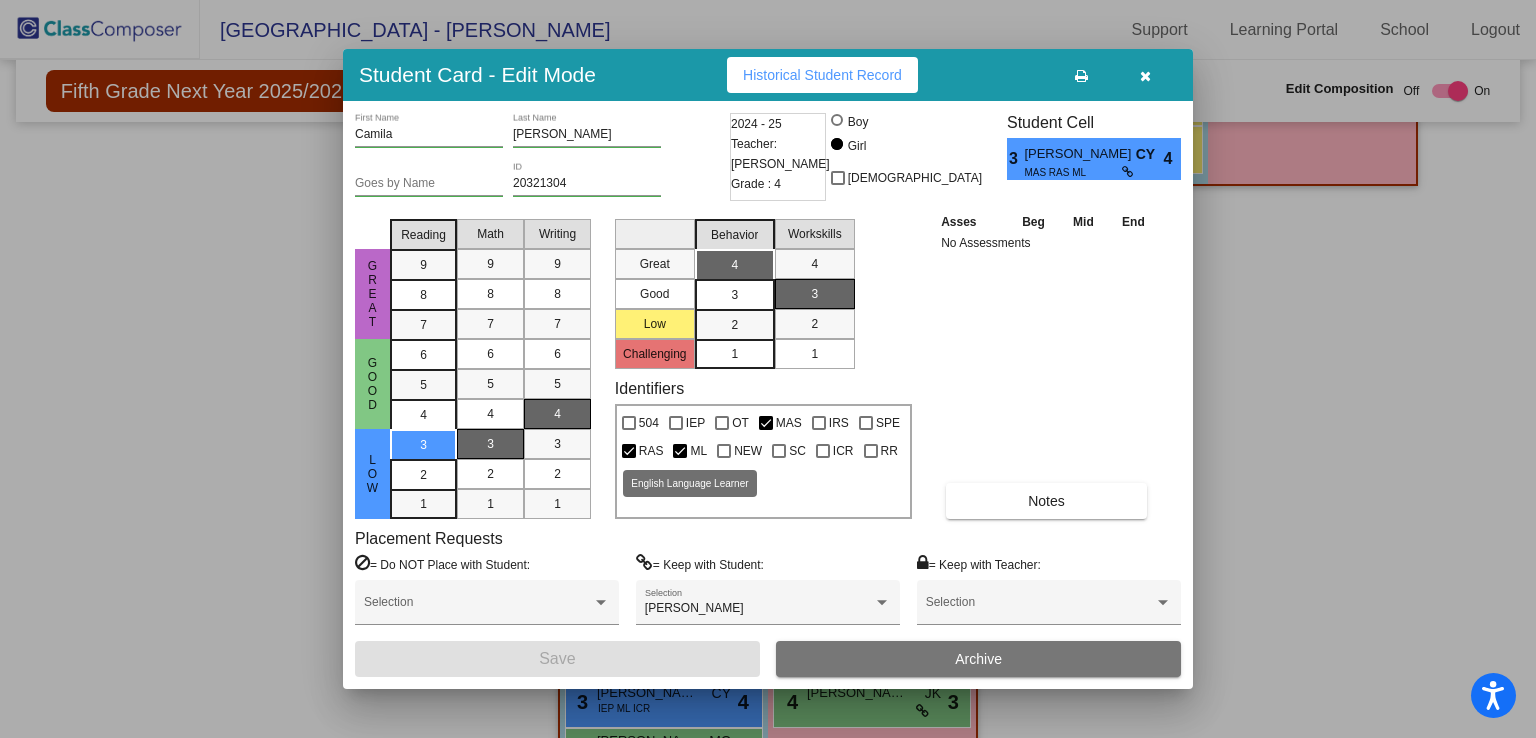 click at bounding box center (680, 451) 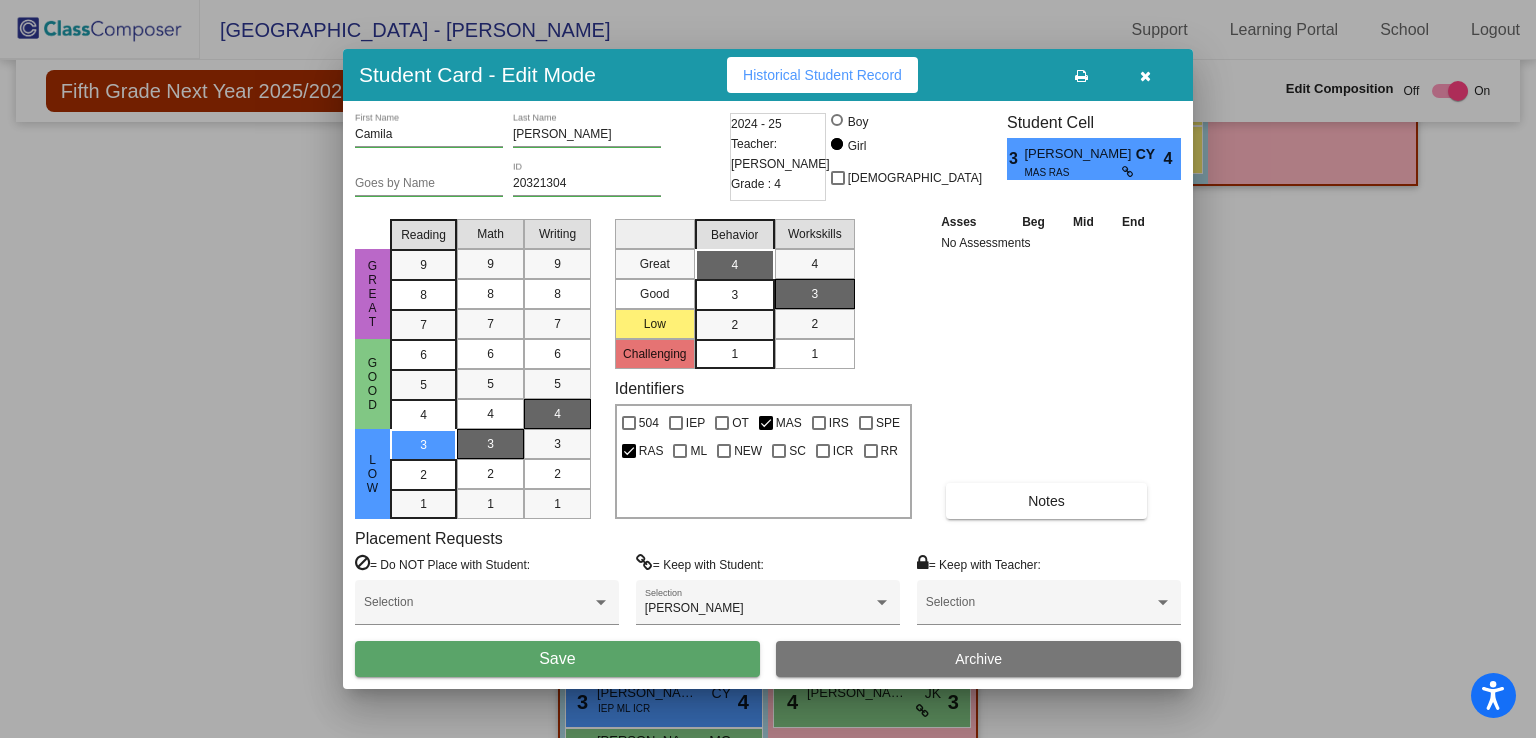 click on "Save" at bounding box center (557, 659) 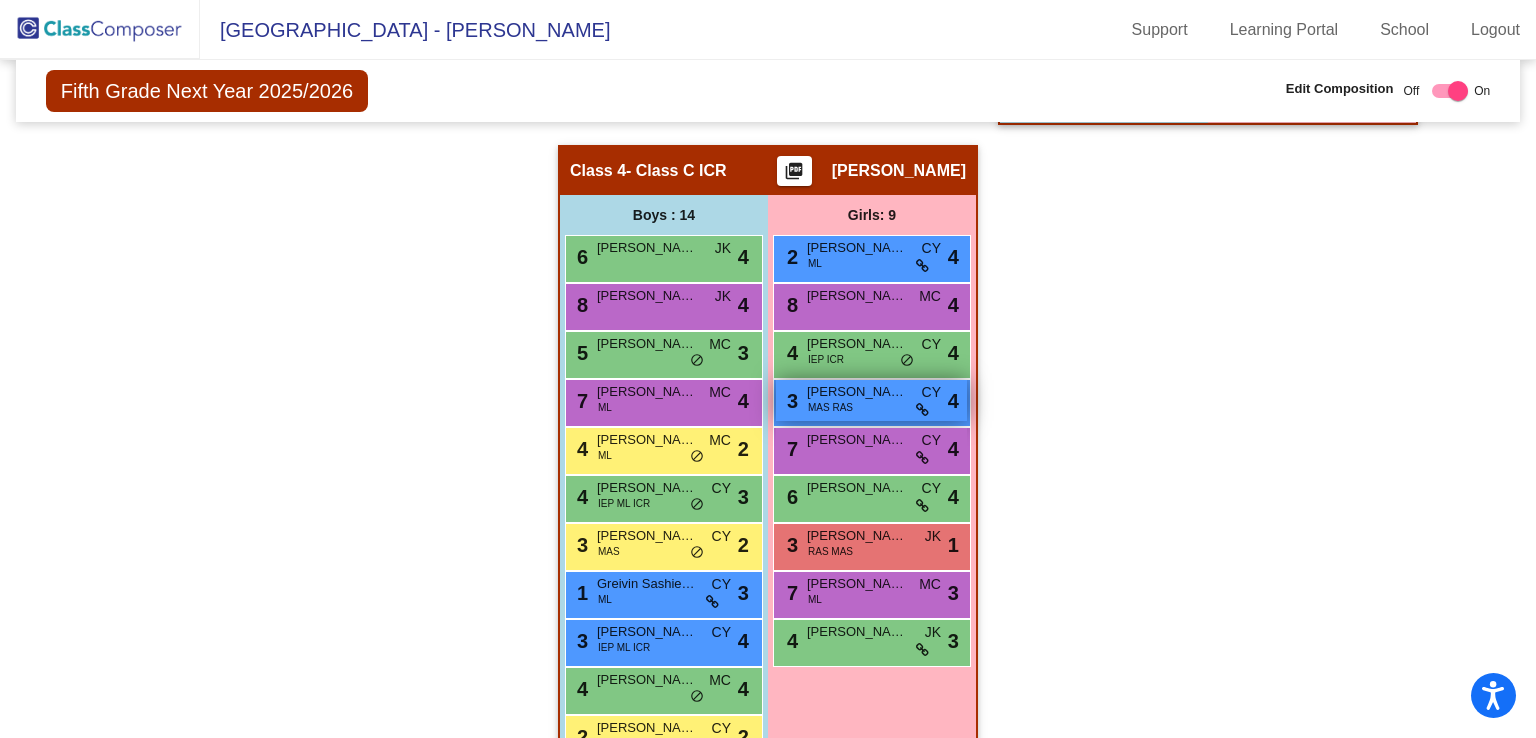 scroll, scrollTop: 1219, scrollLeft: 0, axis: vertical 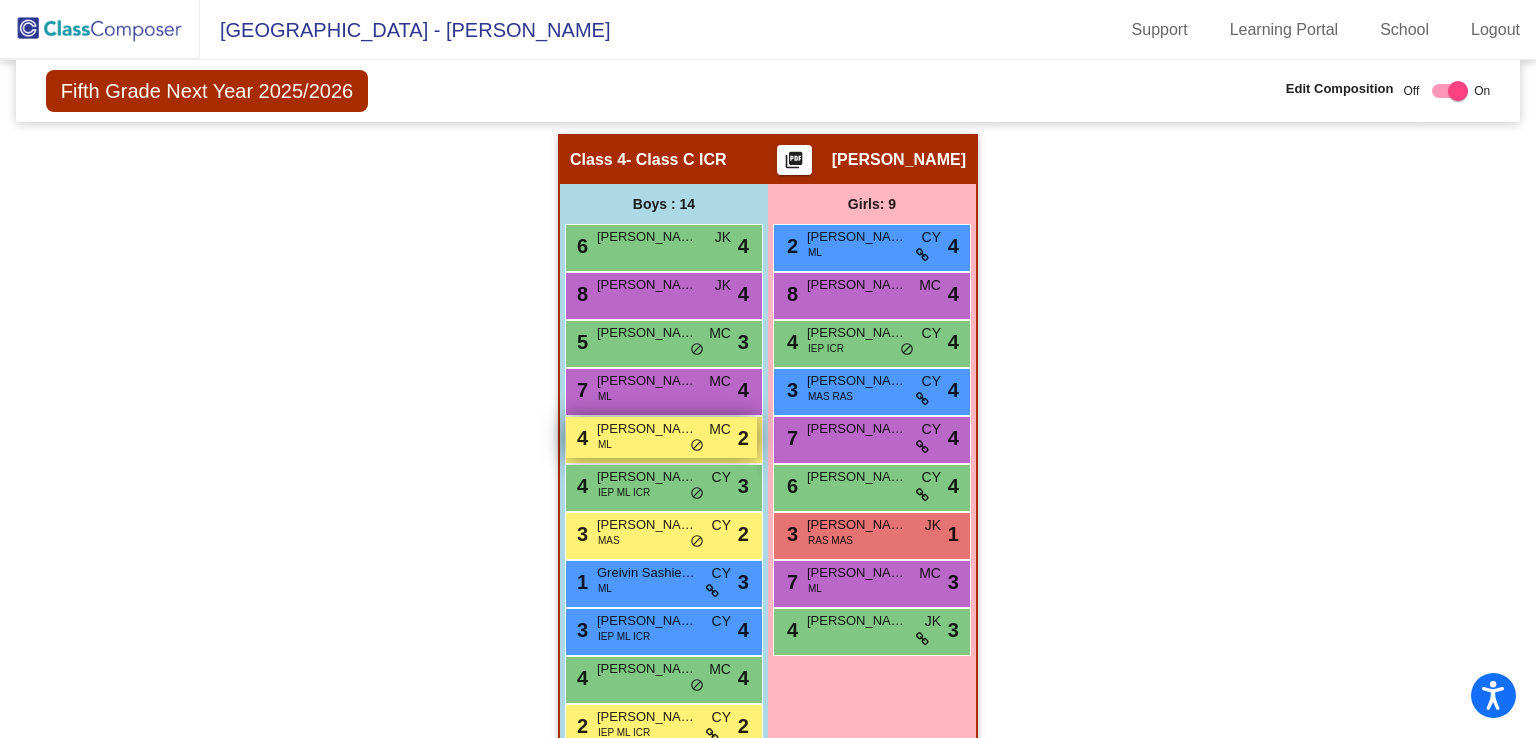 click on "[PERSON_NAME]" at bounding box center [647, 429] 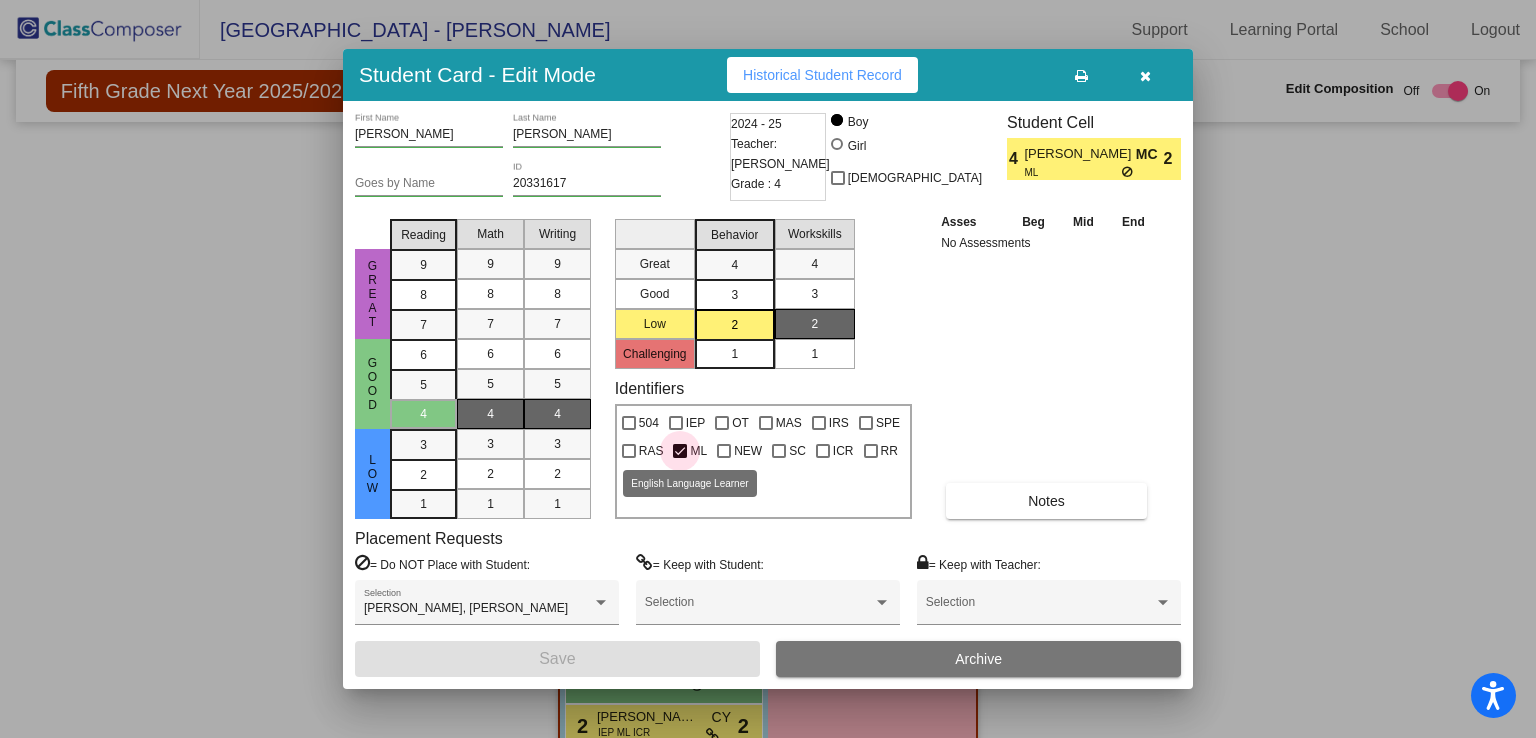 click on "ML" at bounding box center [698, 451] 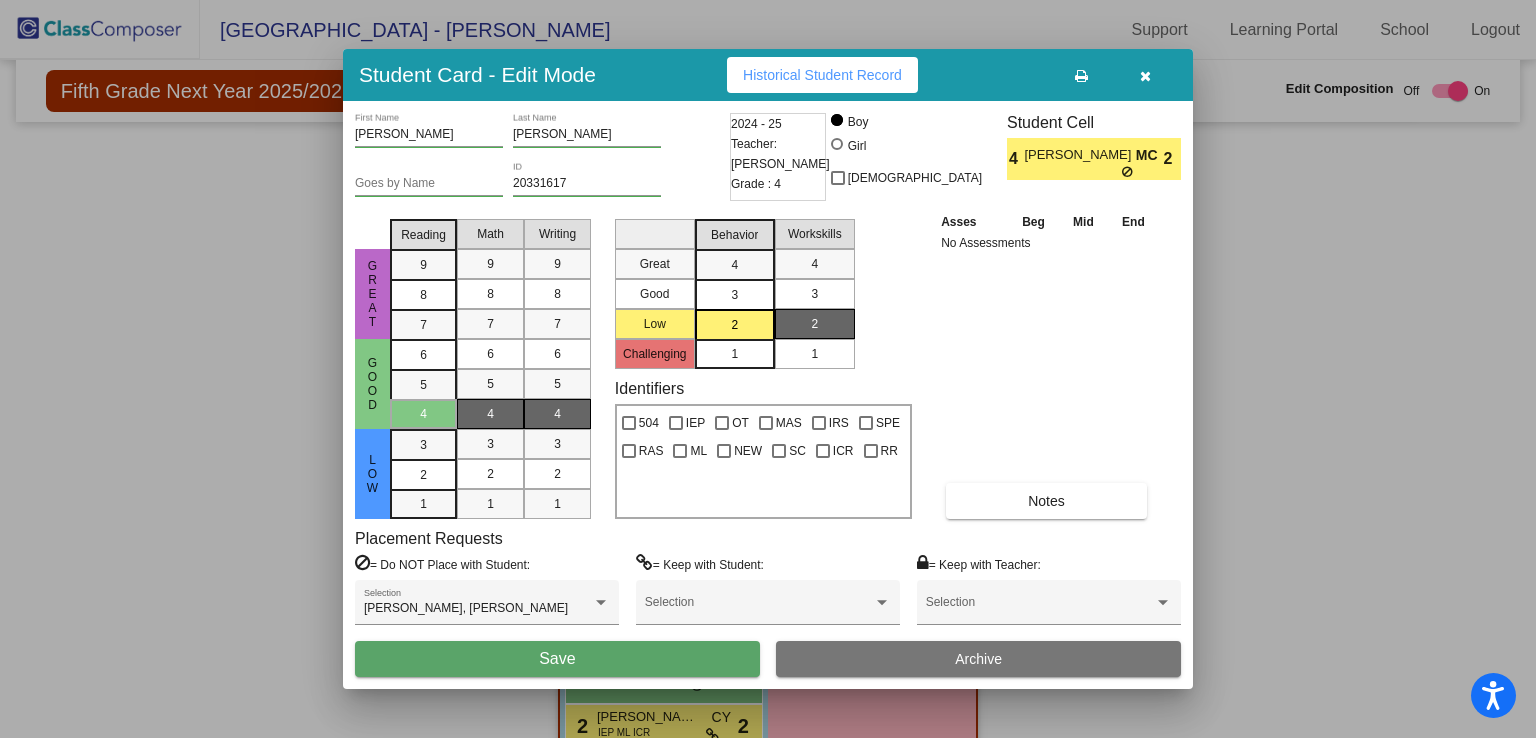 click on "Save" at bounding box center (557, 659) 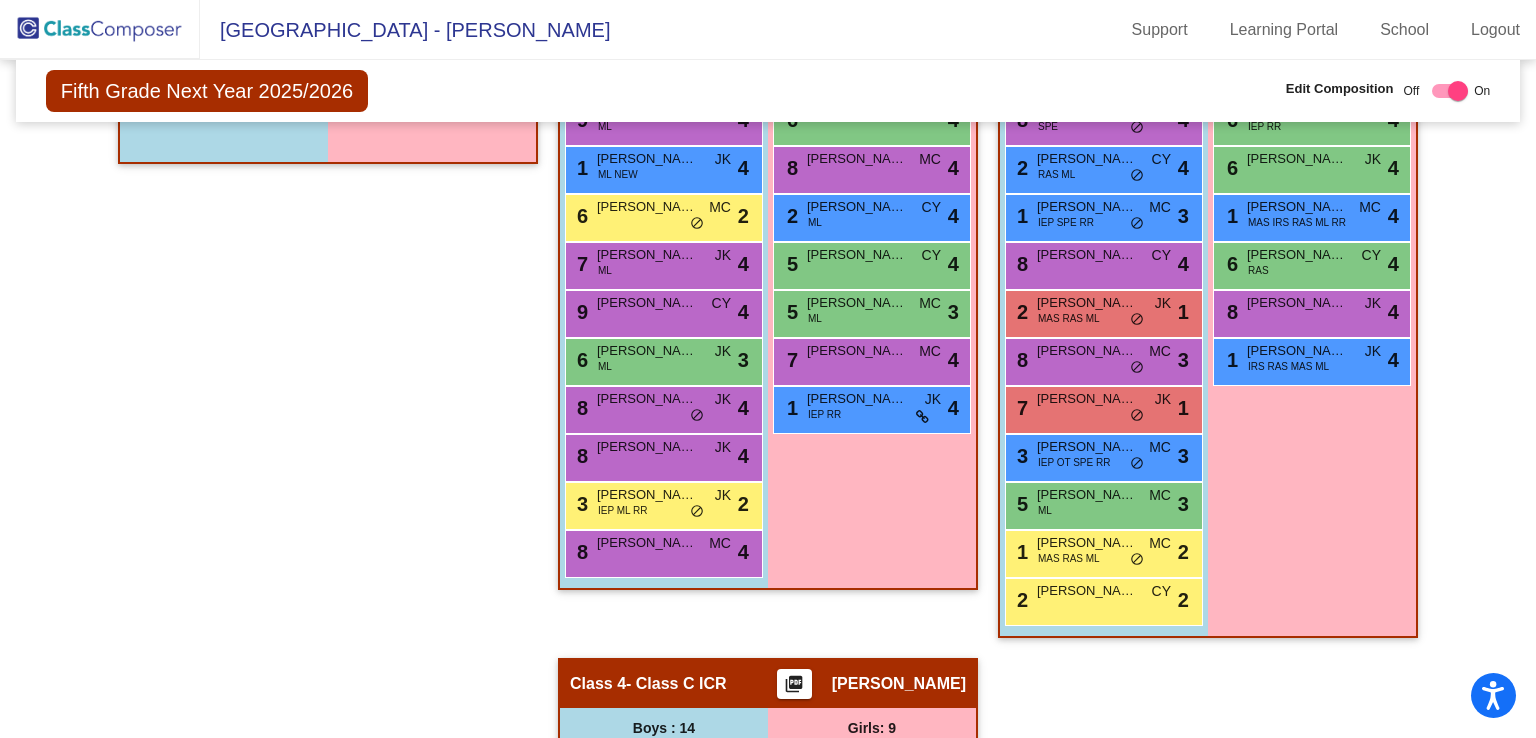 scroll, scrollTop: 694, scrollLeft: 0, axis: vertical 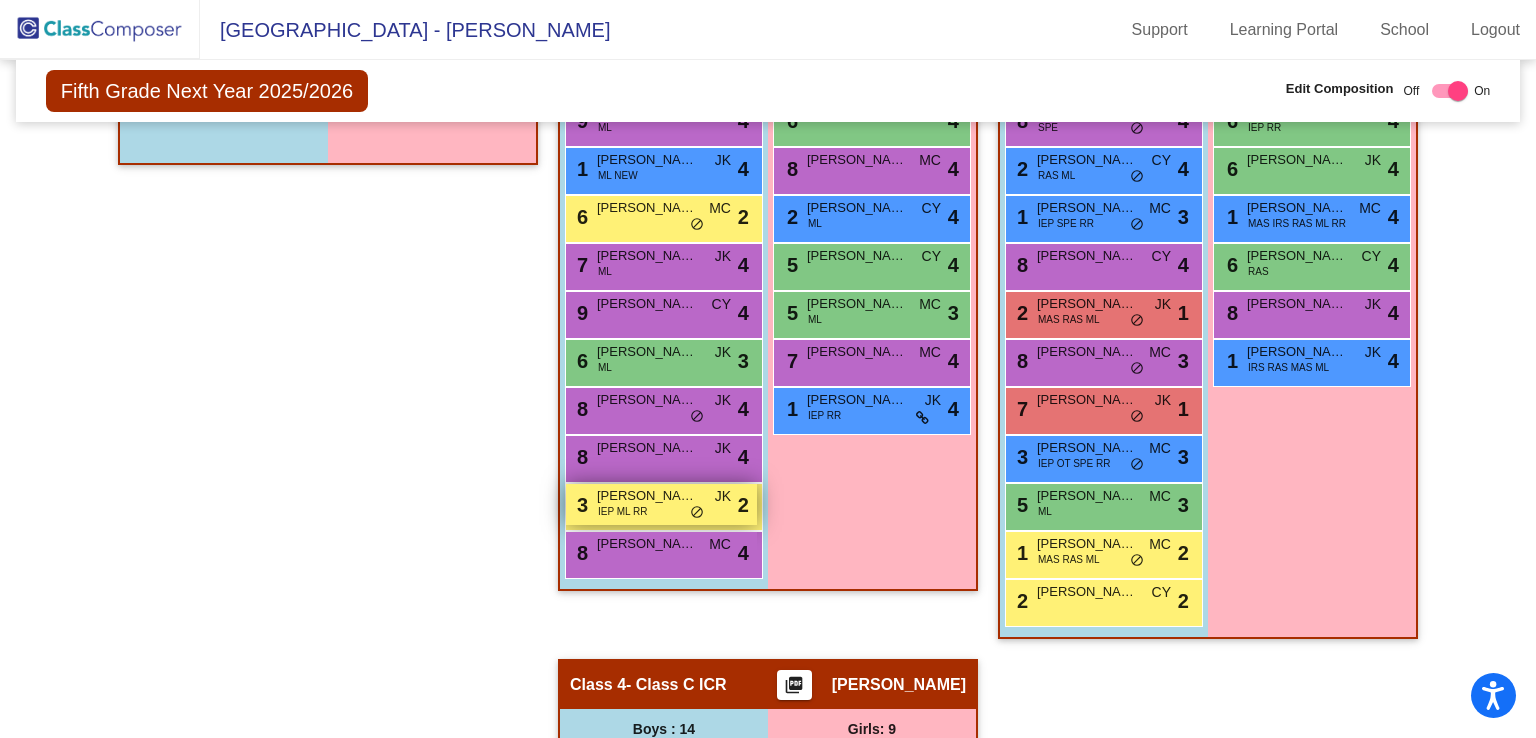 click on "[PERSON_NAME]" at bounding box center [647, 496] 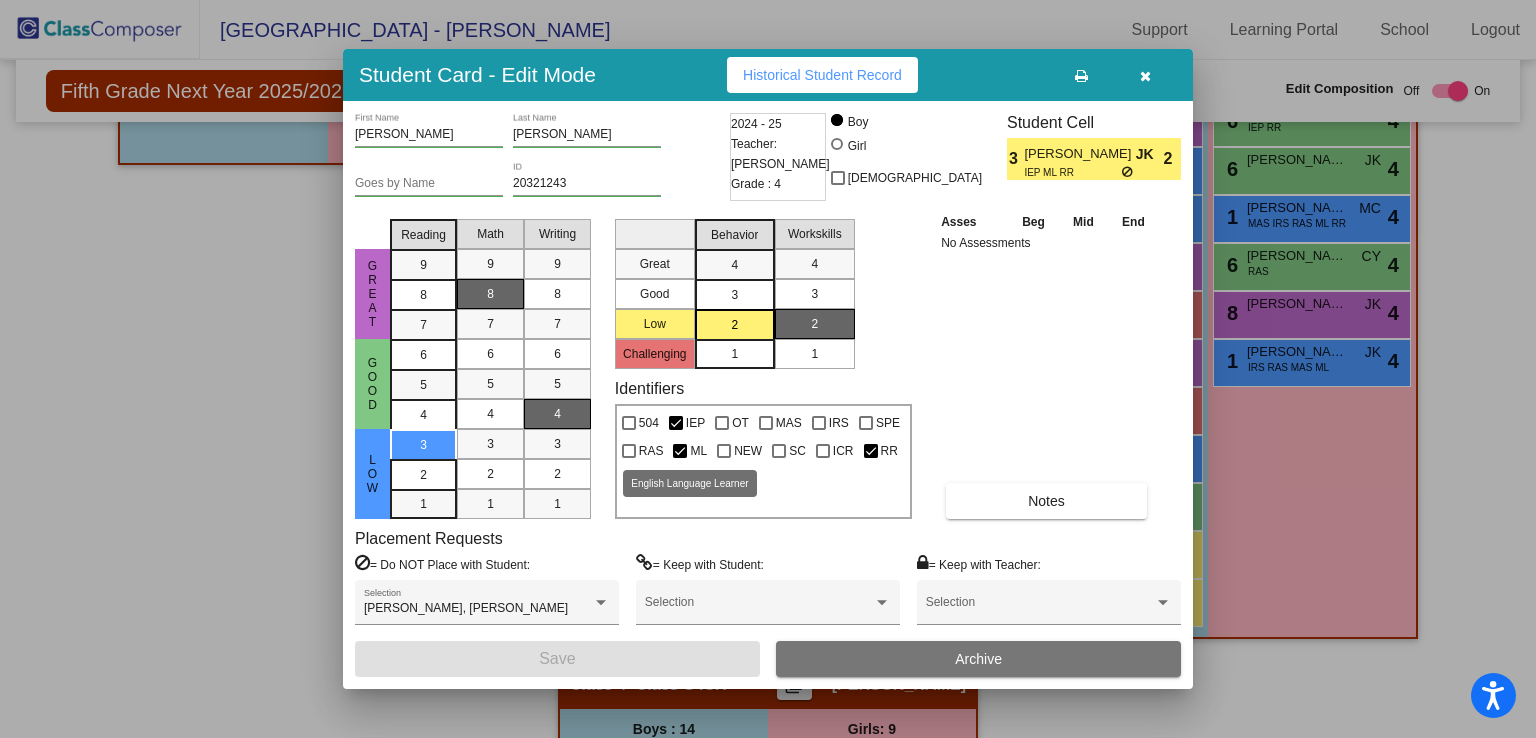 click at bounding box center [680, 451] 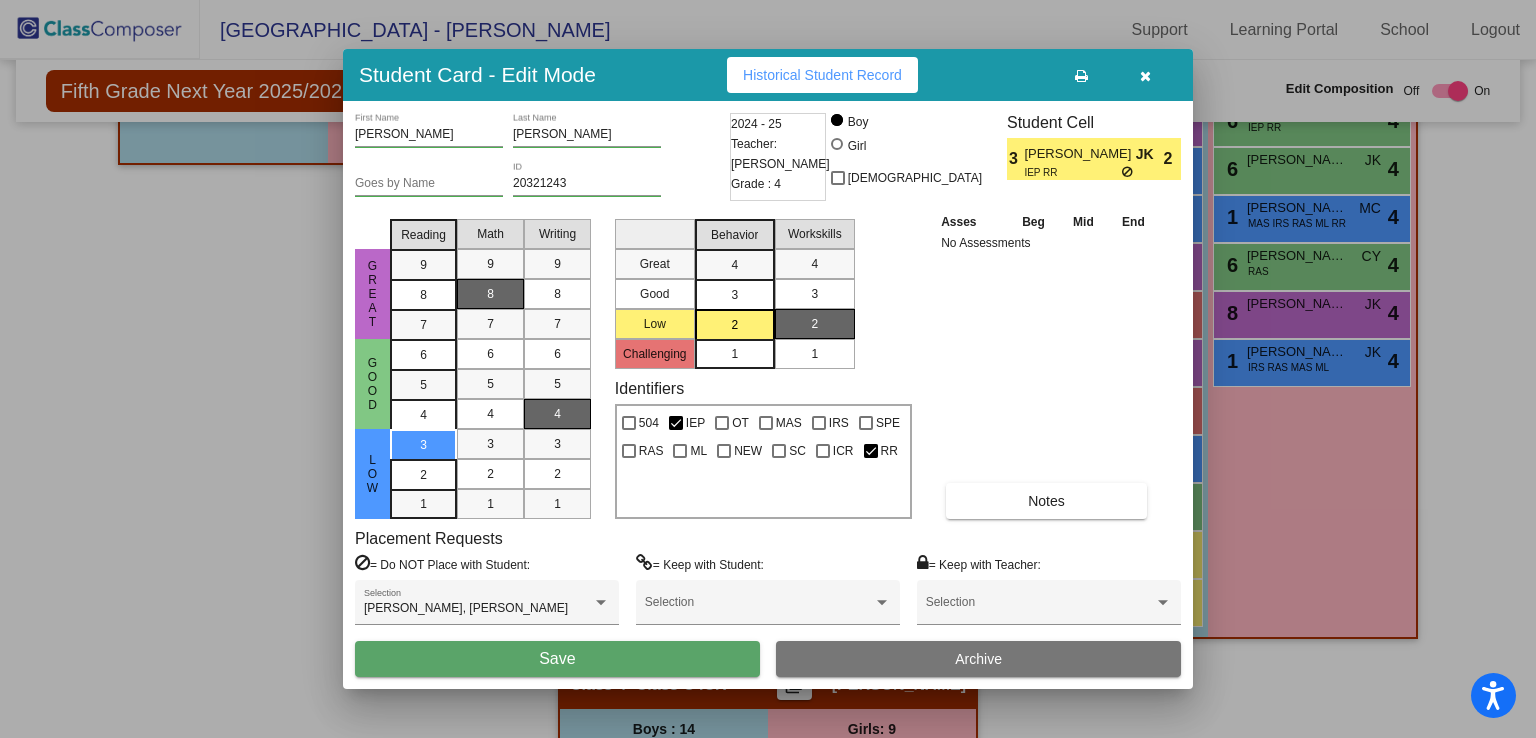 click on "Save" at bounding box center (557, 659) 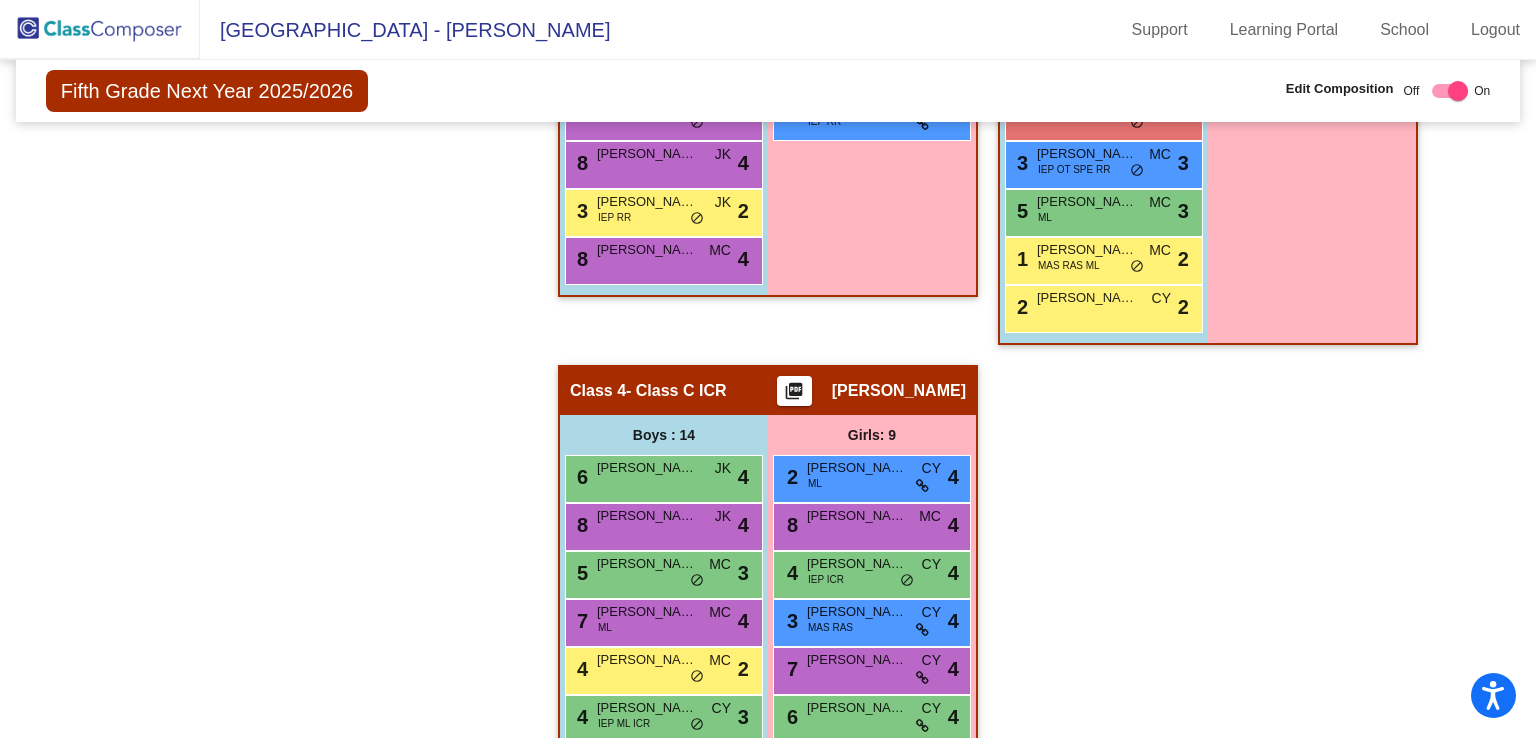 scroll, scrollTop: 995, scrollLeft: 0, axis: vertical 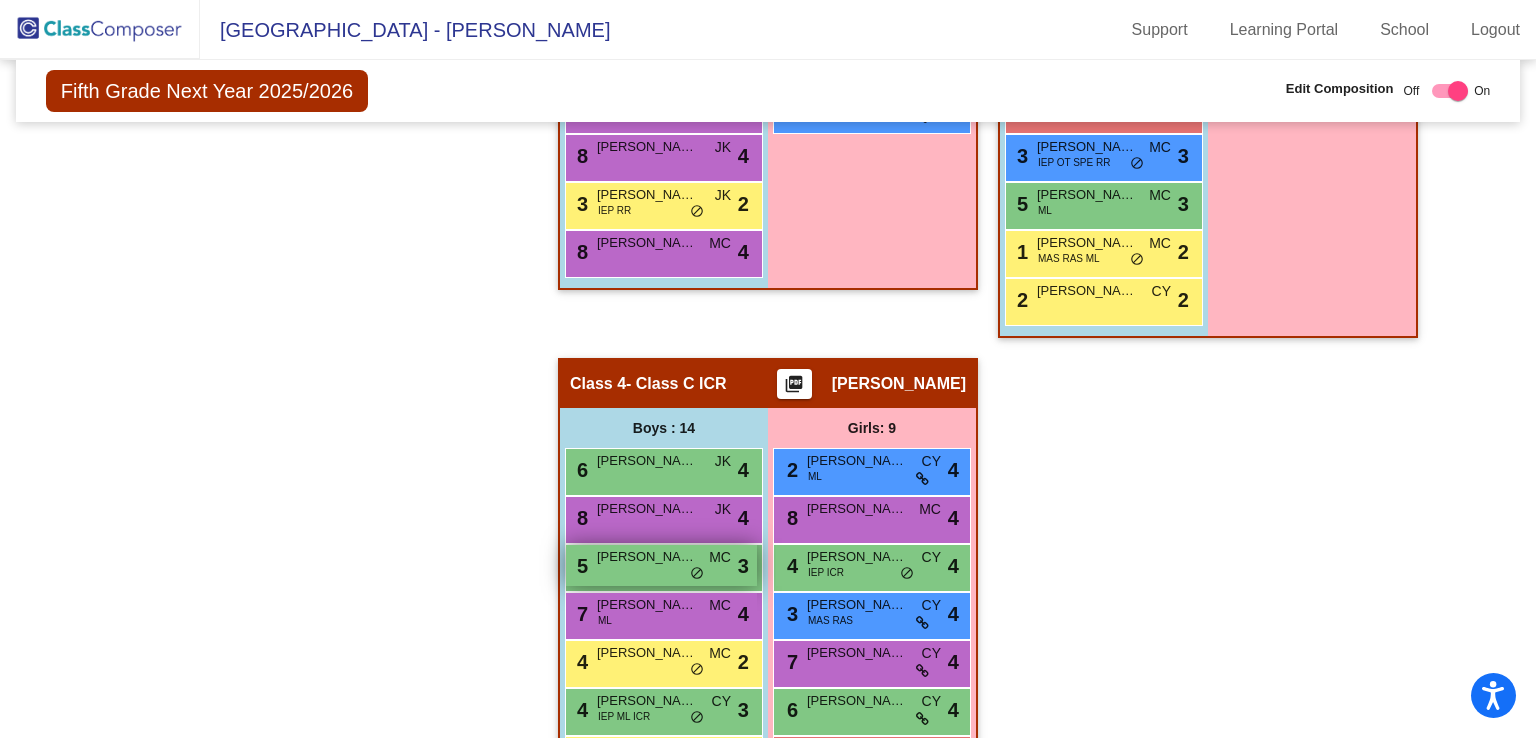 click on "5 [PERSON_NAME] MC lock do_not_disturb_alt 3" at bounding box center [661, 565] 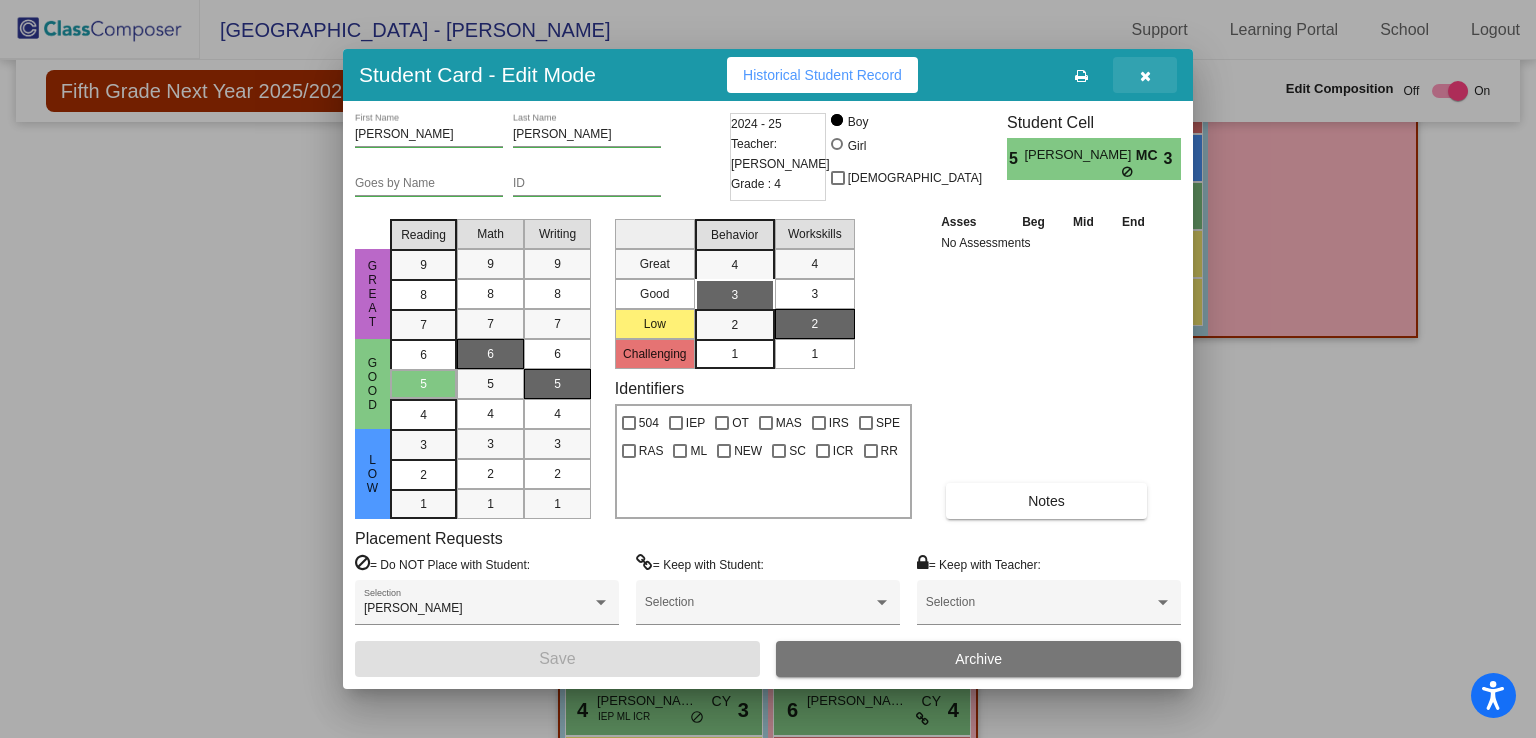 click at bounding box center [1145, 75] 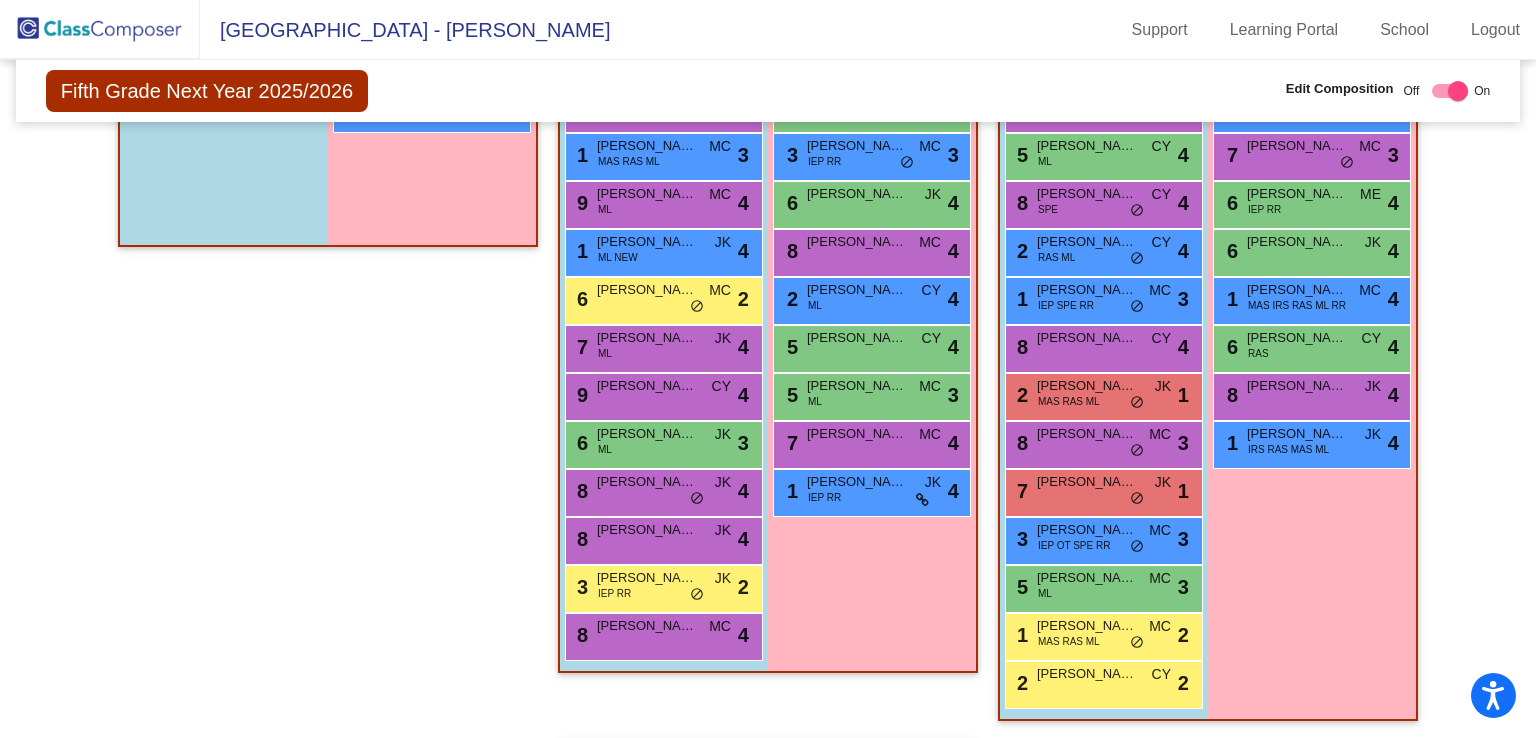 scroll, scrollTop: 609, scrollLeft: 0, axis: vertical 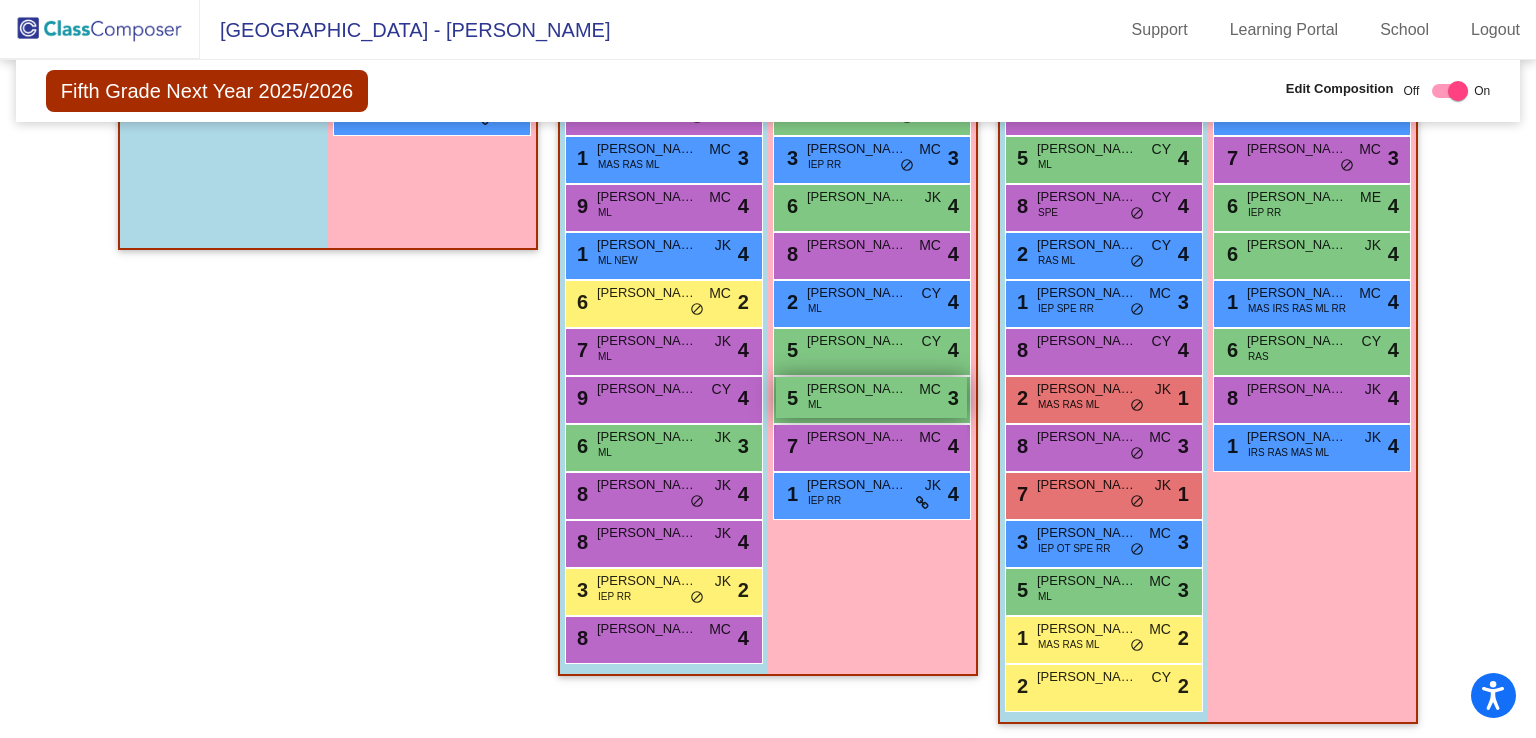 click on "[PERSON_NAME]" at bounding box center (857, 389) 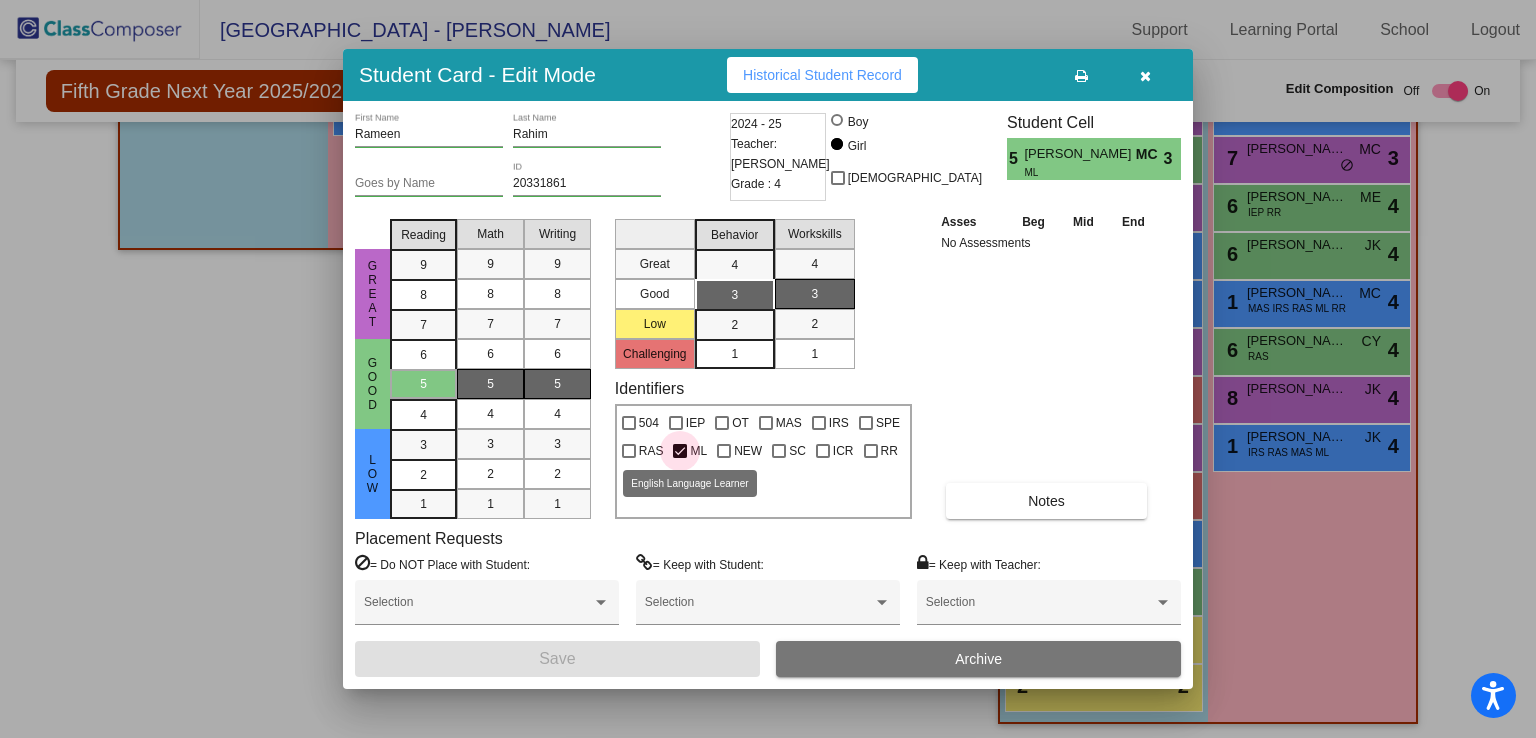 click at bounding box center (680, 451) 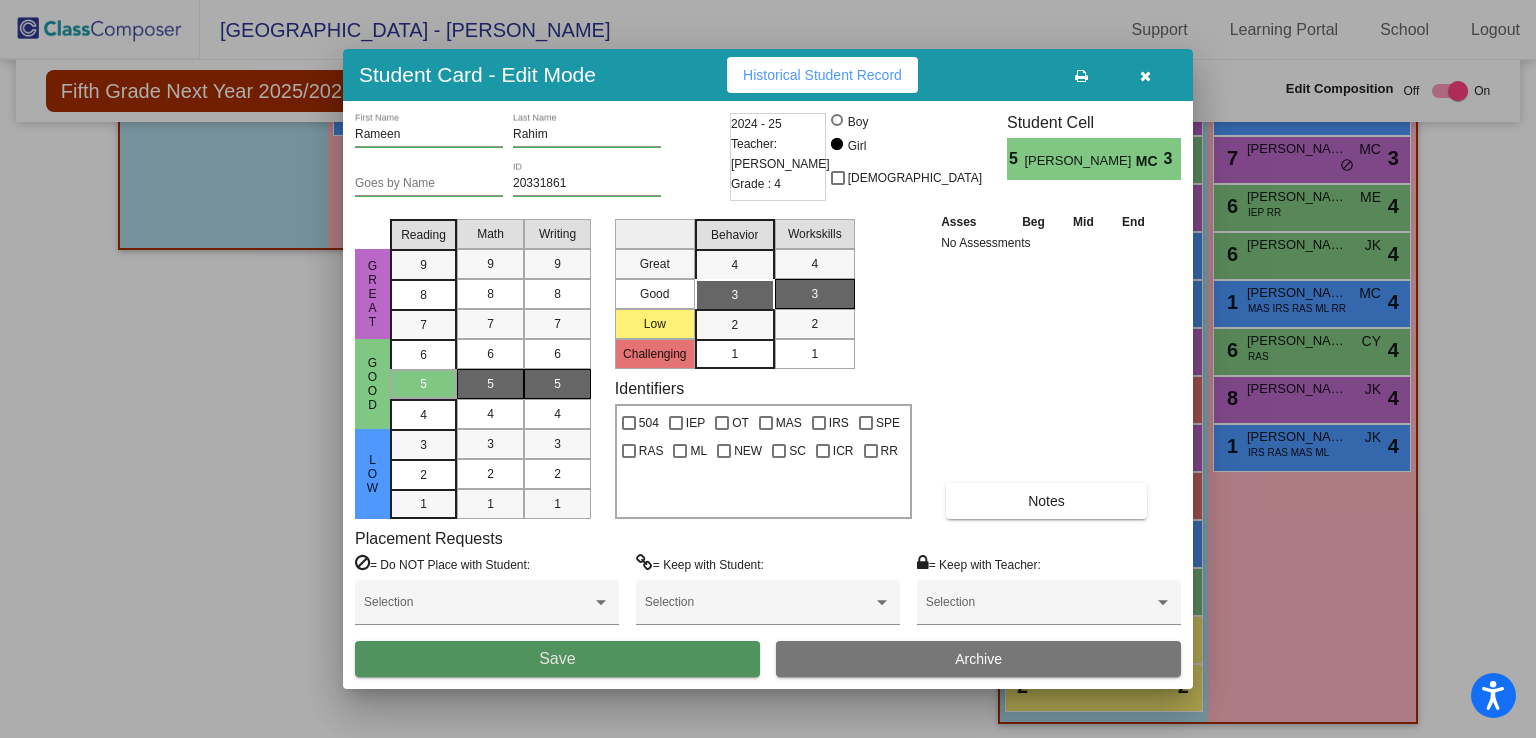 click on "Save" at bounding box center [557, 659] 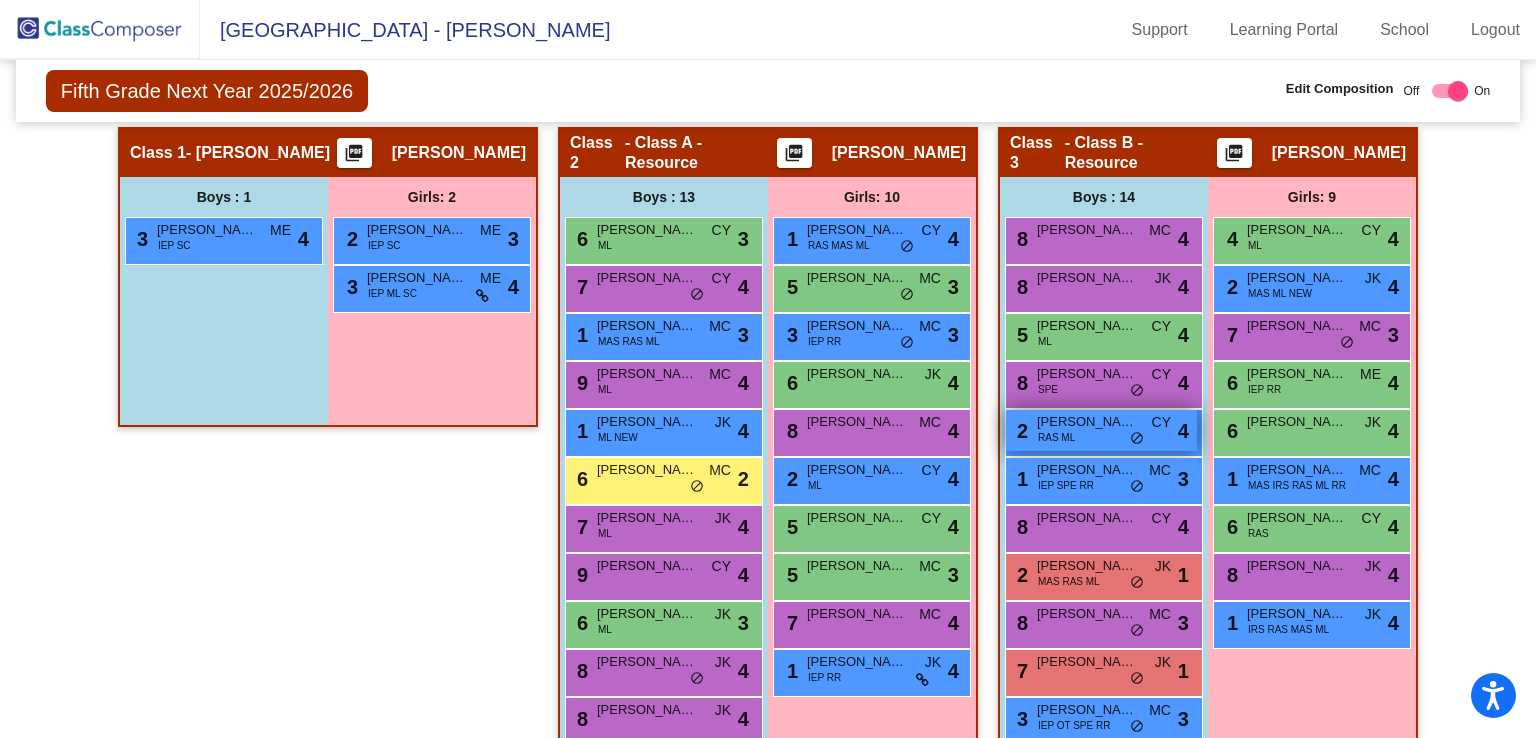 scroll, scrollTop: 431, scrollLeft: 0, axis: vertical 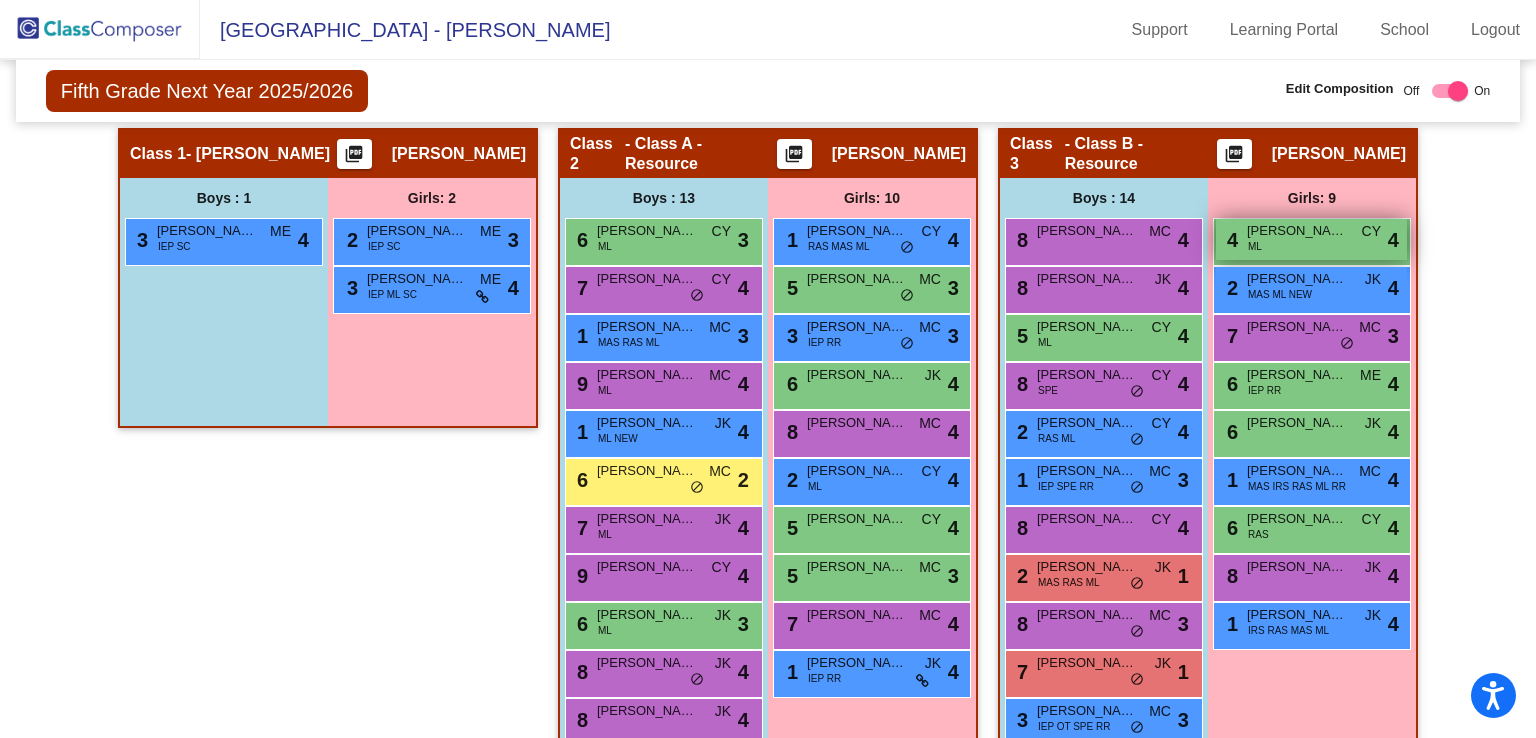 click on "[PERSON_NAME]" at bounding box center (1297, 231) 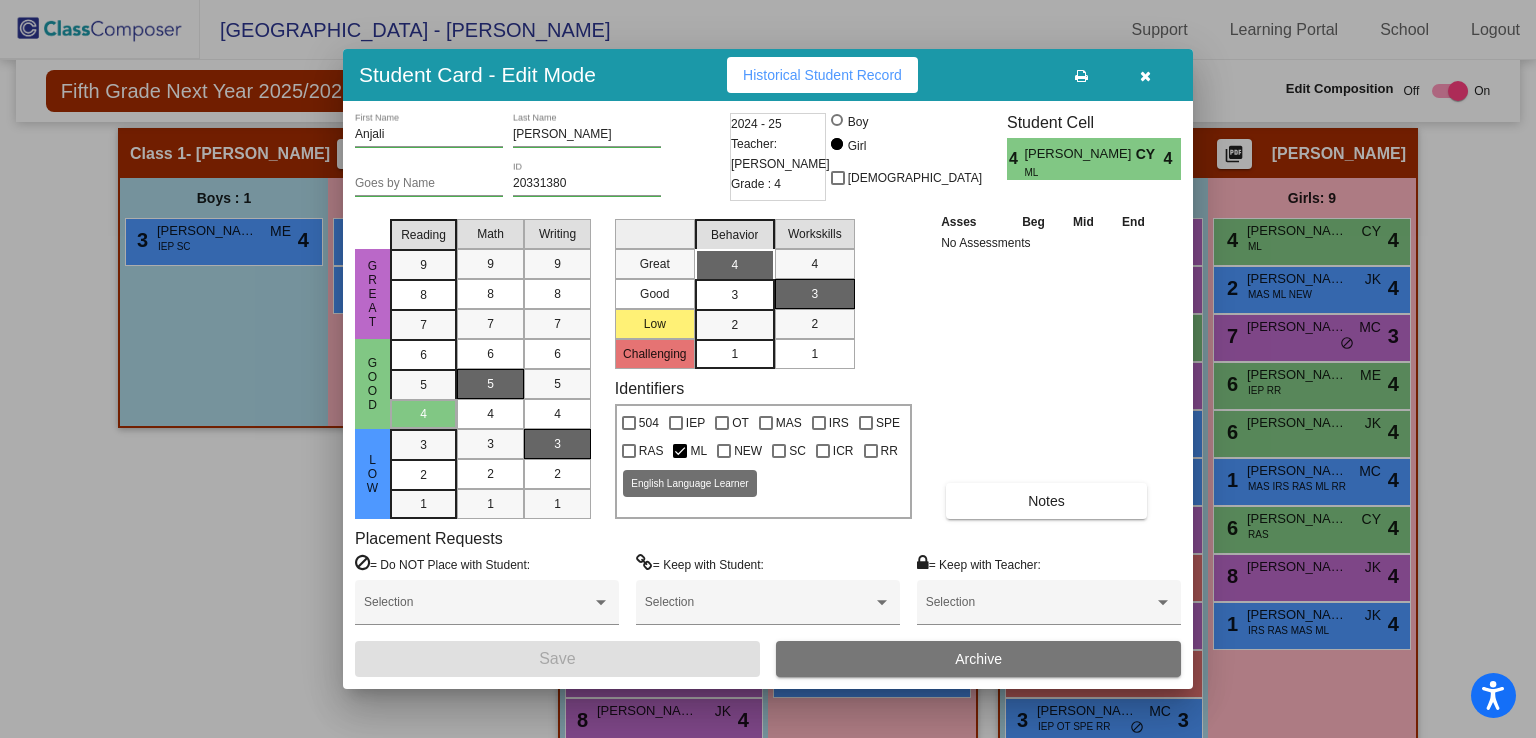 click on "ML" at bounding box center [698, 451] 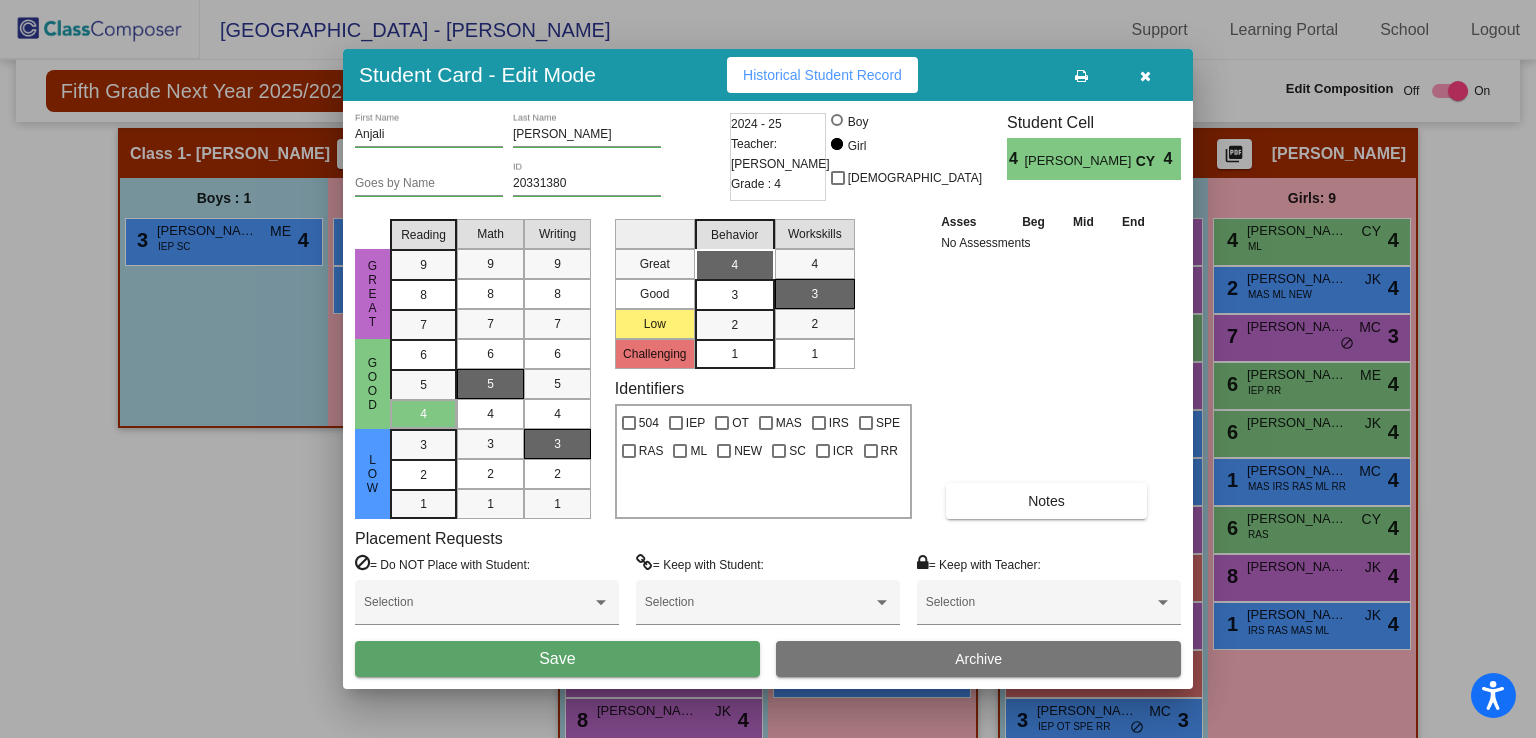 click on "Save" at bounding box center (557, 659) 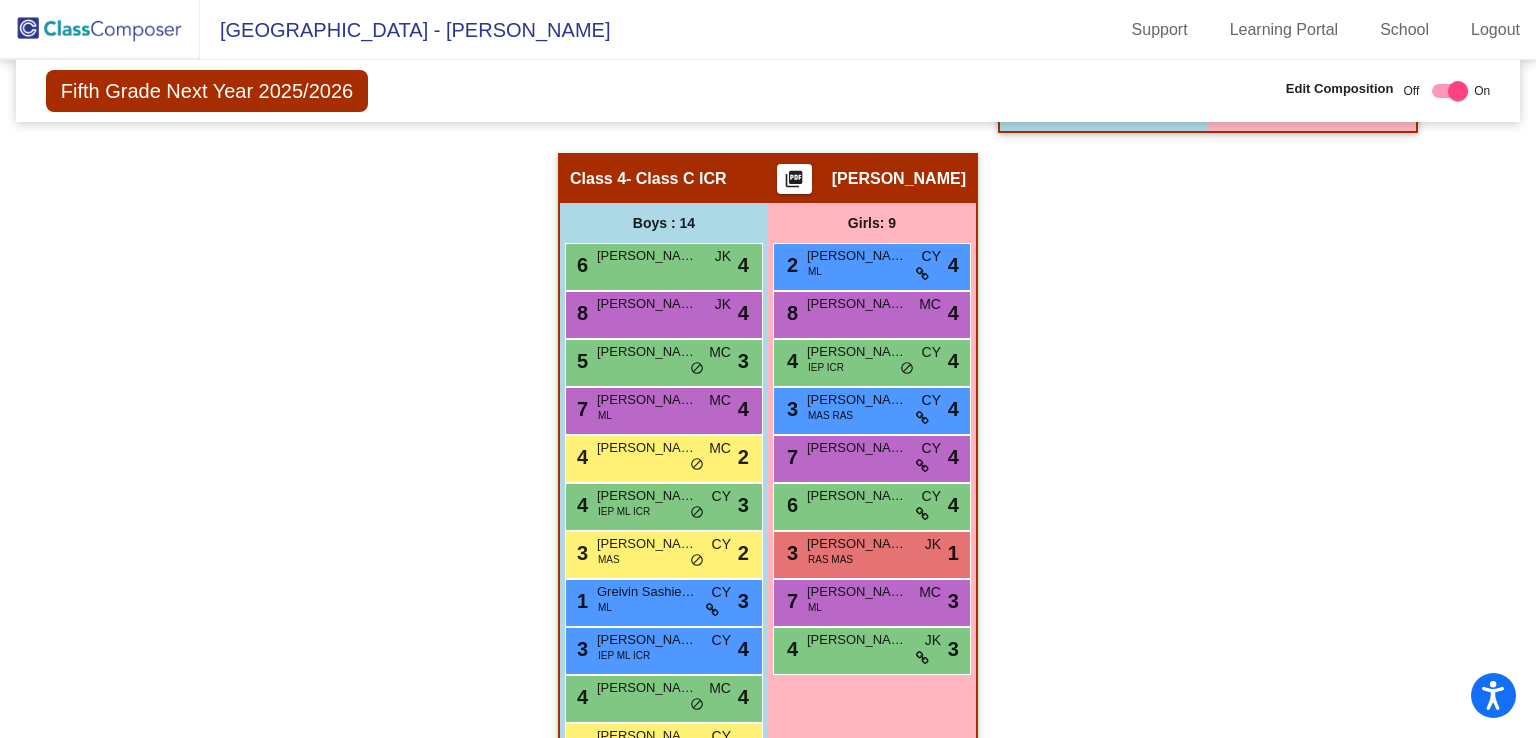 scroll, scrollTop: 1207, scrollLeft: 0, axis: vertical 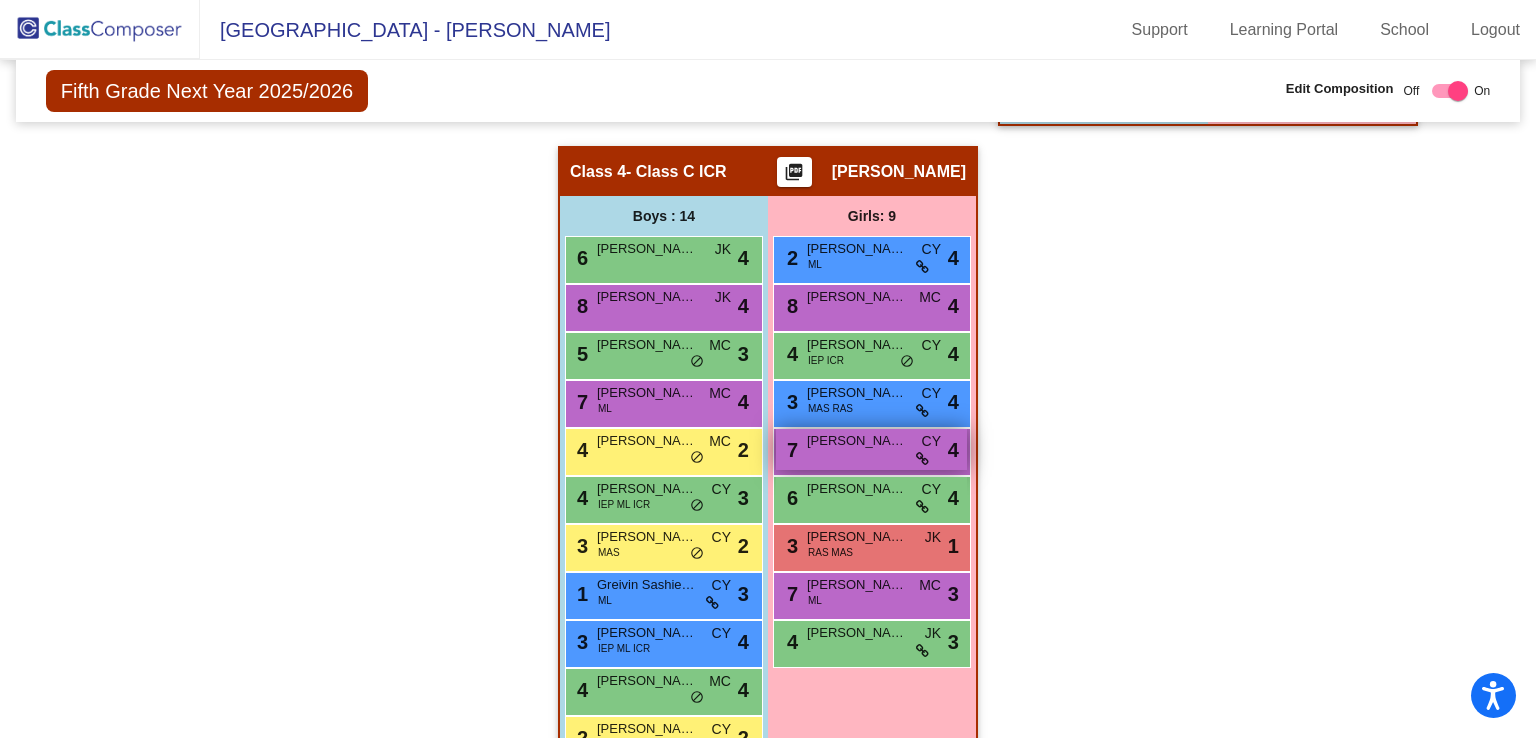 click on "[PERSON_NAME]" at bounding box center (857, 441) 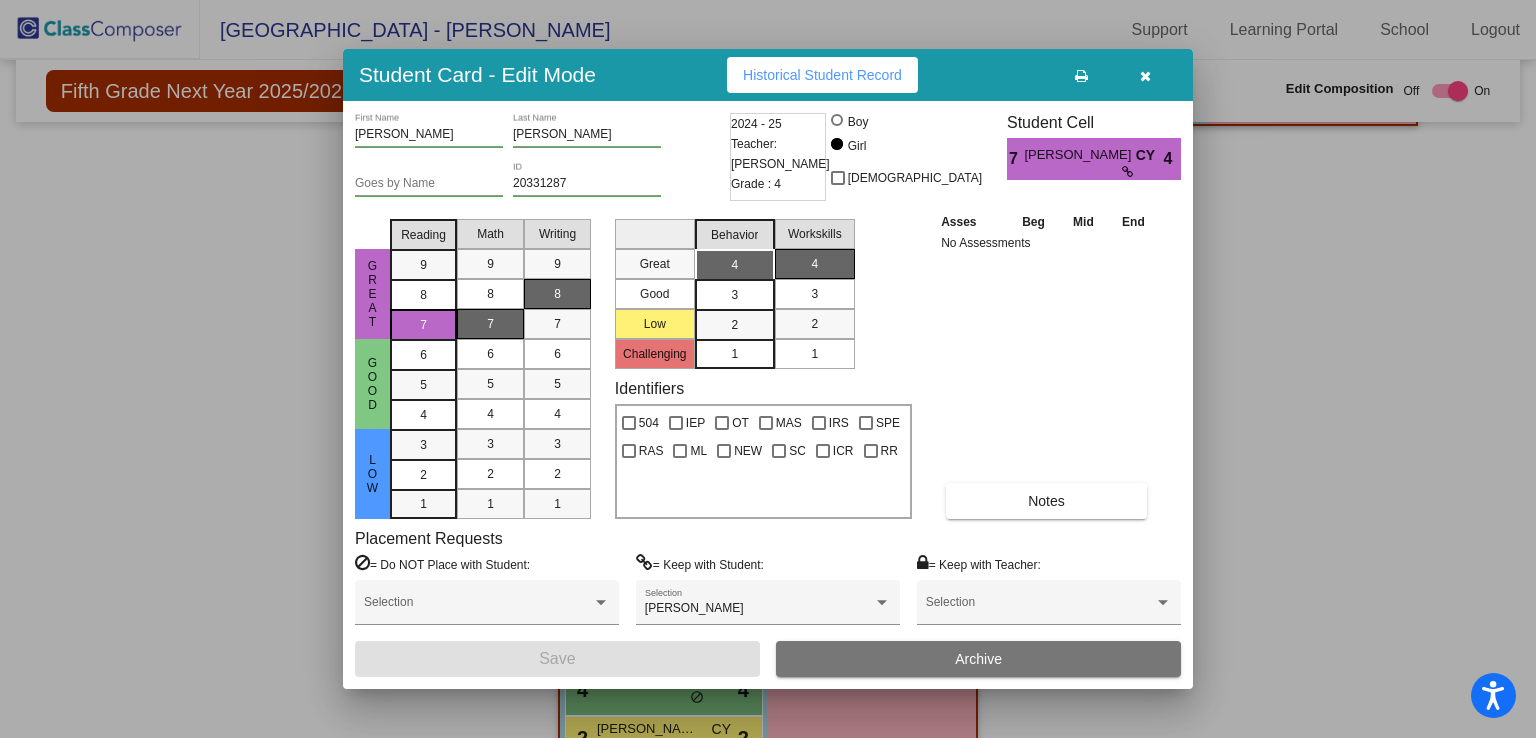 click at bounding box center [1145, 76] 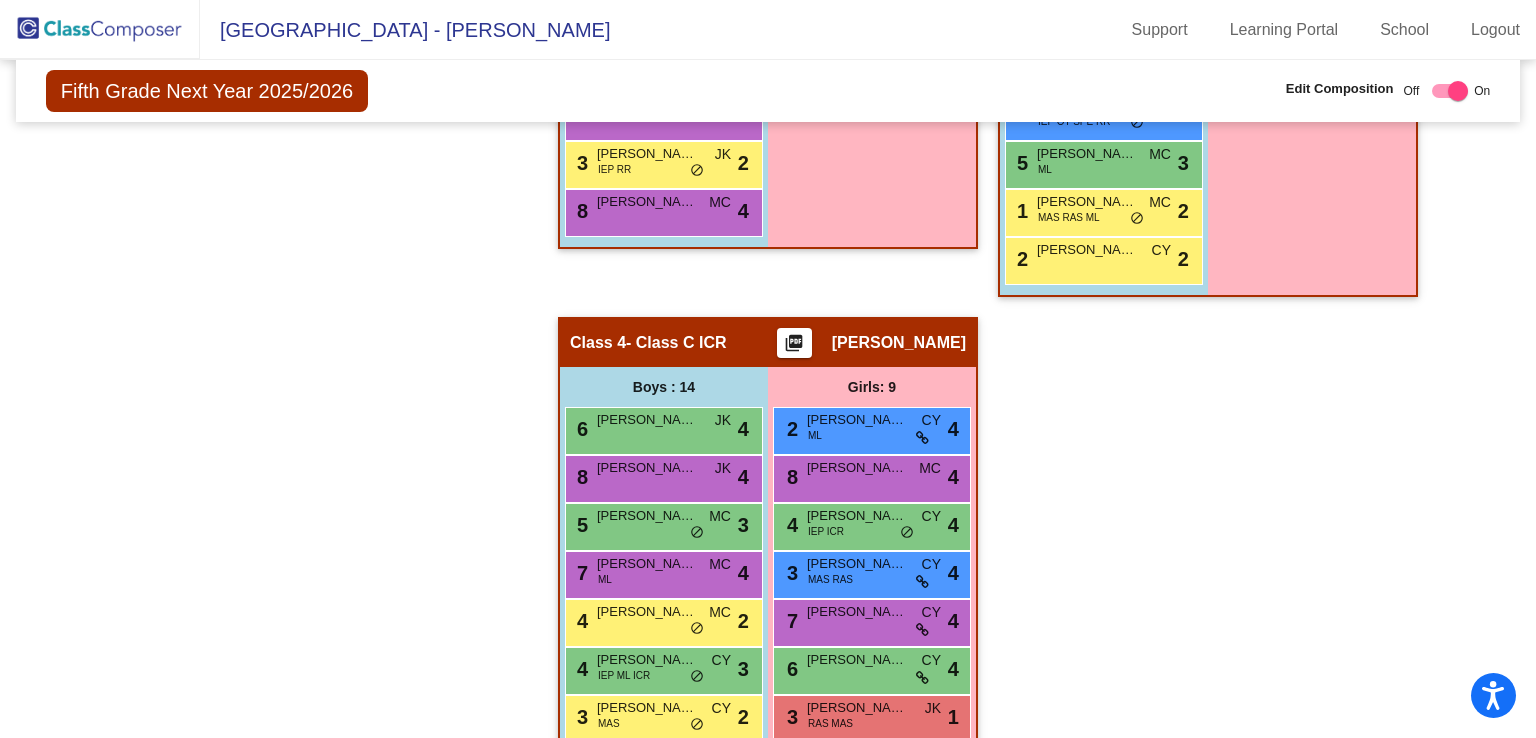 scroll, scrollTop: 1038, scrollLeft: 0, axis: vertical 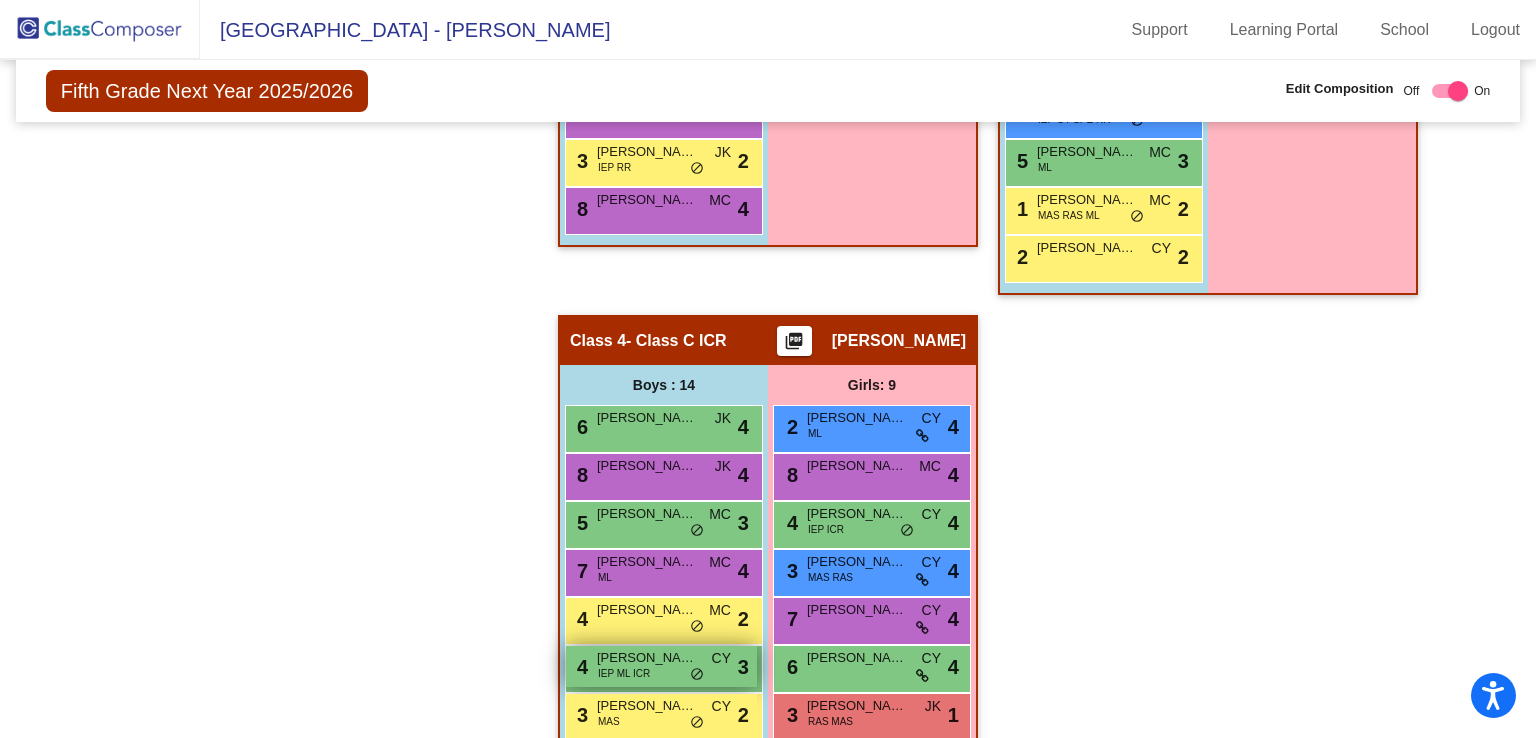 click on "[PERSON_NAME] German" at bounding box center [647, 658] 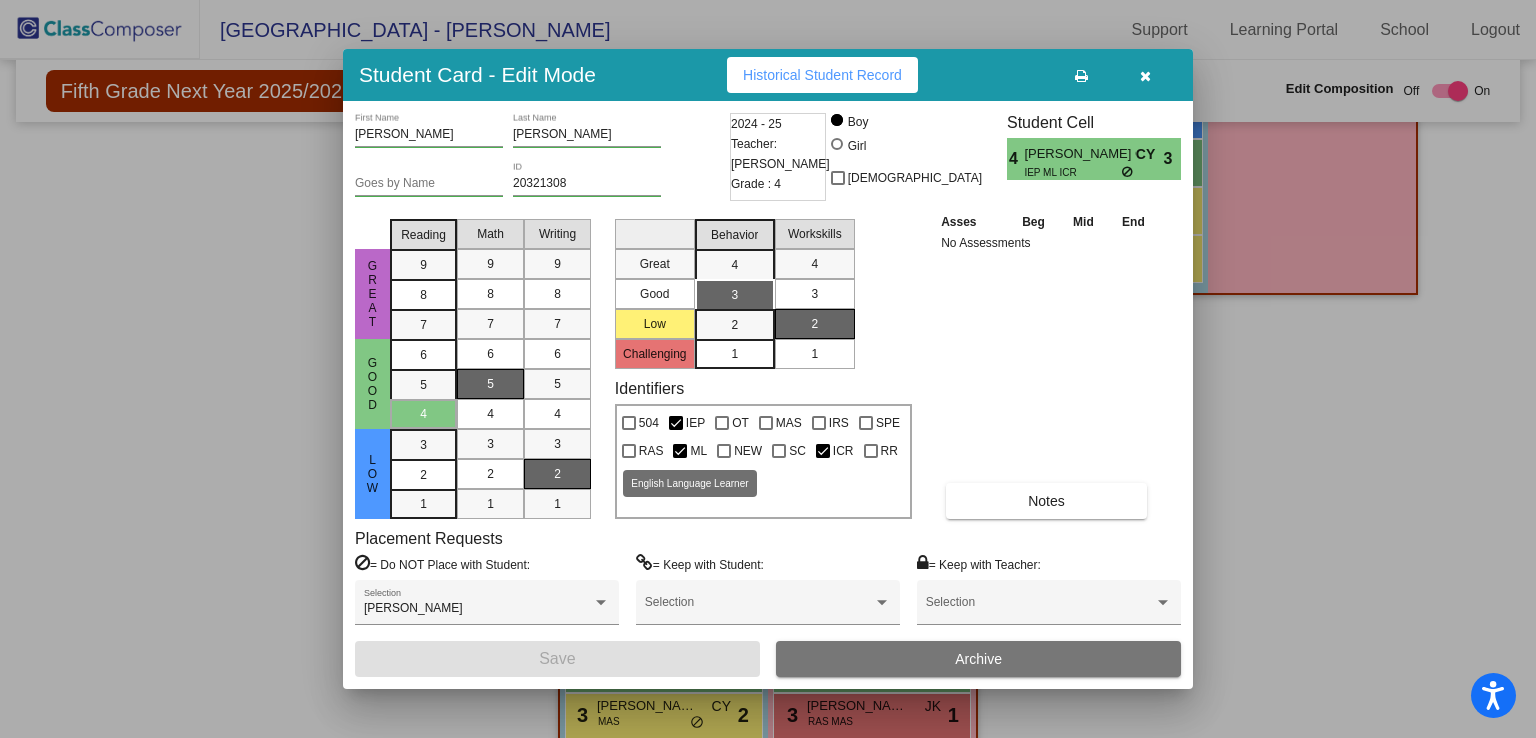 click at bounding box center [680, 451] 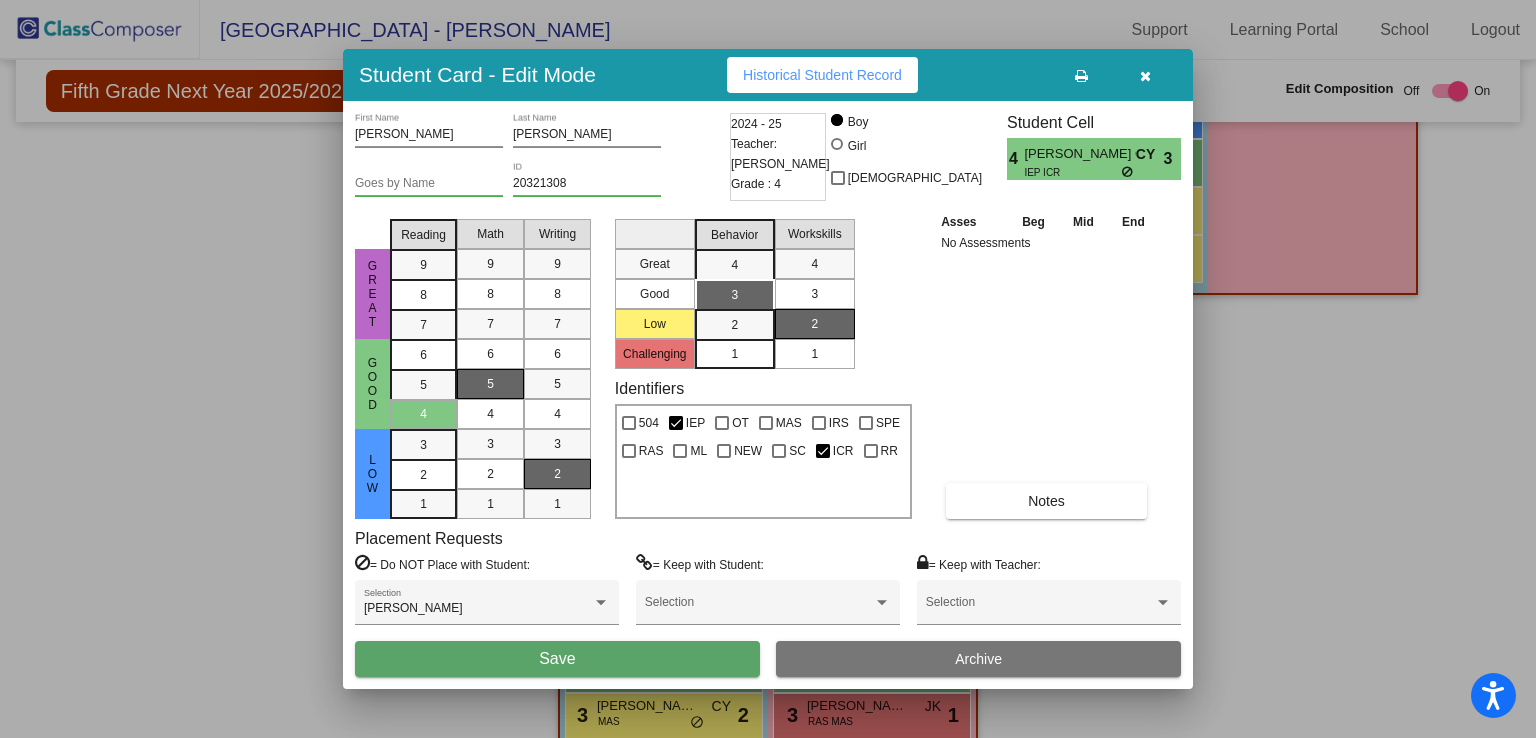 drag, startPoint x: 638, startPoint y: 662, endPoint x: 555, endPoint y: 634, distance: 87.595665 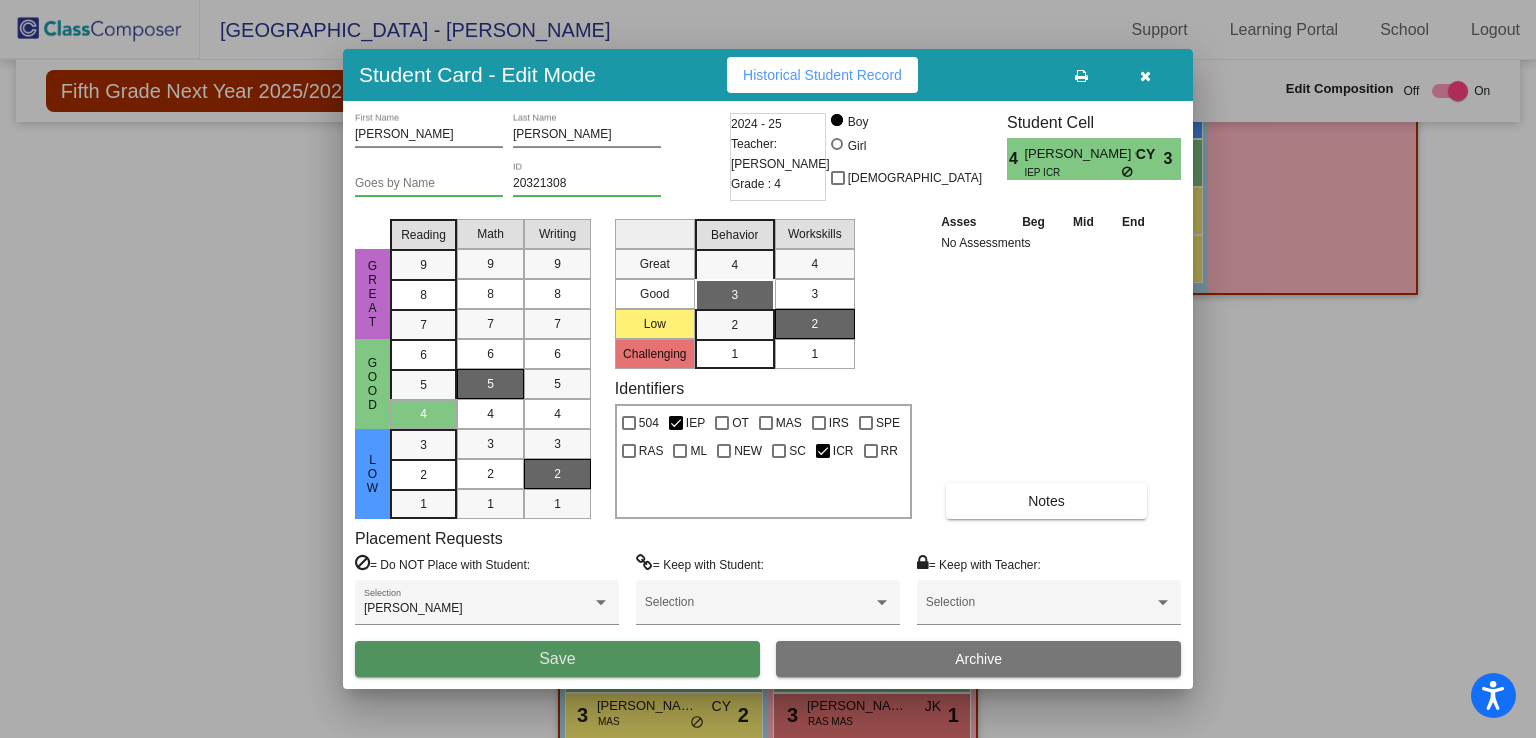 click on "Save" at bounding box center [557, 658] 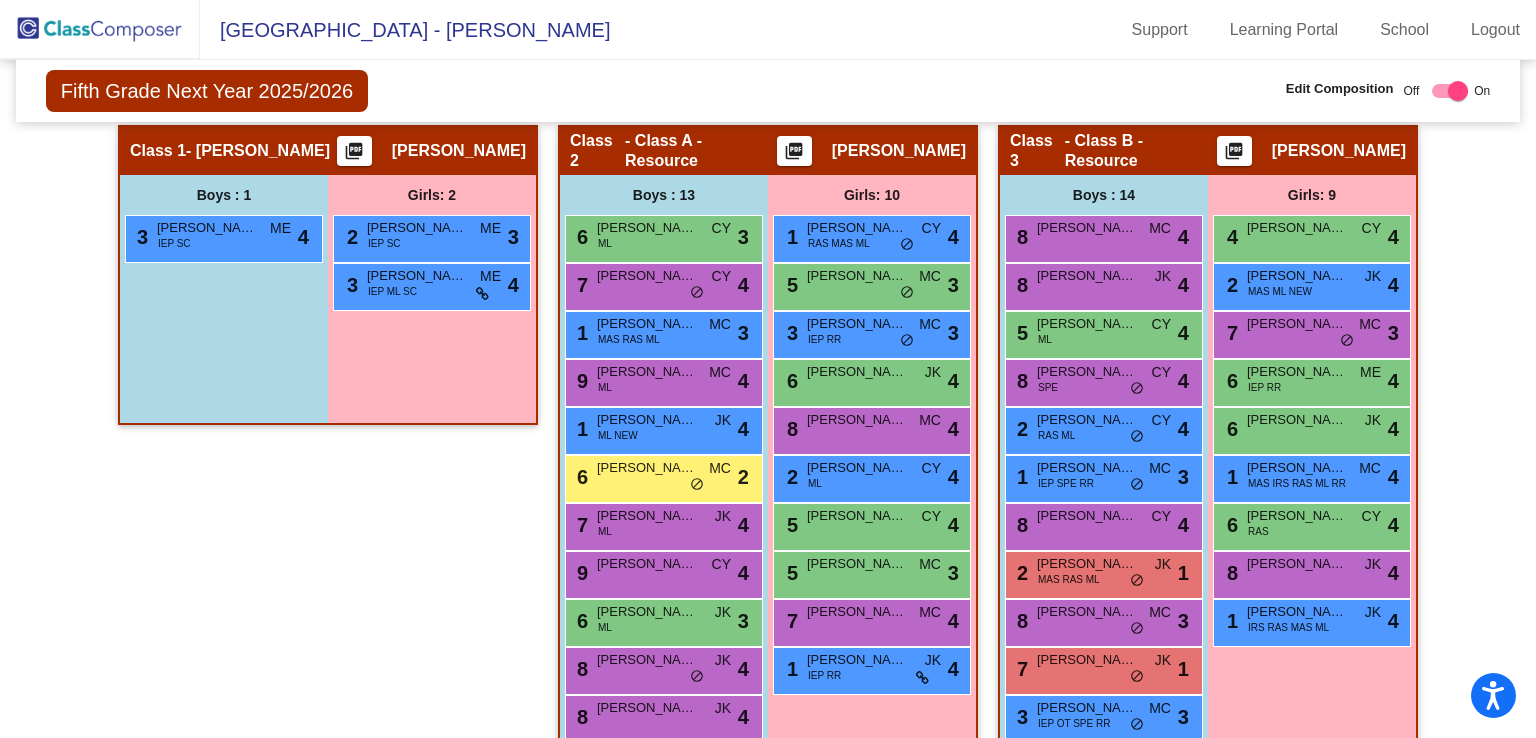 scroll, scrollTop: 427, scrollLeft: 0, axis: vertical 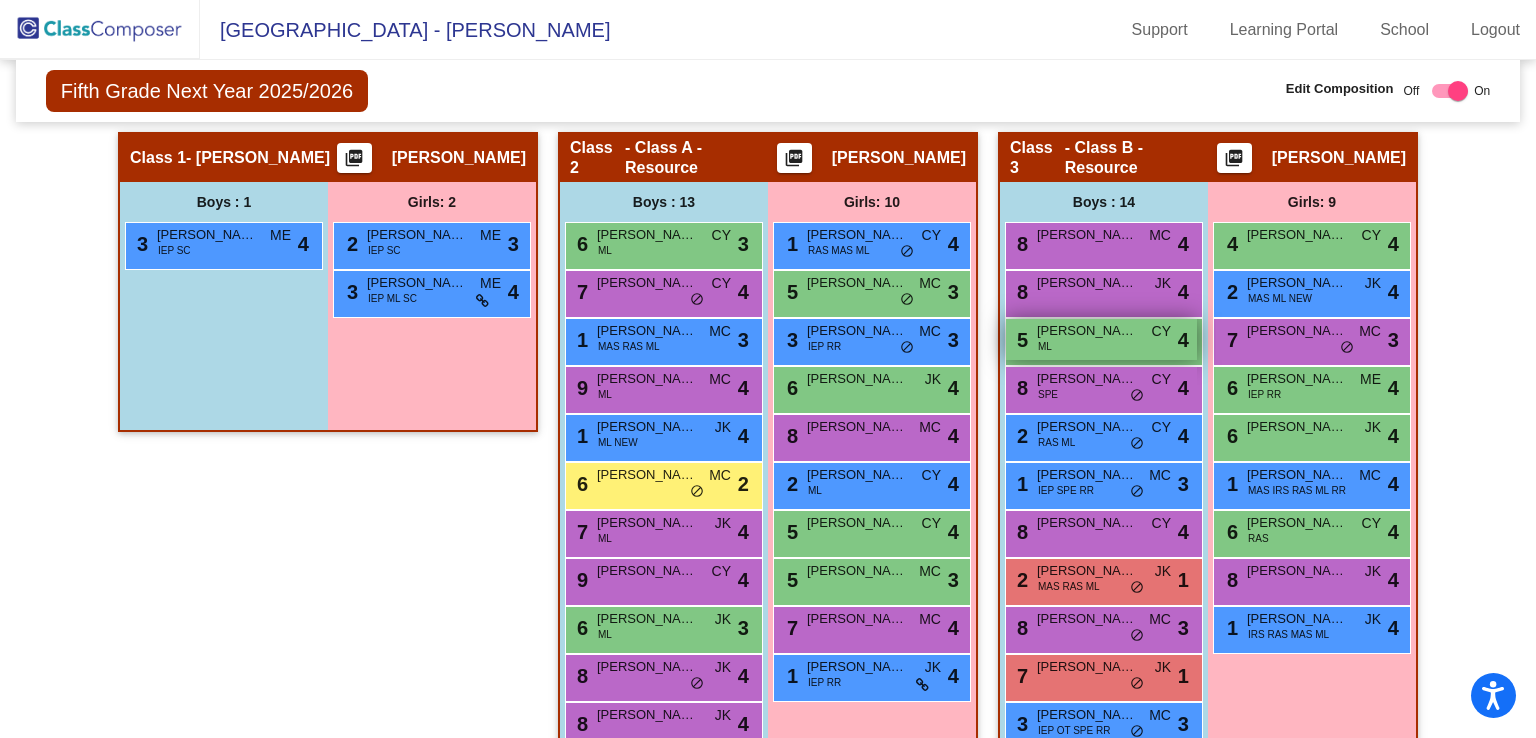 click on "5 [PERSON_NAME] [PERSON_NAME] CY lock do_not_disturb_alt 4" at bounding box center (1101, 339) 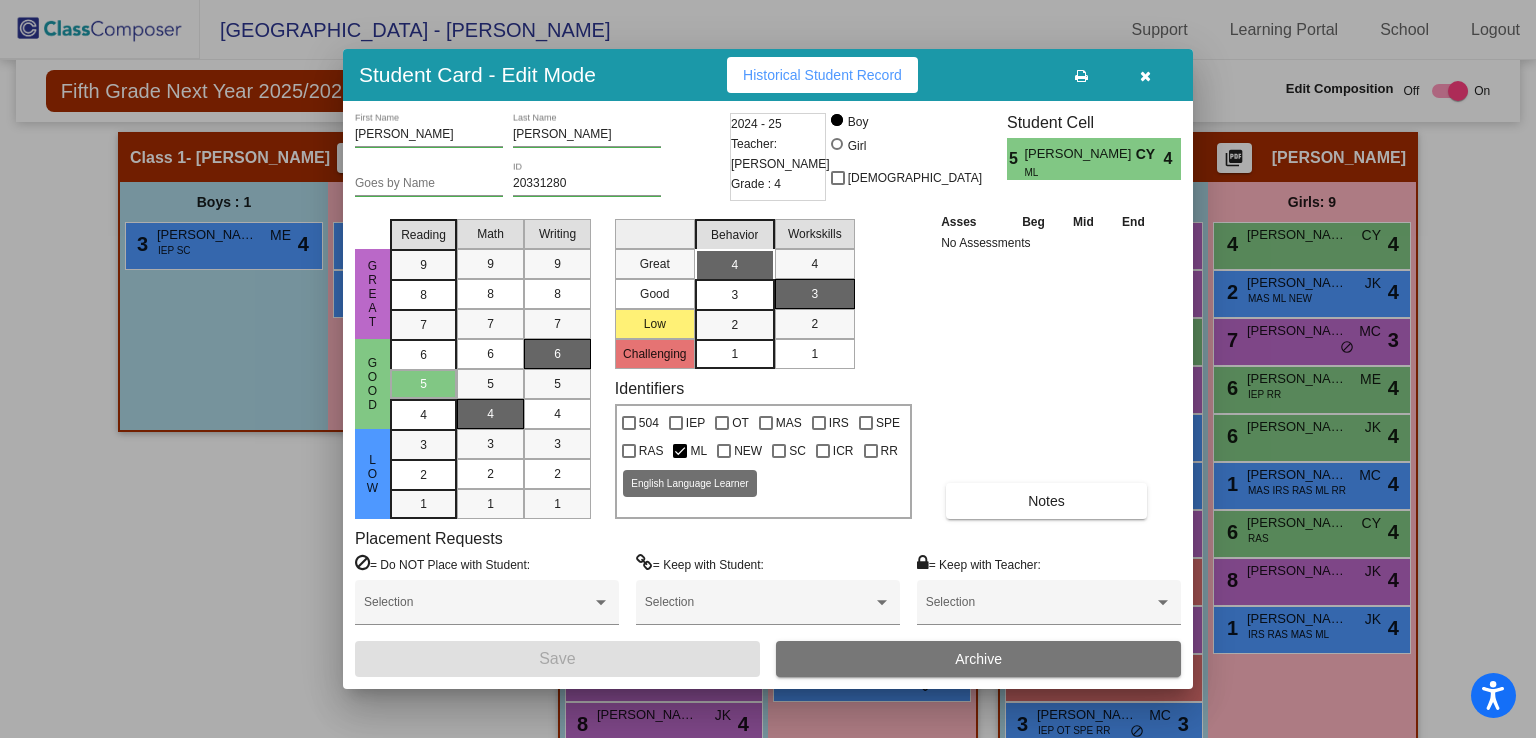 click at bounding box center [680, 451] 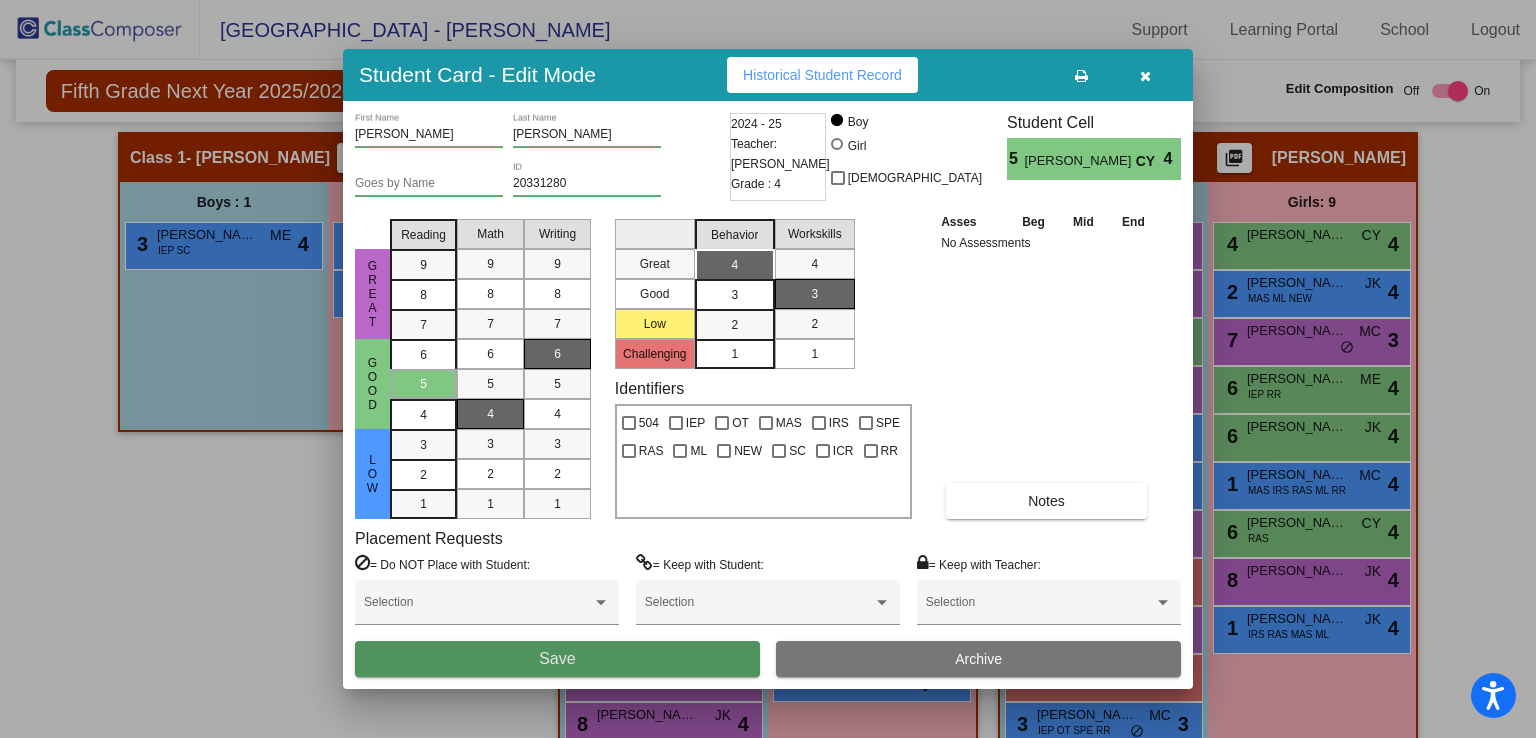 click on "Save" at bounding box center (557, 659) 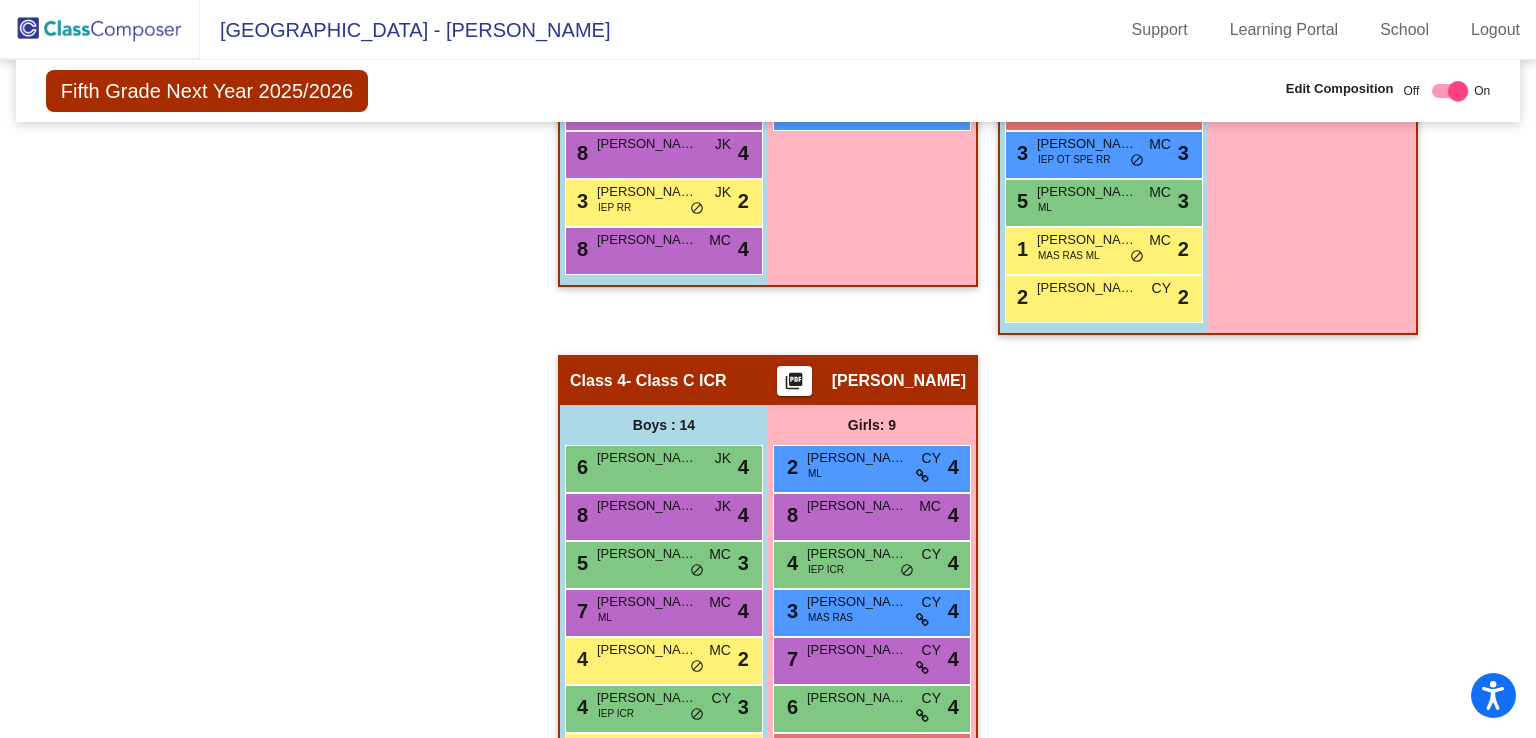 scroll, scrollTop: 1000, scrollLeft: 0, axis: vertical 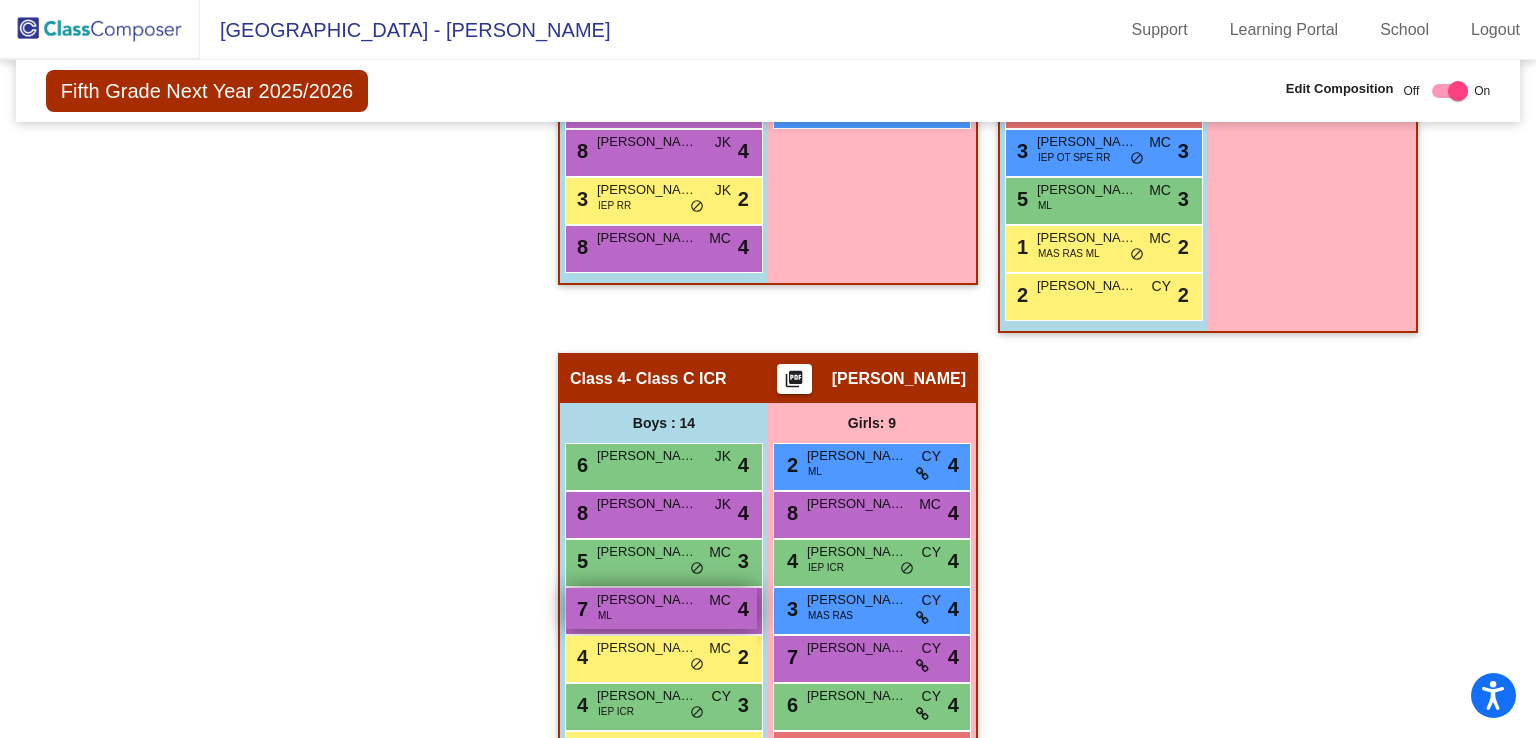 click on "7 [PERSON_NAME] [PERSON_NAME] MC lock do_not_disturb_alt 4" at bounding box center [661, 608] 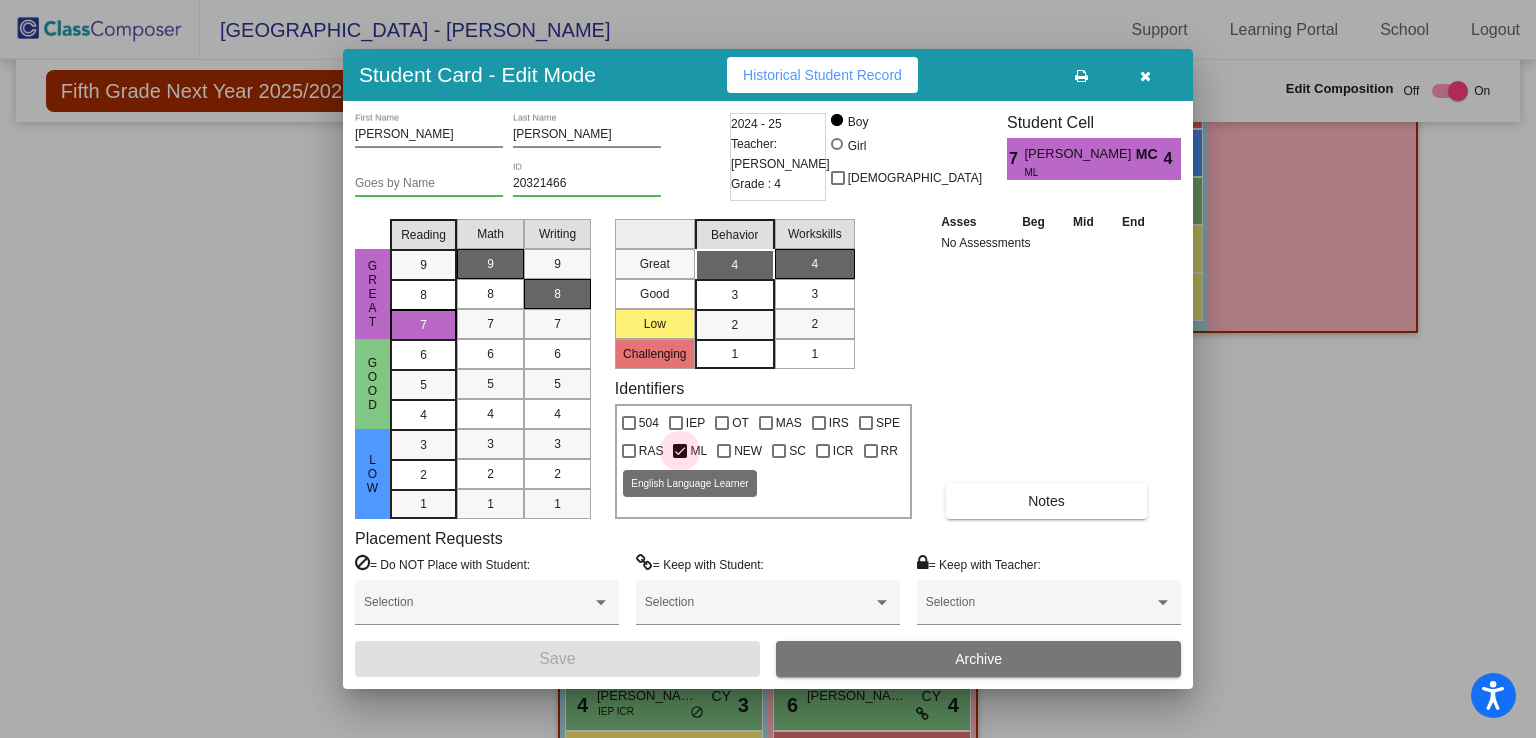 click on "ML" at bounding box center (698, 451) 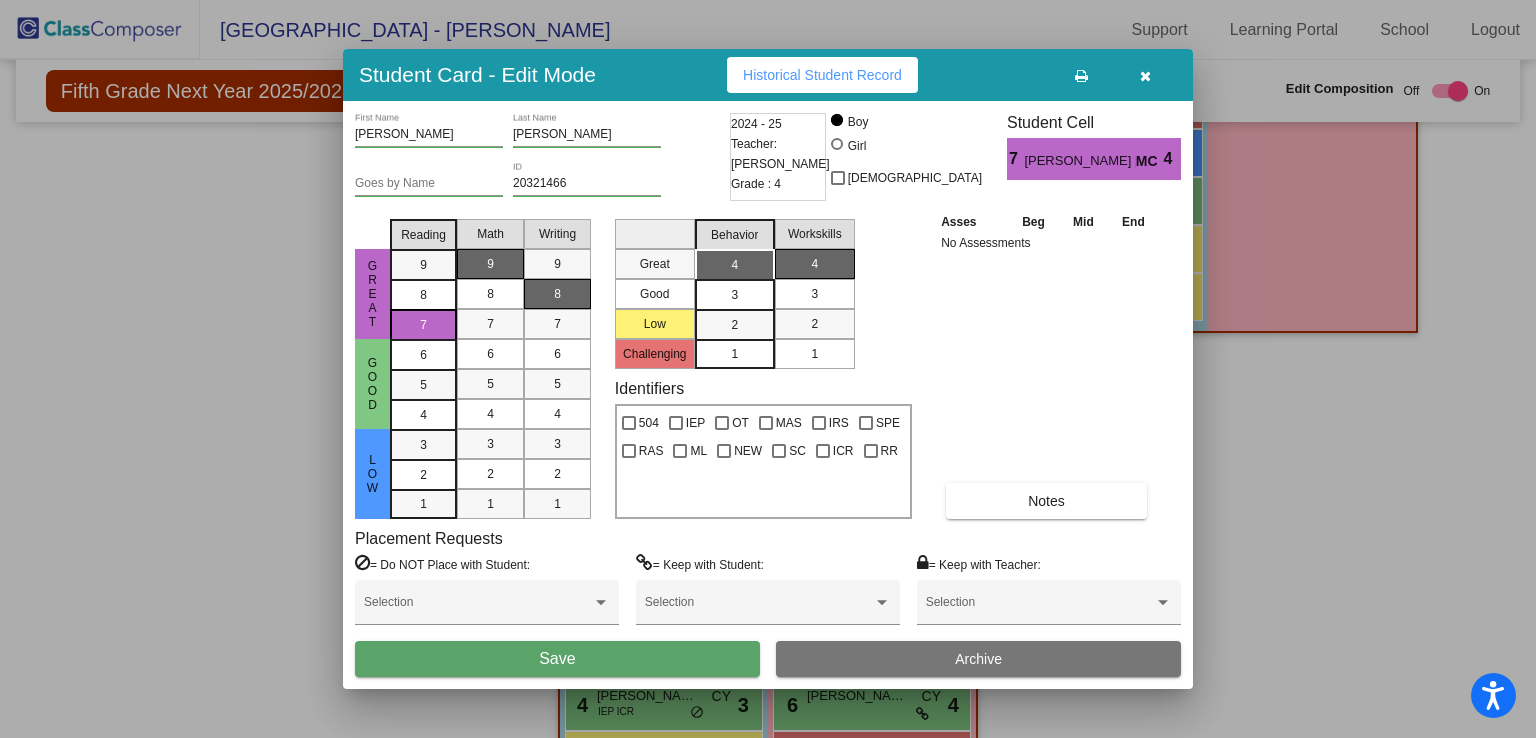 click on "Save" at bounding box center [557, 659] 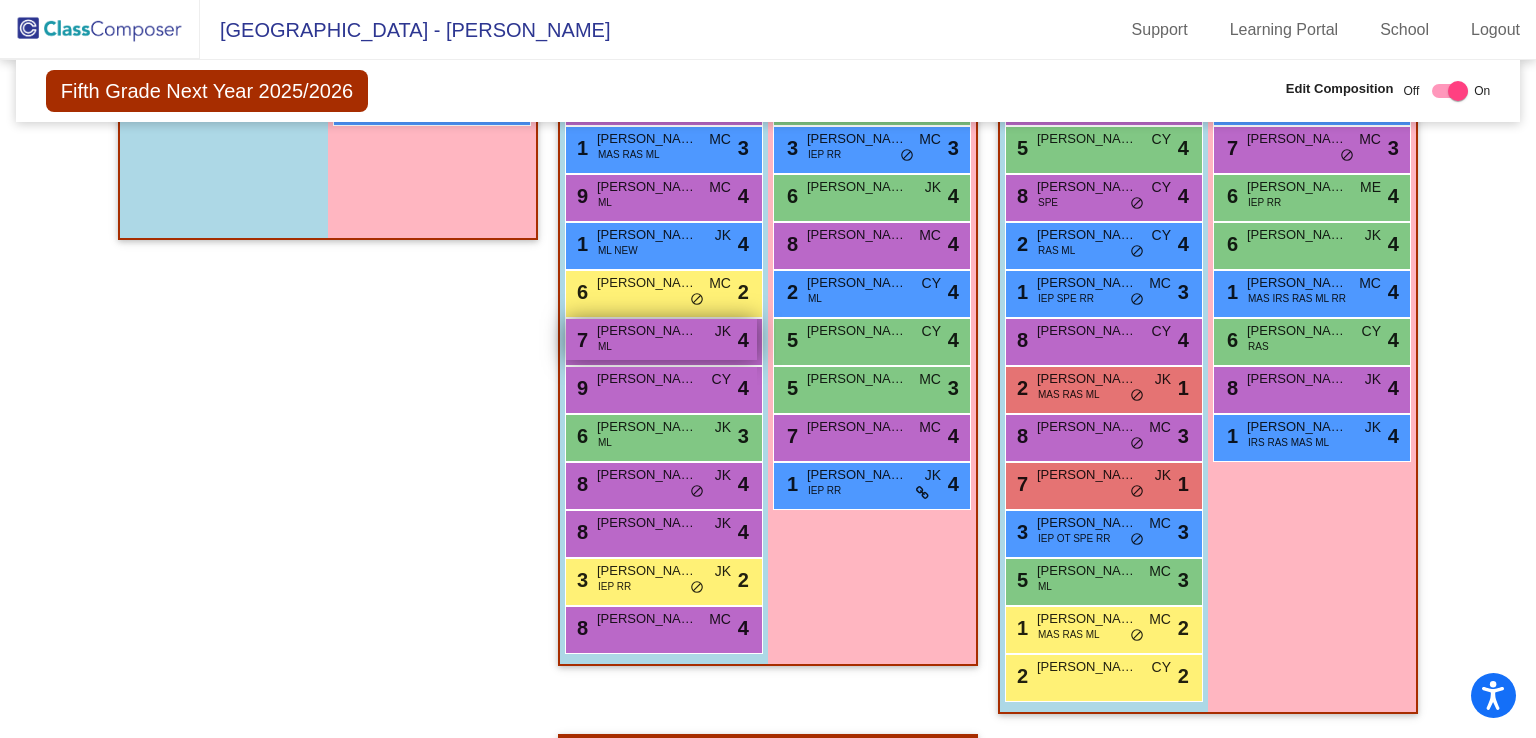 scroll, scrollTop: 618, scrollLeft: 0, axis: vertical 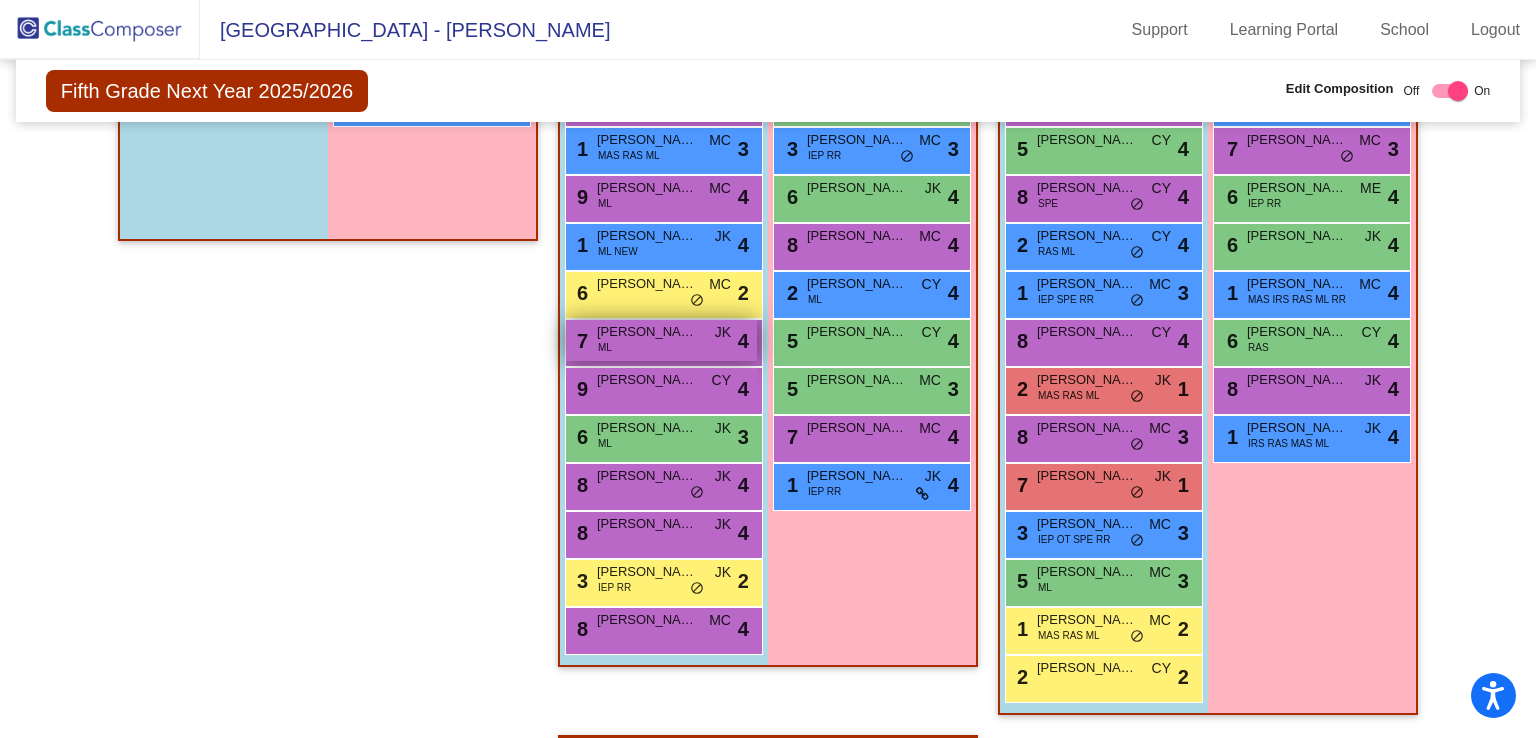 click on "7 [PERSON_NAME] JK lock do_not_disturb_alt 4" at bounding box center (661, 340) 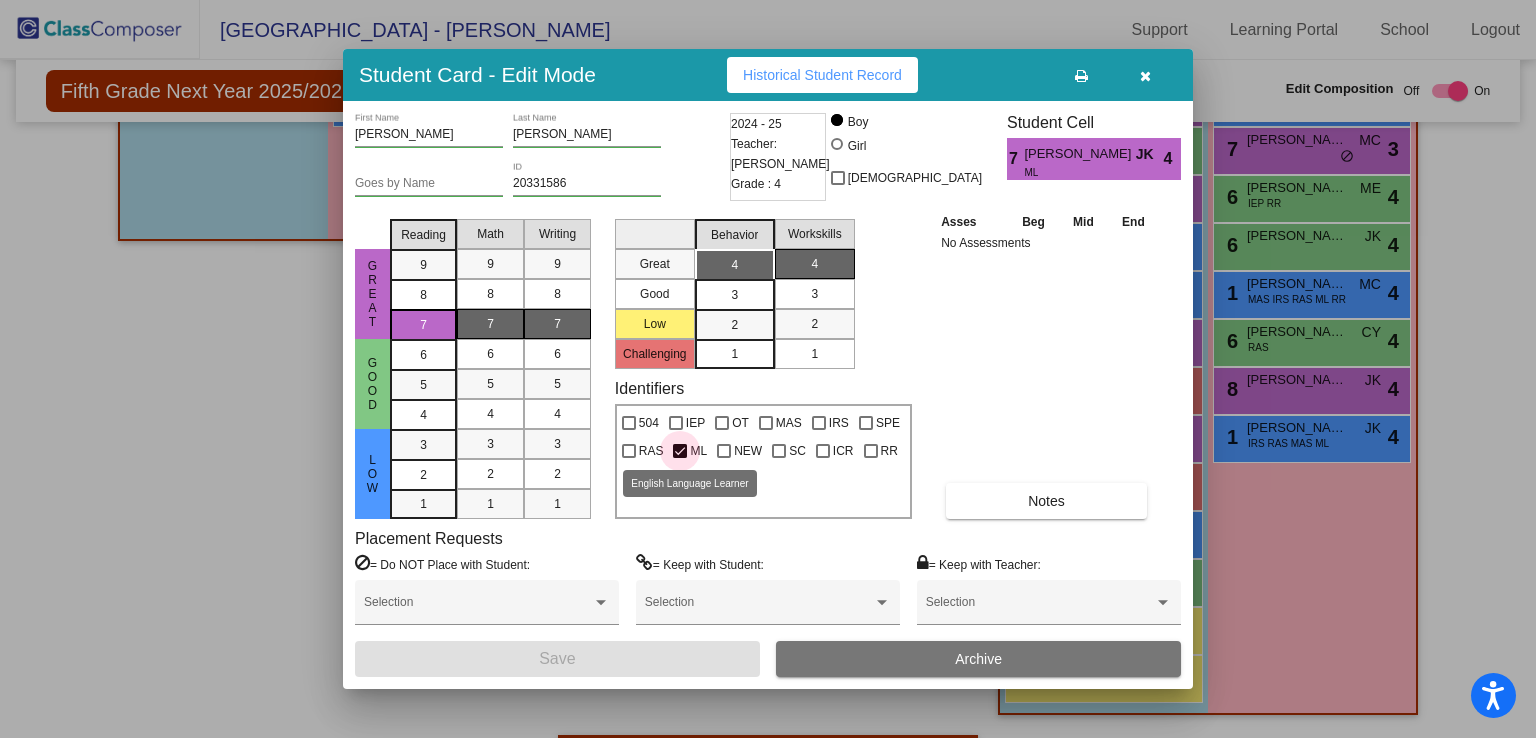 click at bounding box center [680, 451] 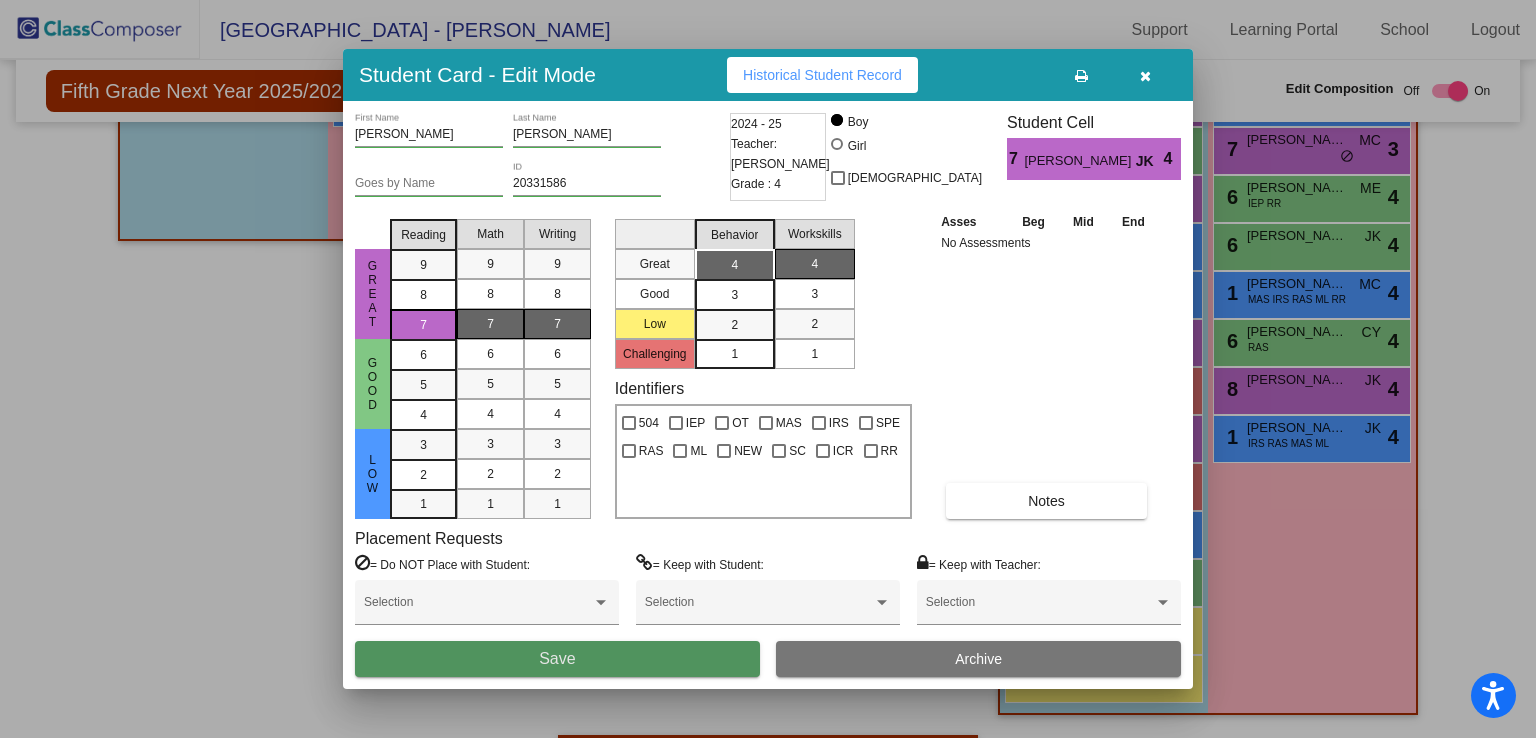 click on "Save" at bounding box center (557, 659) 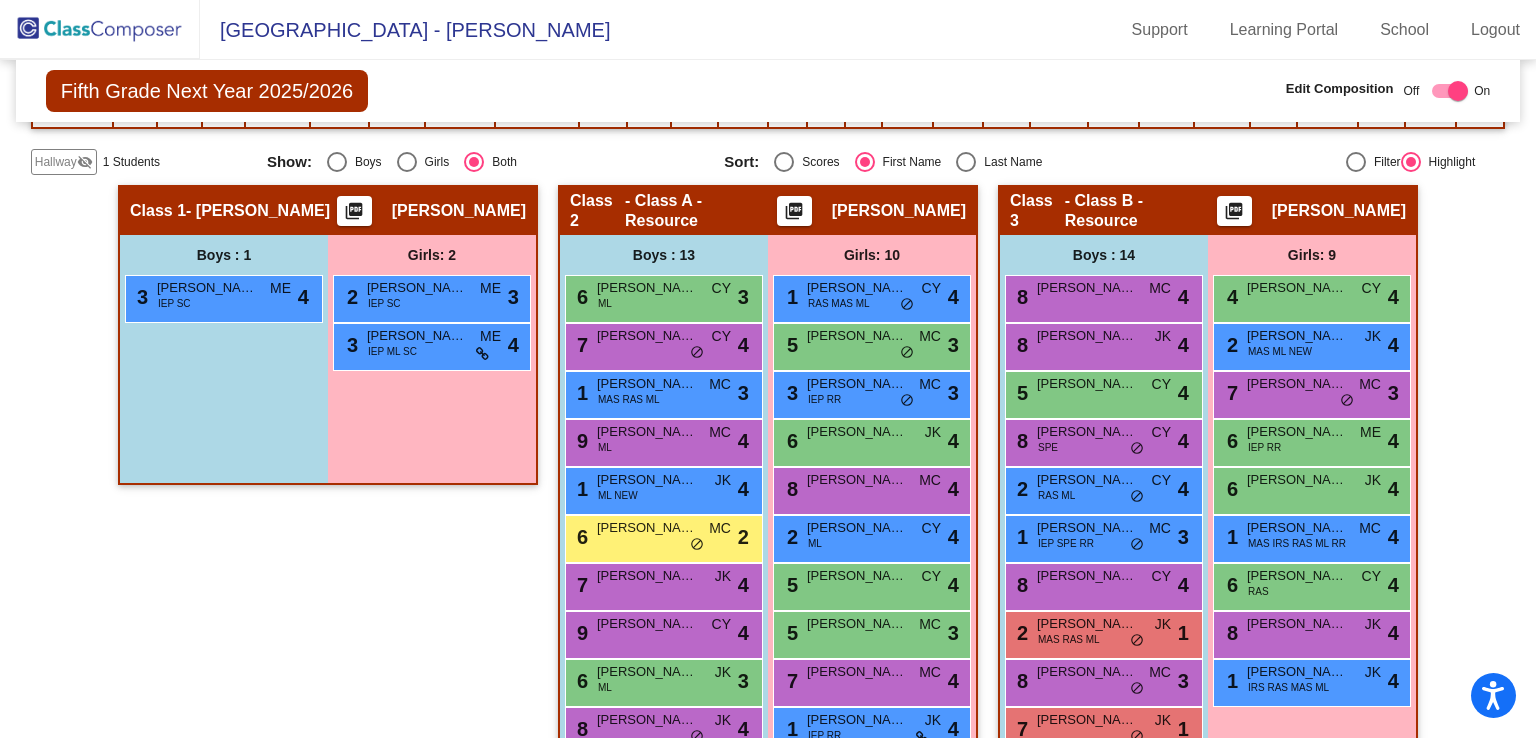 scroll, scrollTop: 423, scrollLeft: 0, axis: vertical 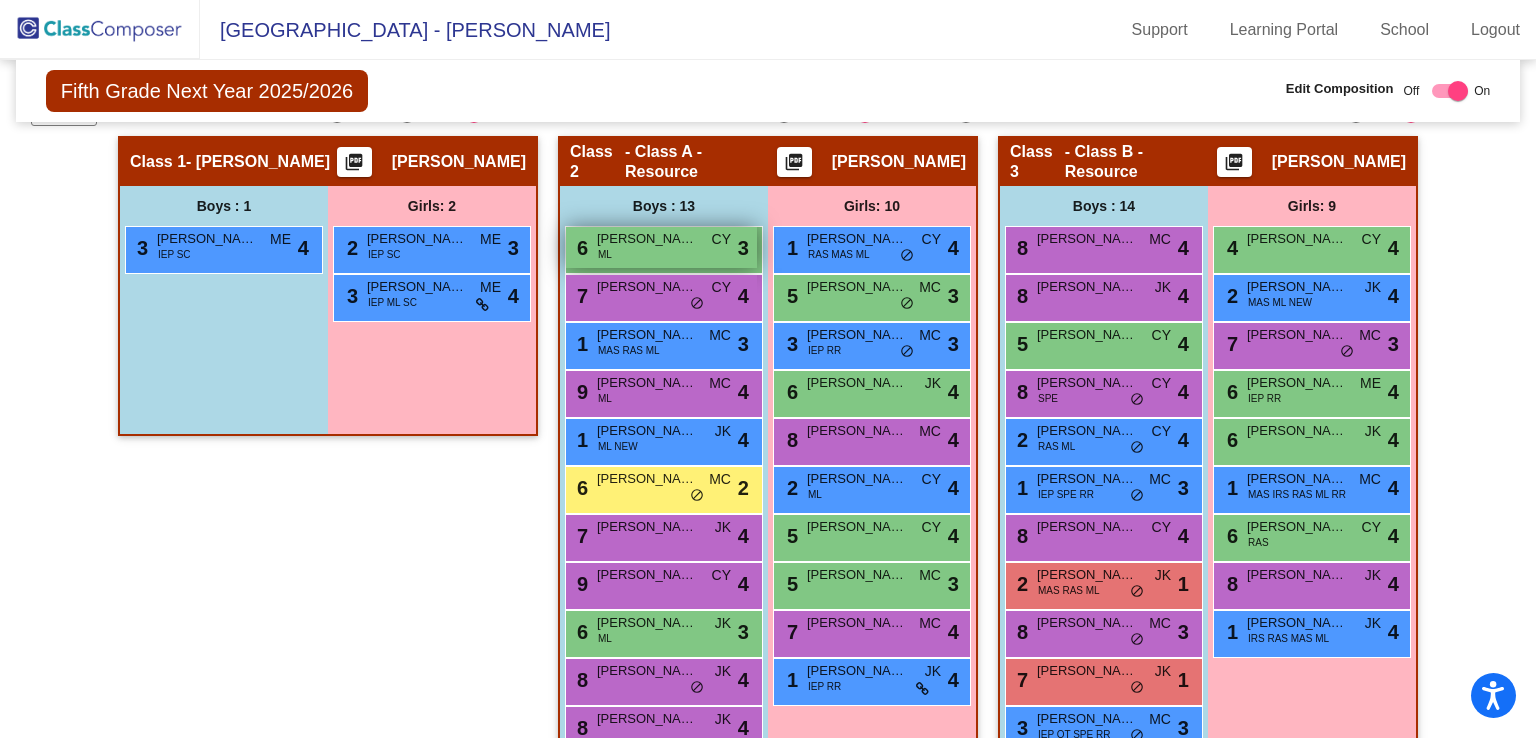 click on "[PERSON_NAME] [PERSON_NAME]" at bounding box center [647, 239] 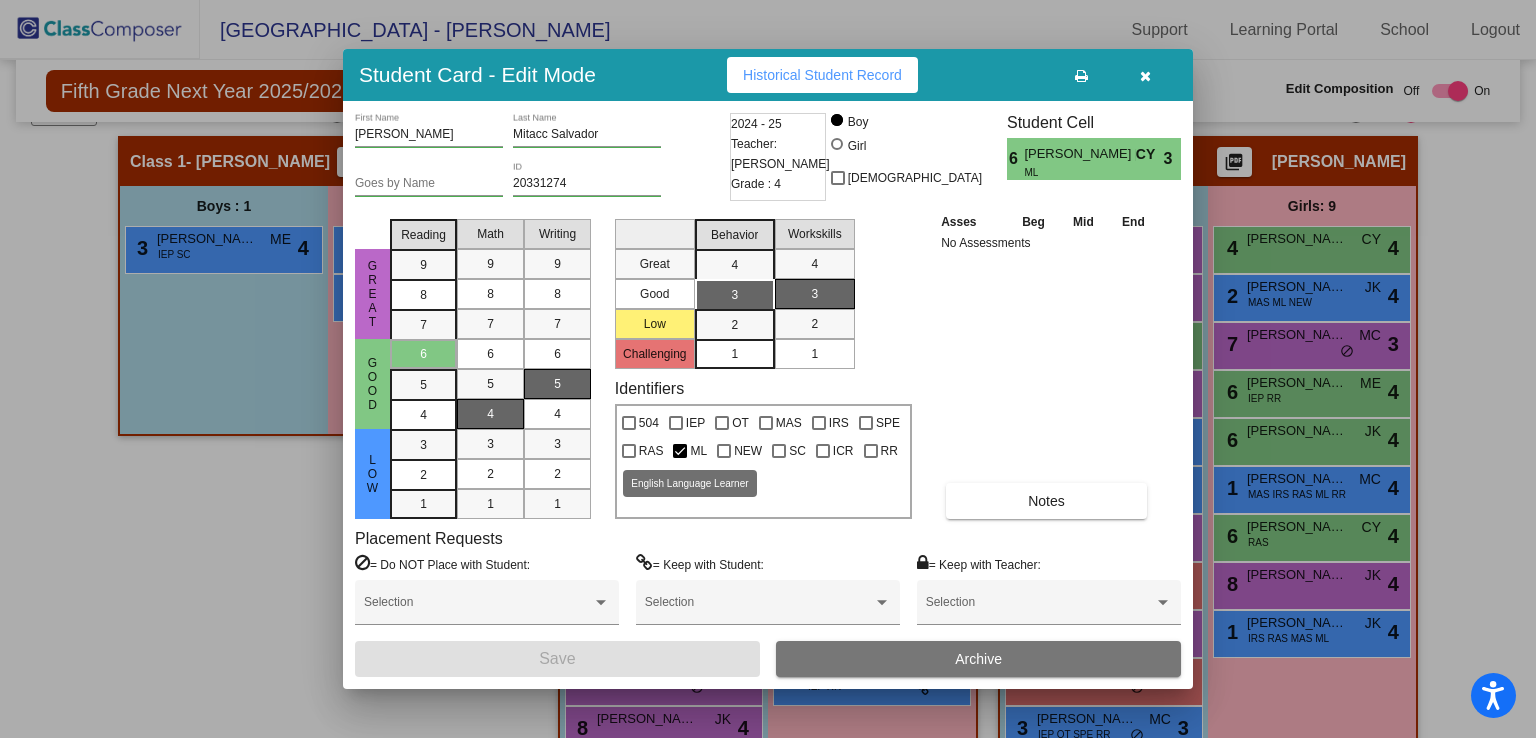 click at bounding box center (680, 451) 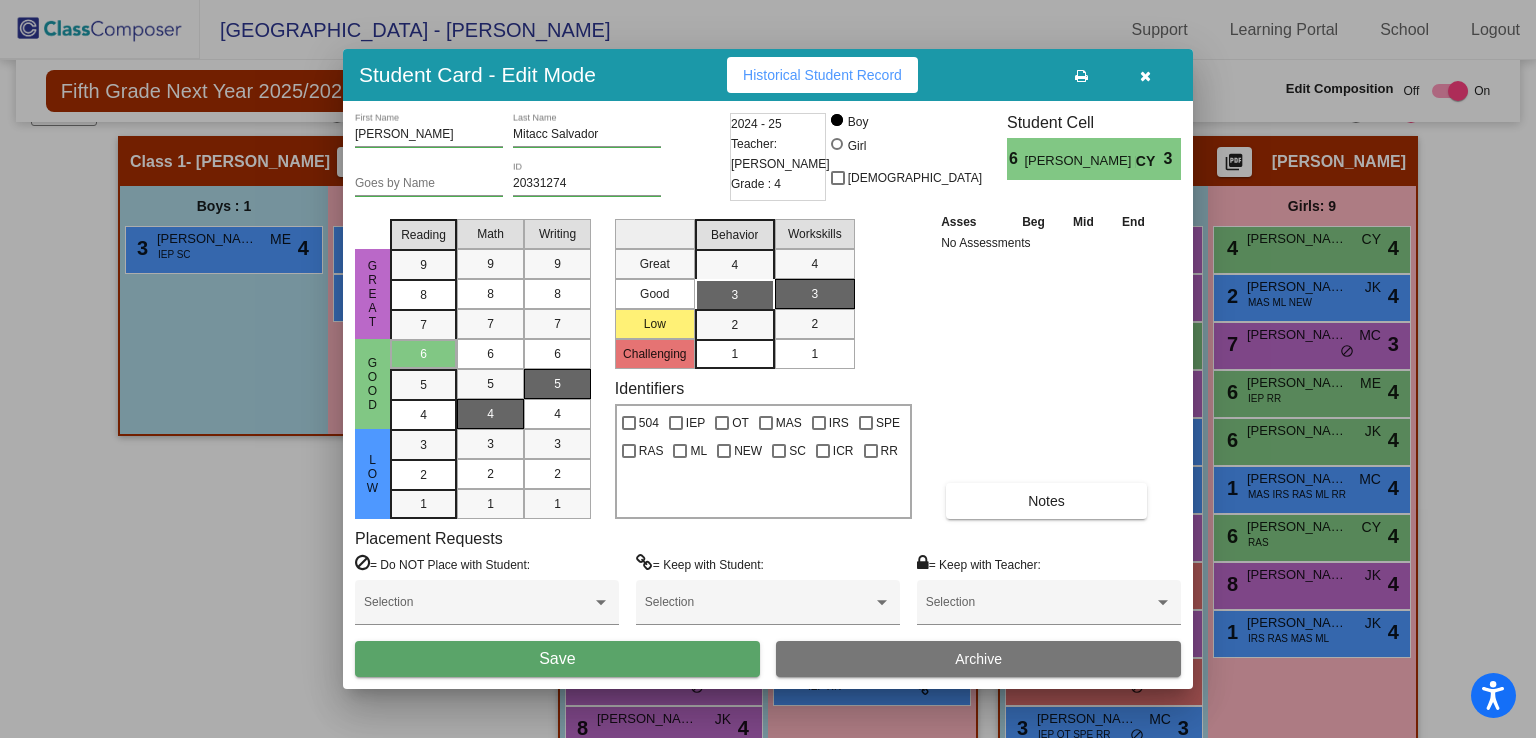 click on "Save" at bounding box center (557, 659) 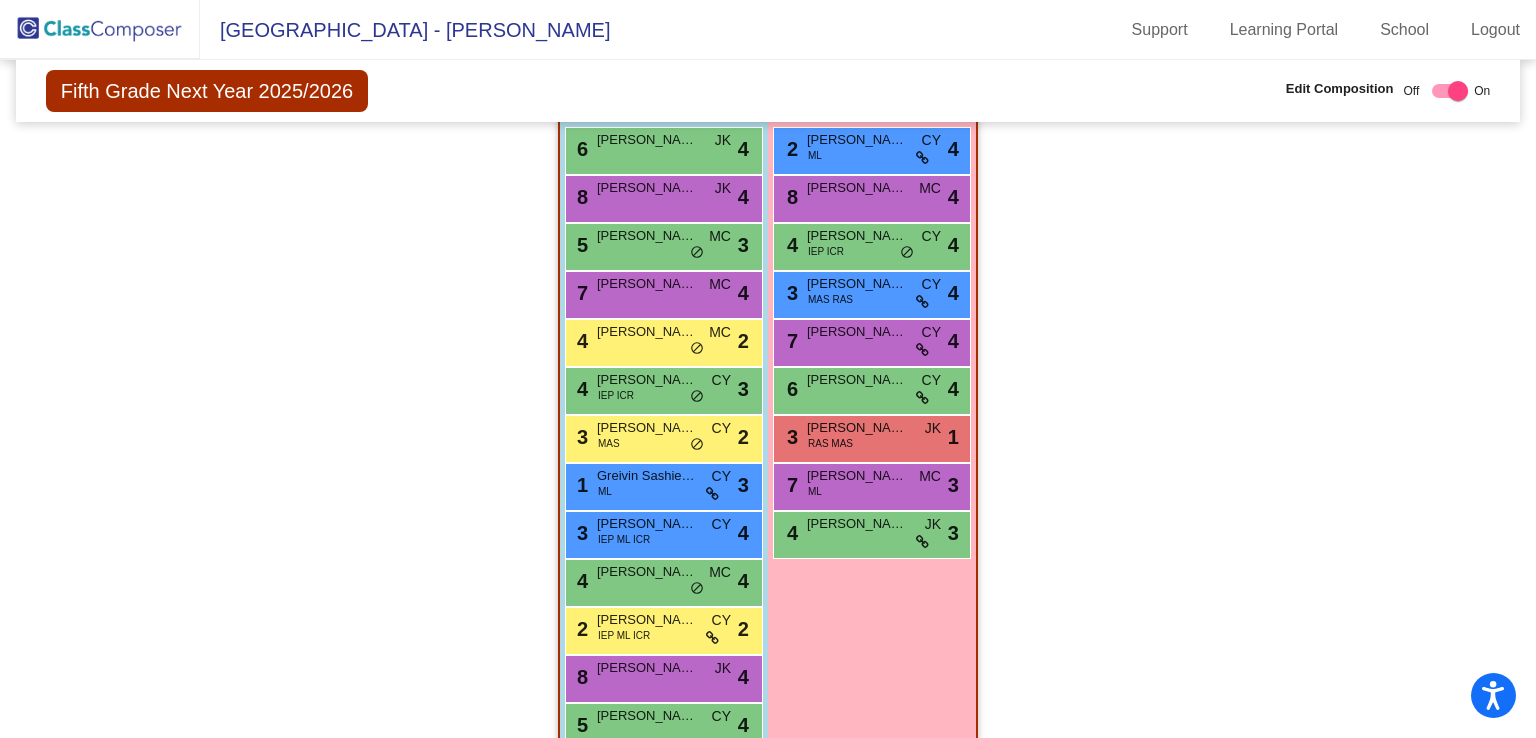 scroll, scrollTop: 1396, scrollLeft: 0, axis: vertical 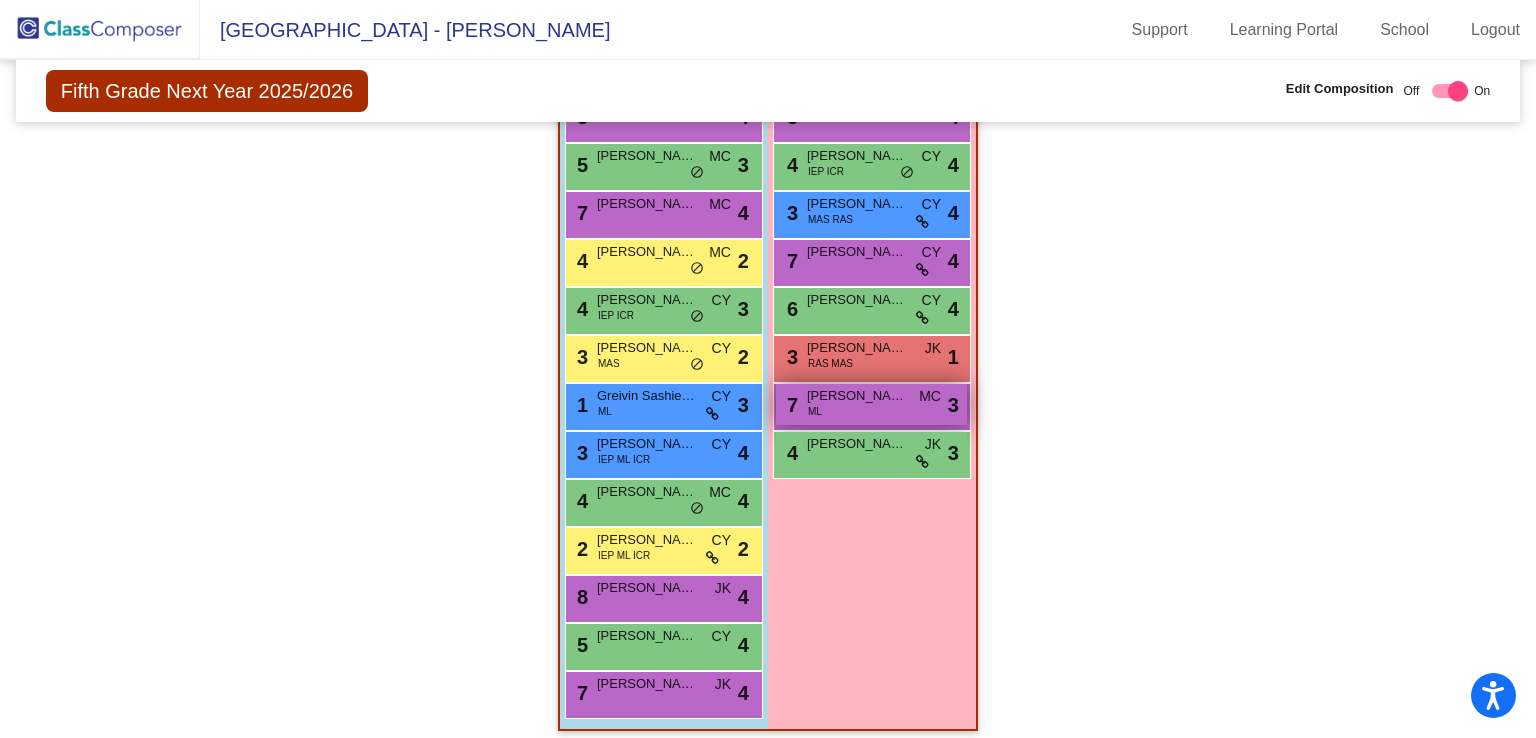 click on "[PERSON_NAME]" at bounding box center (857, 396) 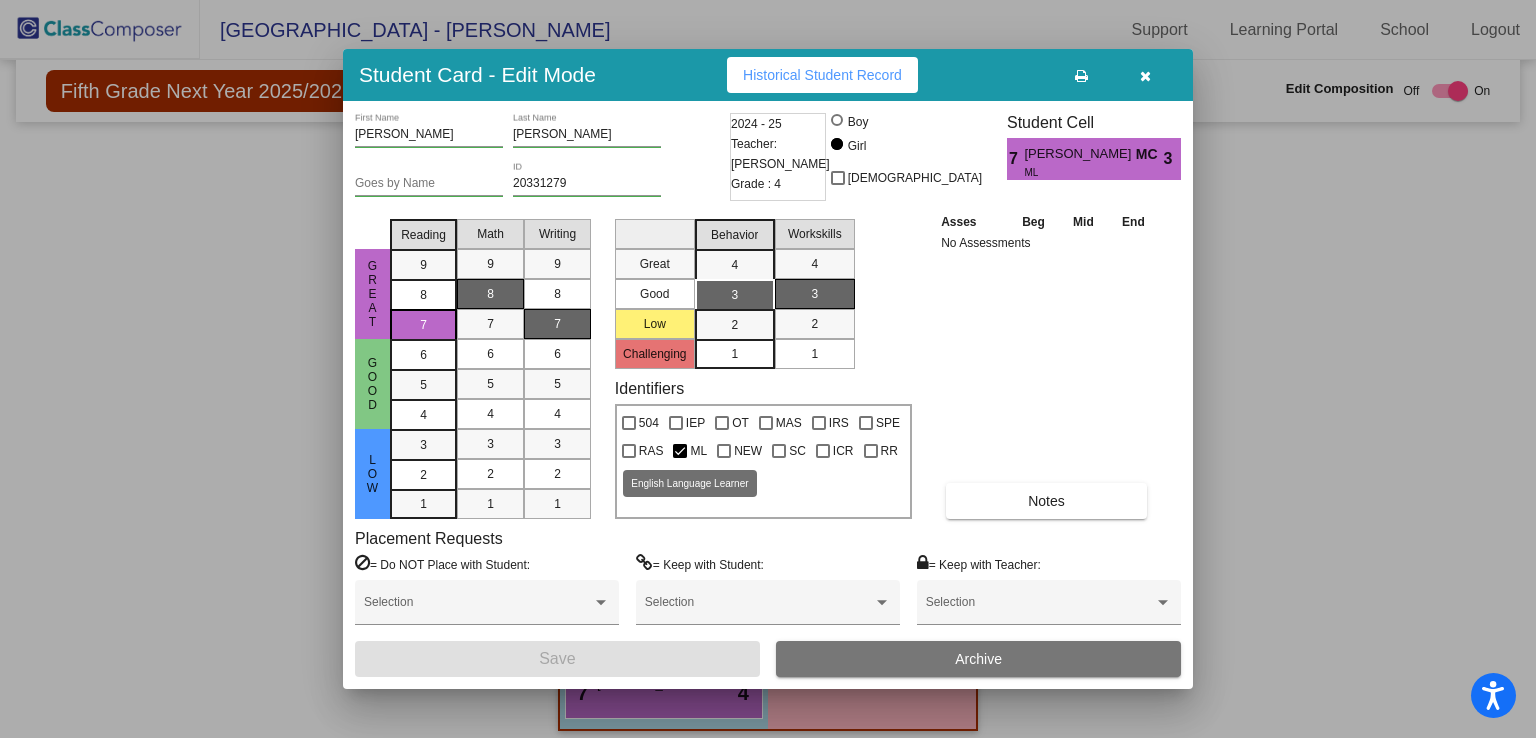 click at bounding box center (680, 451) 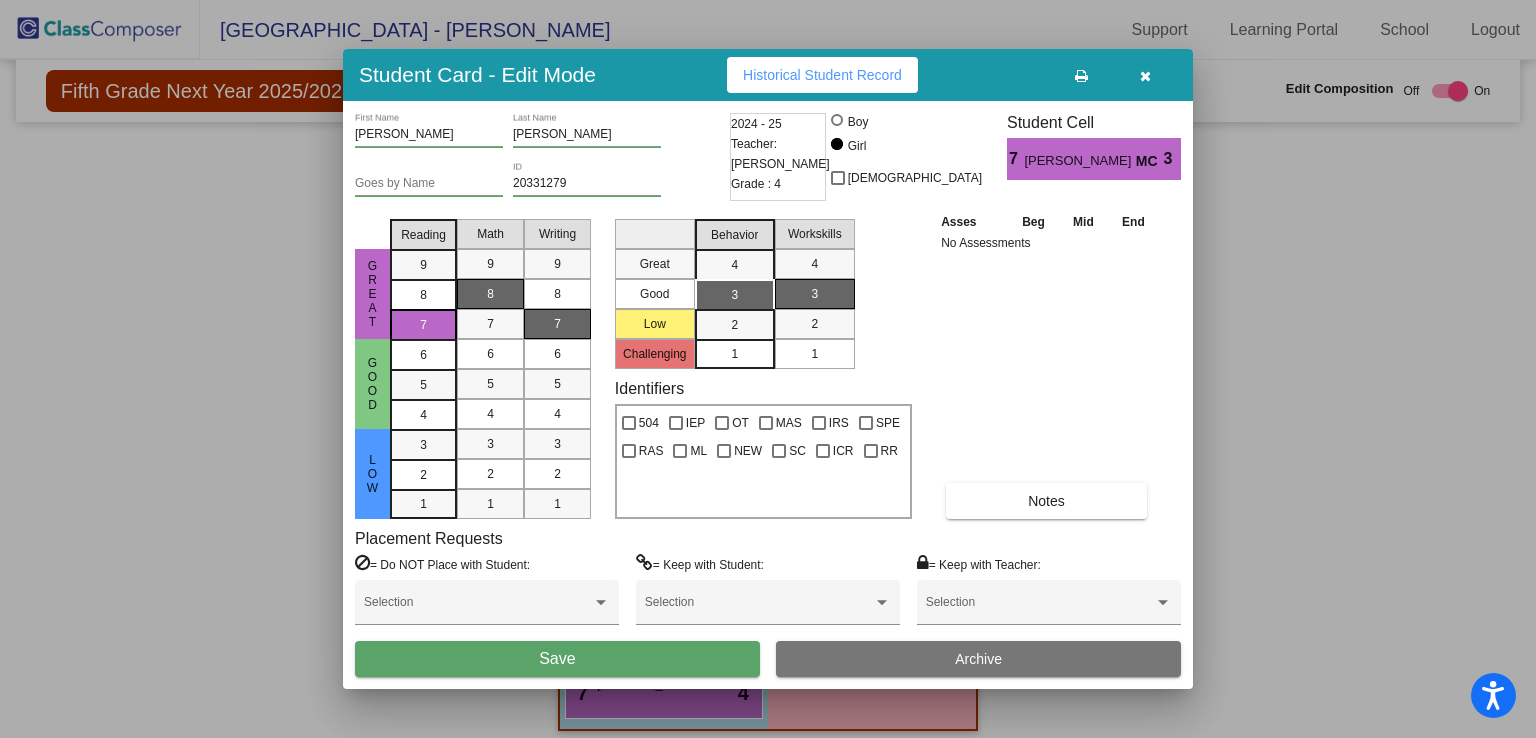 click on "Save" at bounding box center [557, 659] 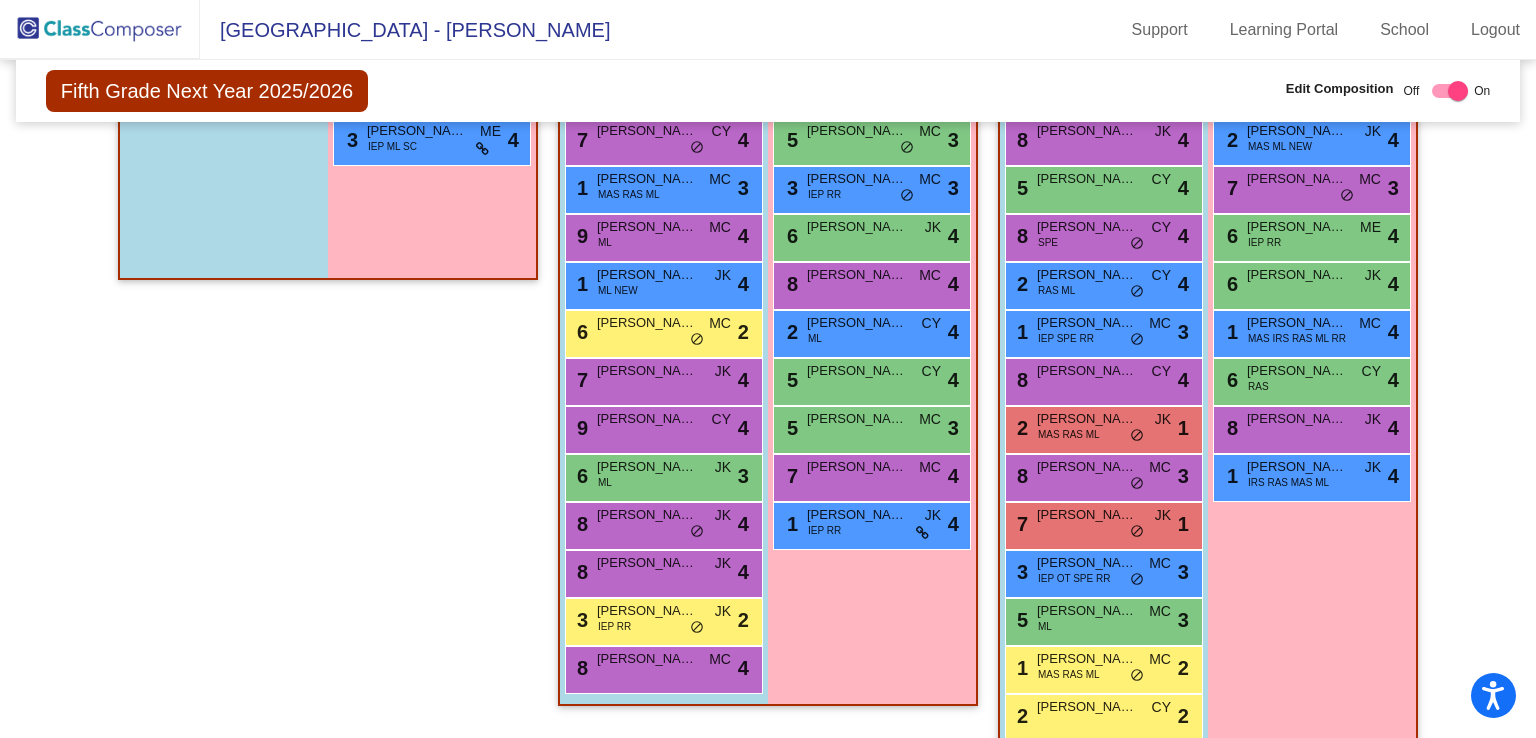 scroll, scrollTop: 584, scrollLeft: 0, axis: vertical 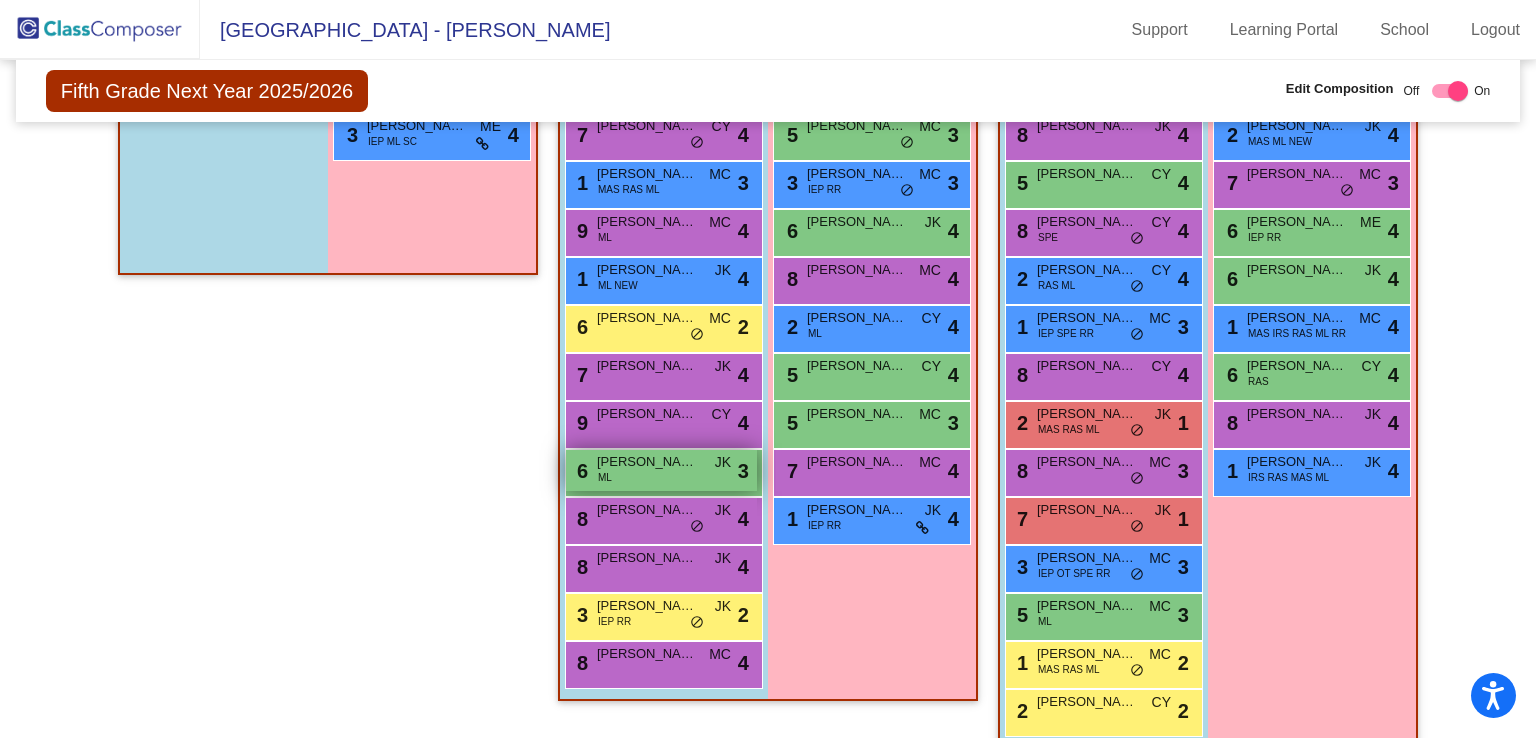 click on "[PERSON_NAME] [PERSON_NAME]" at bounding box center (647, 462) 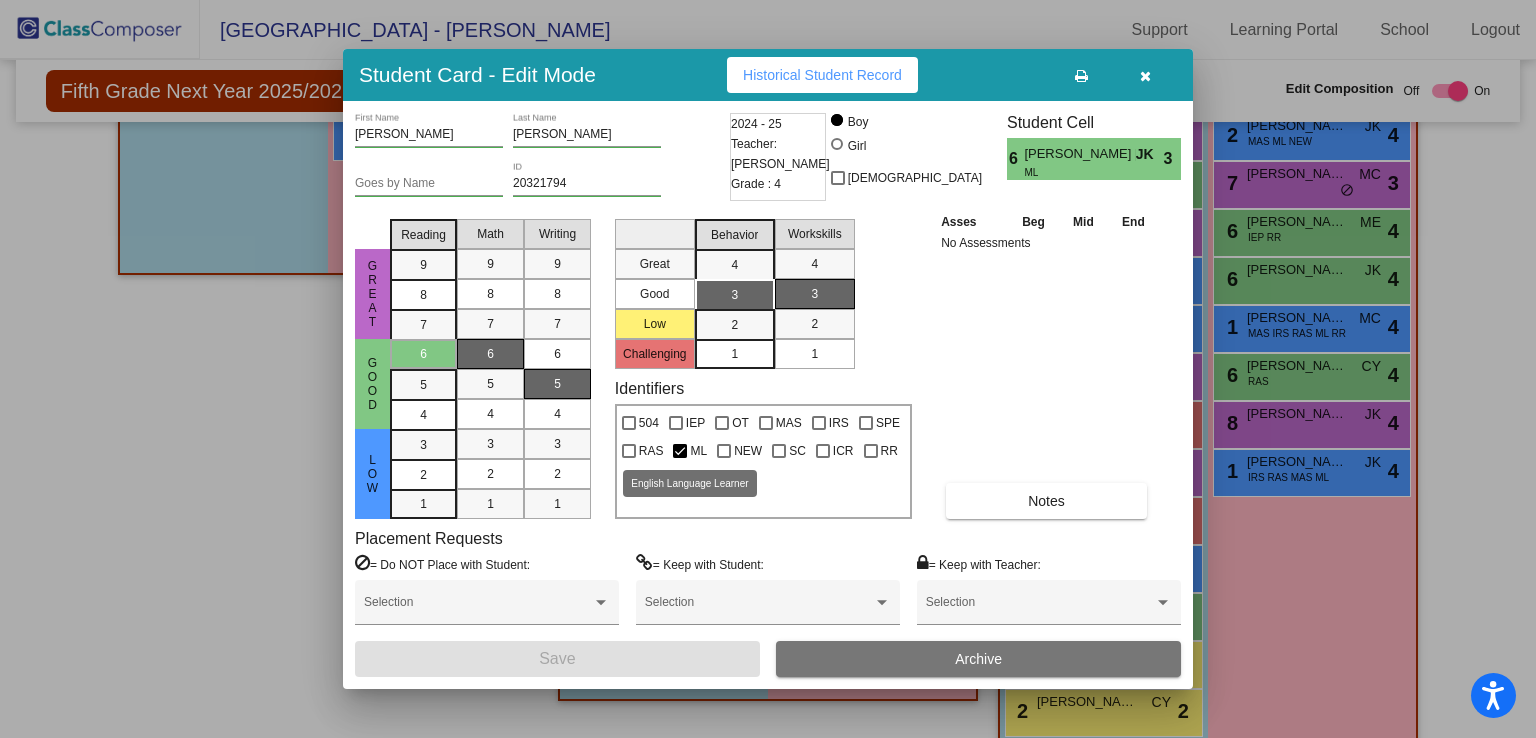 click at bounding box center (680, 451) 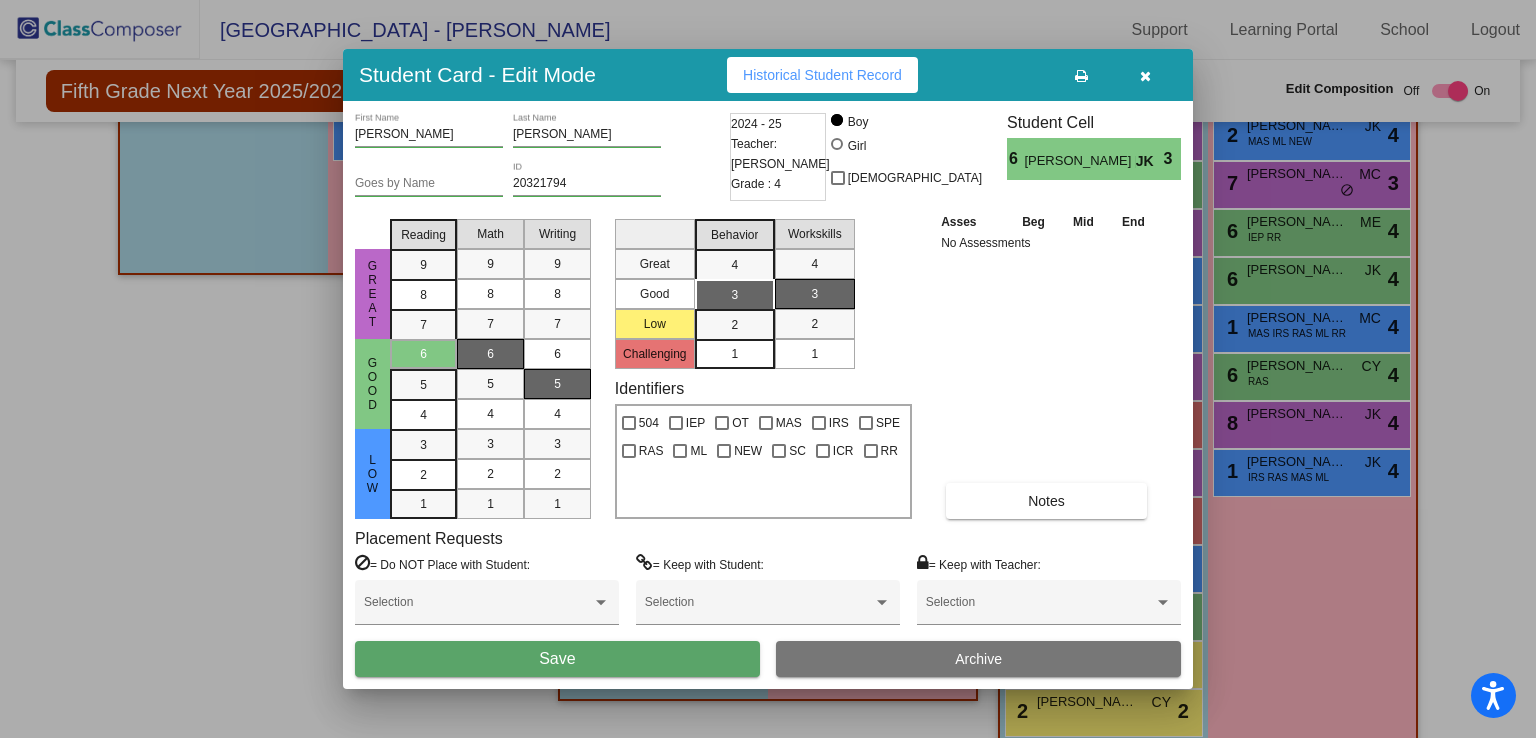 click on "Save" at bounding box center (557, 659) 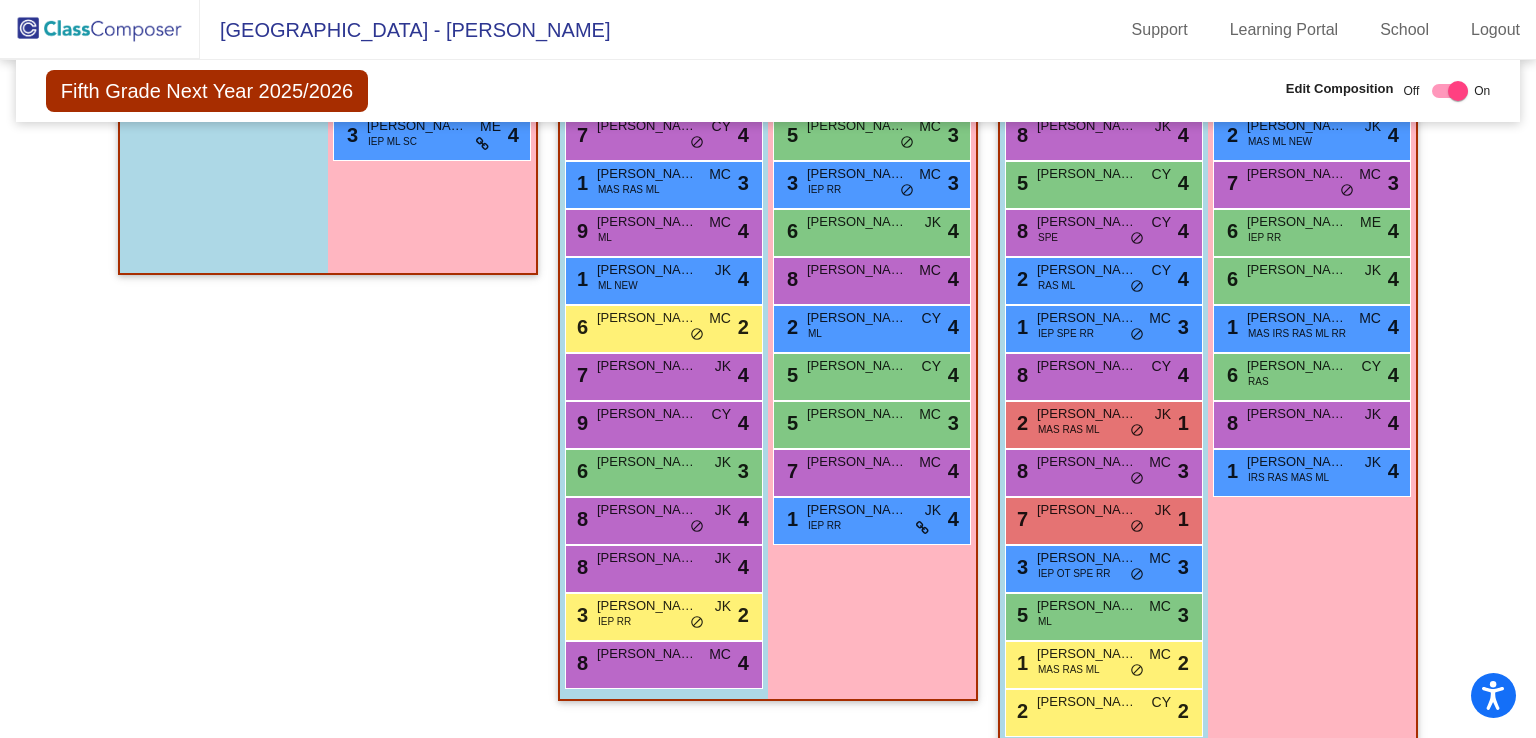scroll, scrollTop: 0, scrollLeft: 0, axis: both 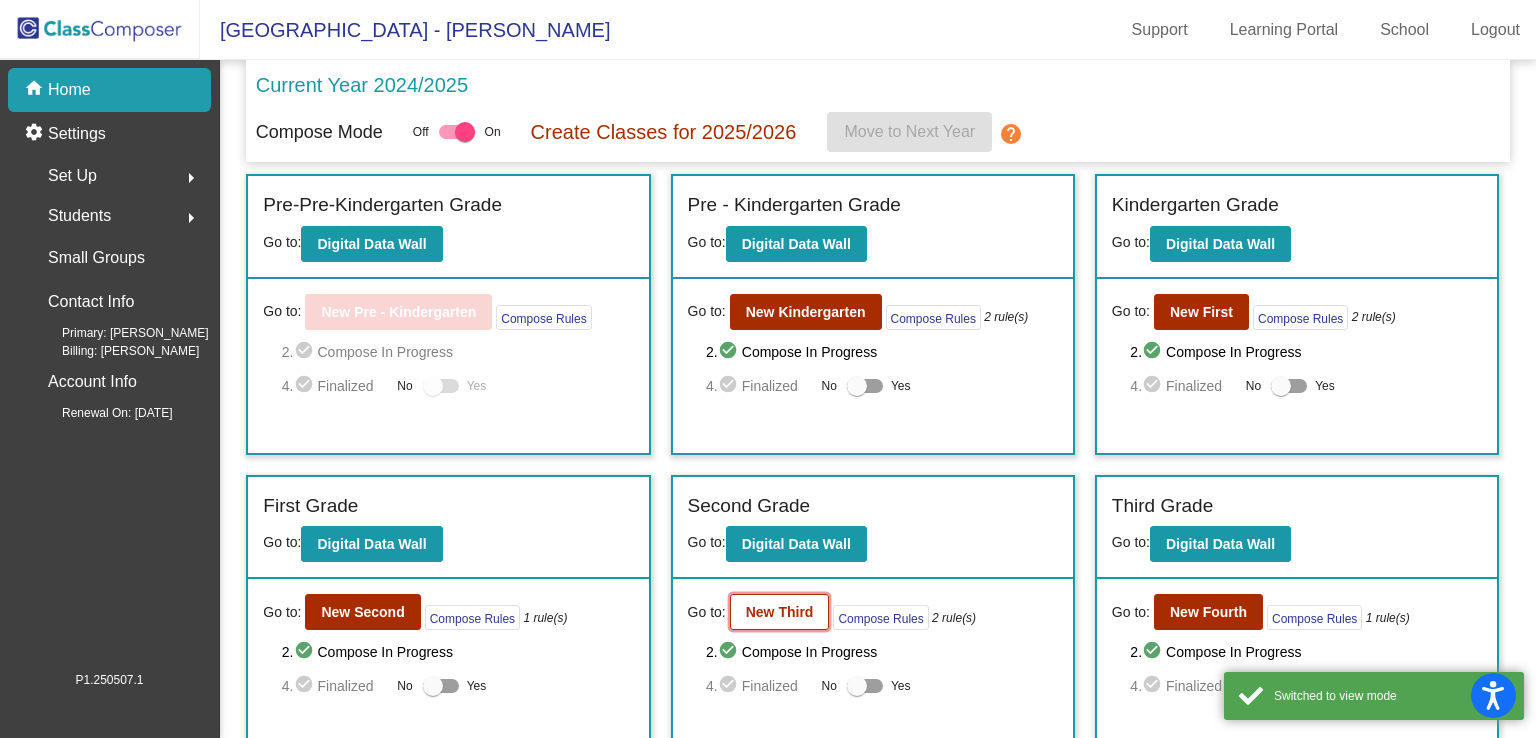 click on "New Third" 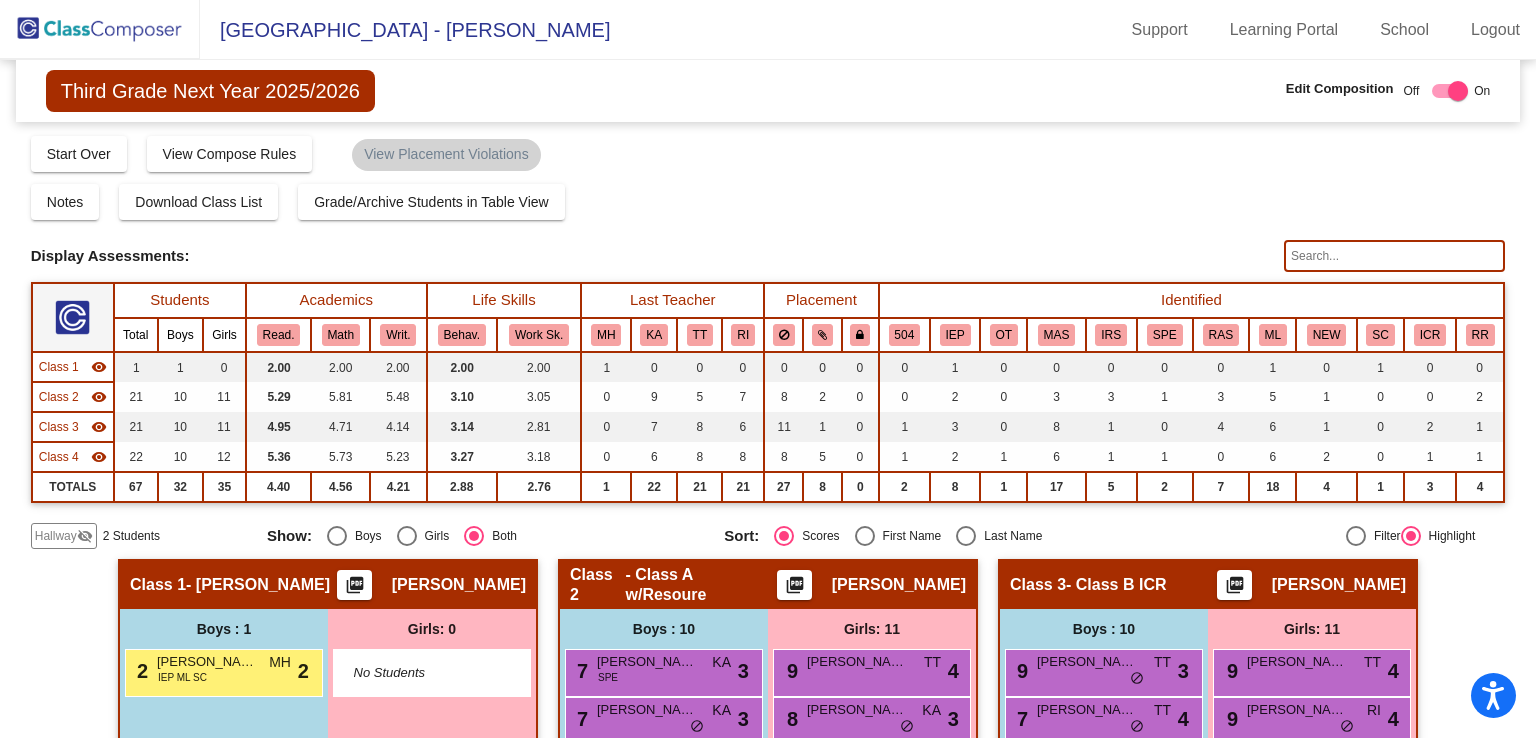 click 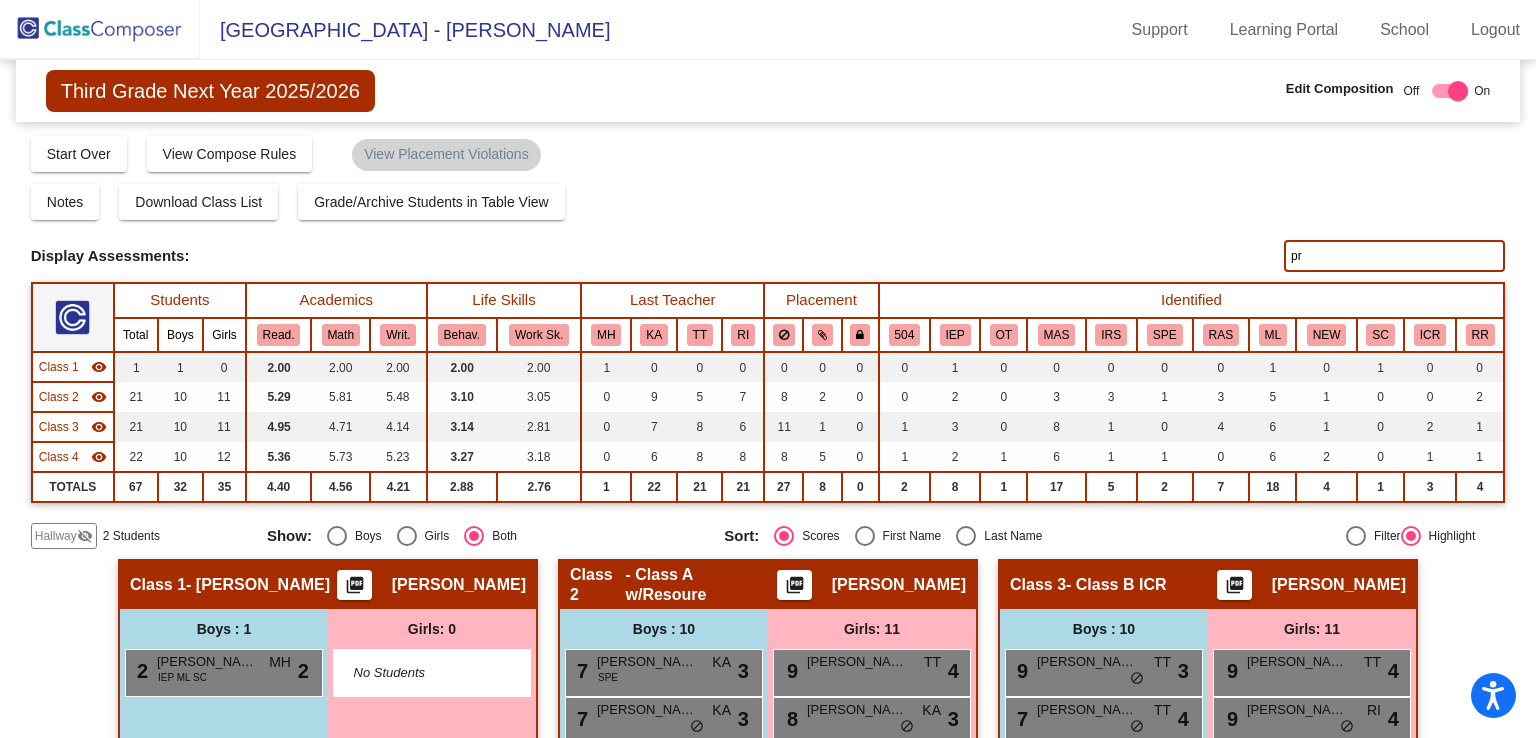 type on "p" 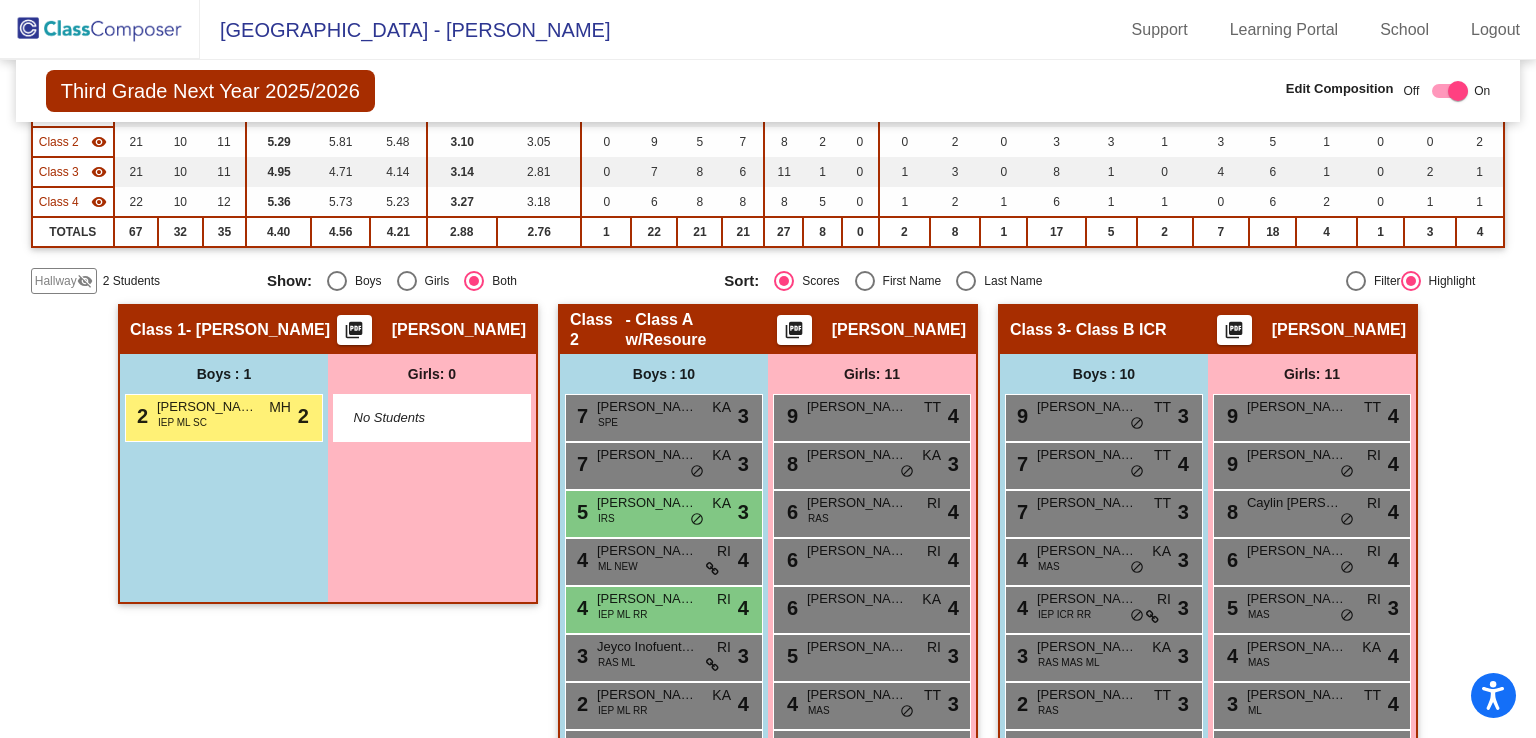 scroll, scrollTop: 0, scrollLeft: 0, axis: both 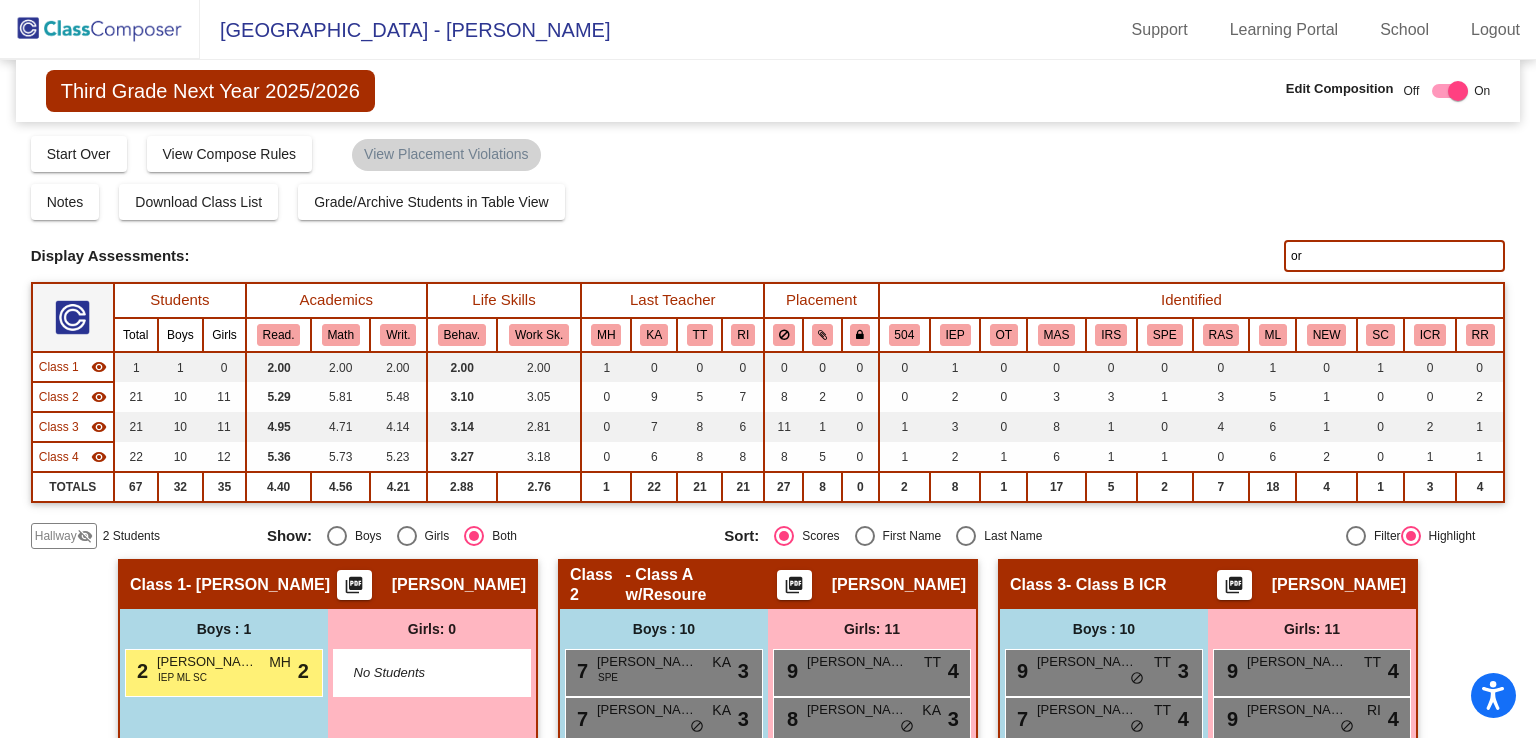 type on "ory" 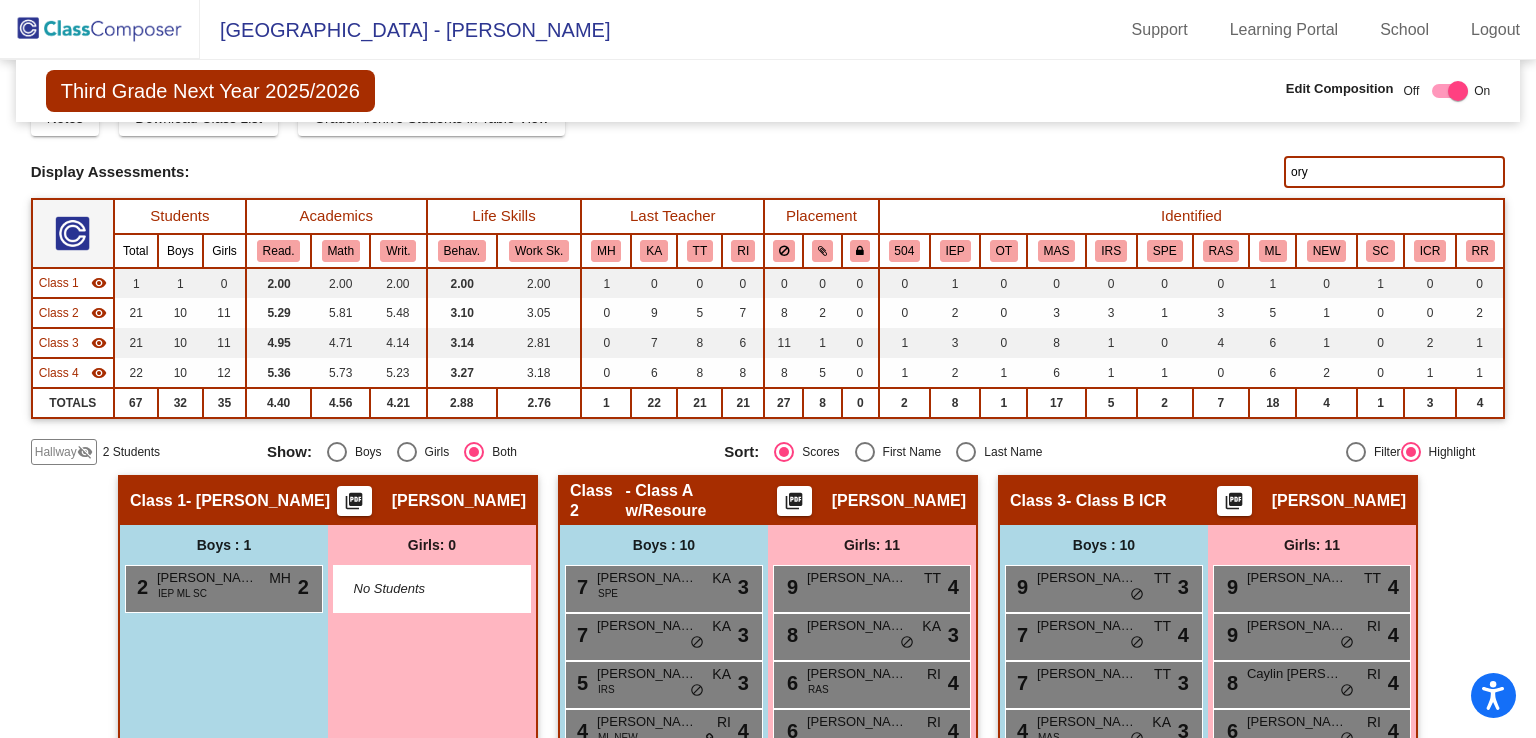 scroll, scrollTop: 51, scrollLeft: 0, axis: vertical 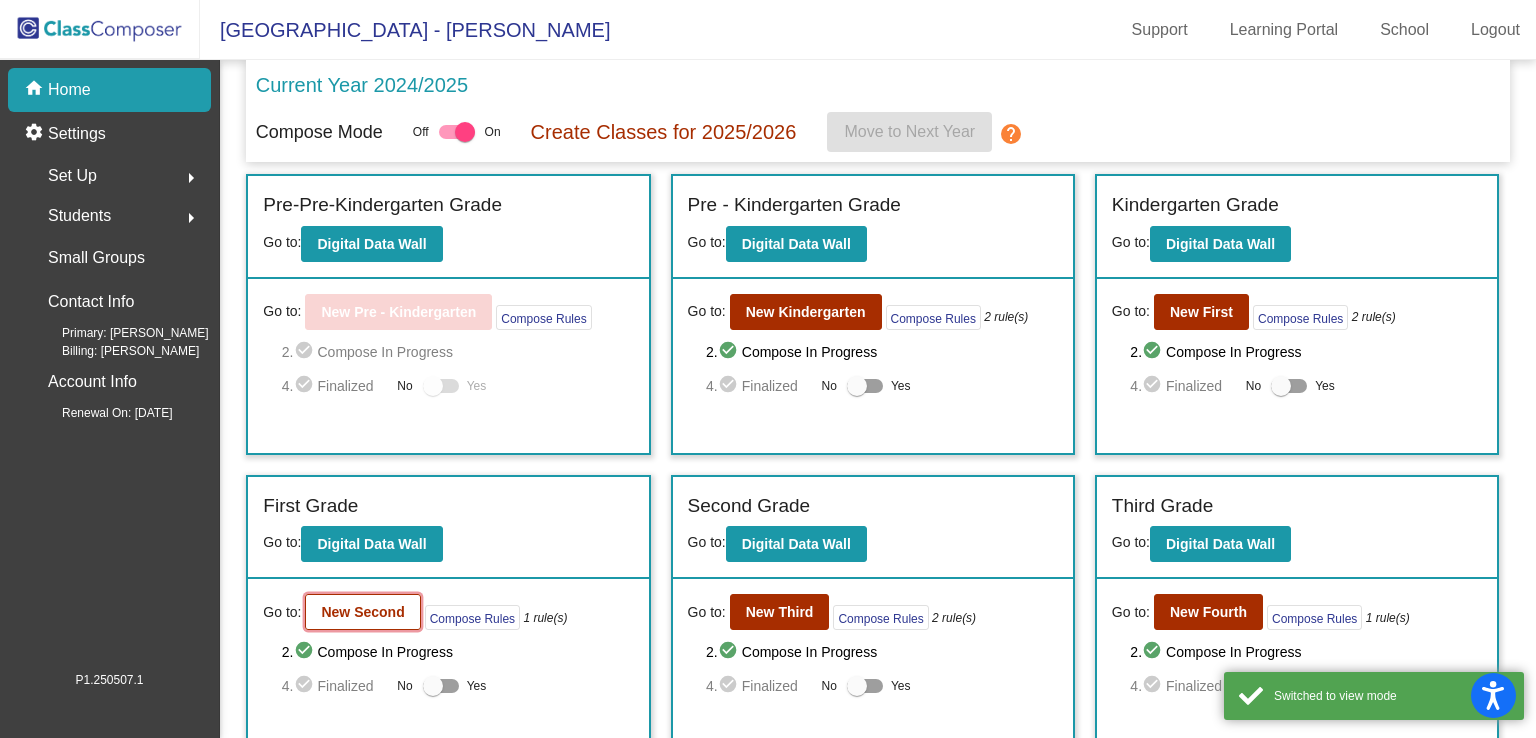 click on "New Second" 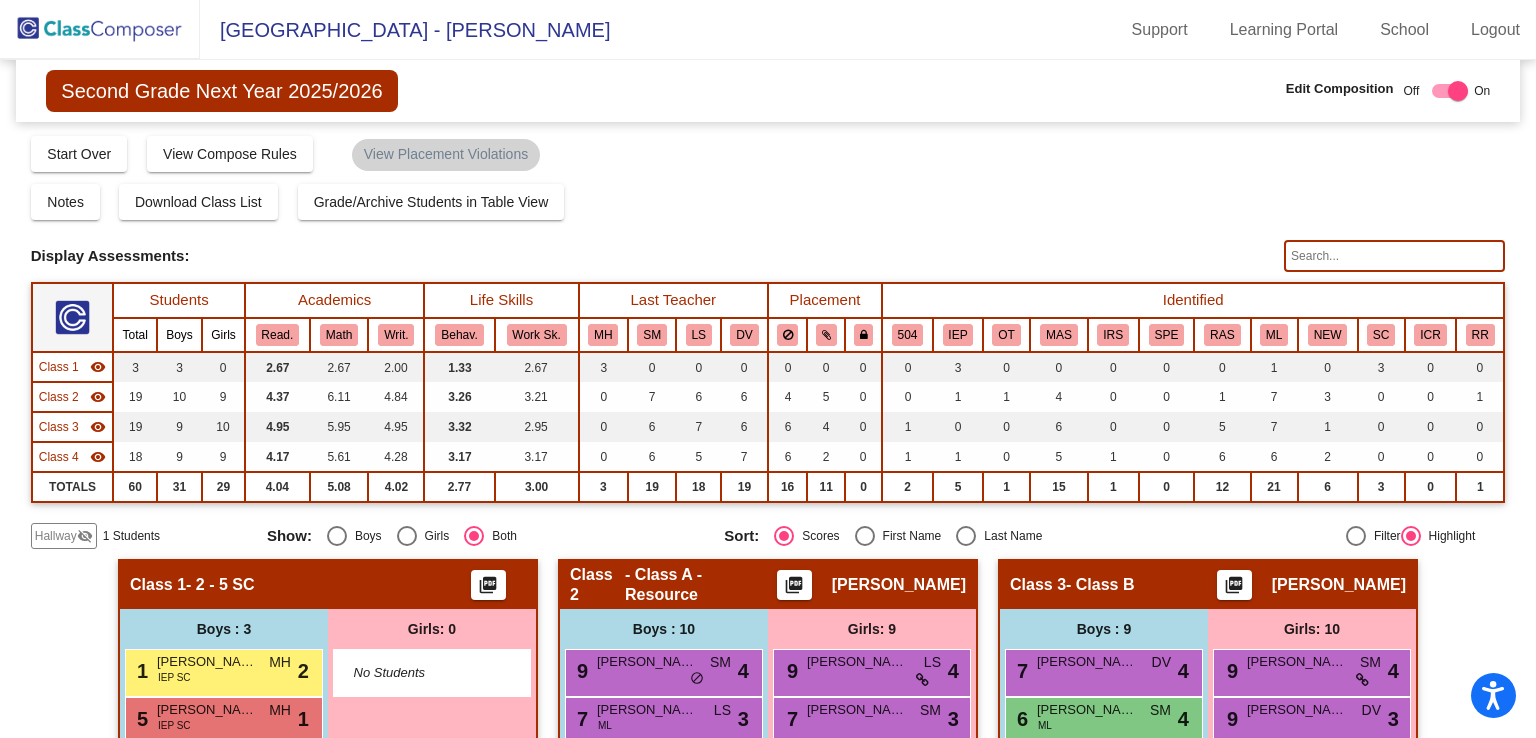 click 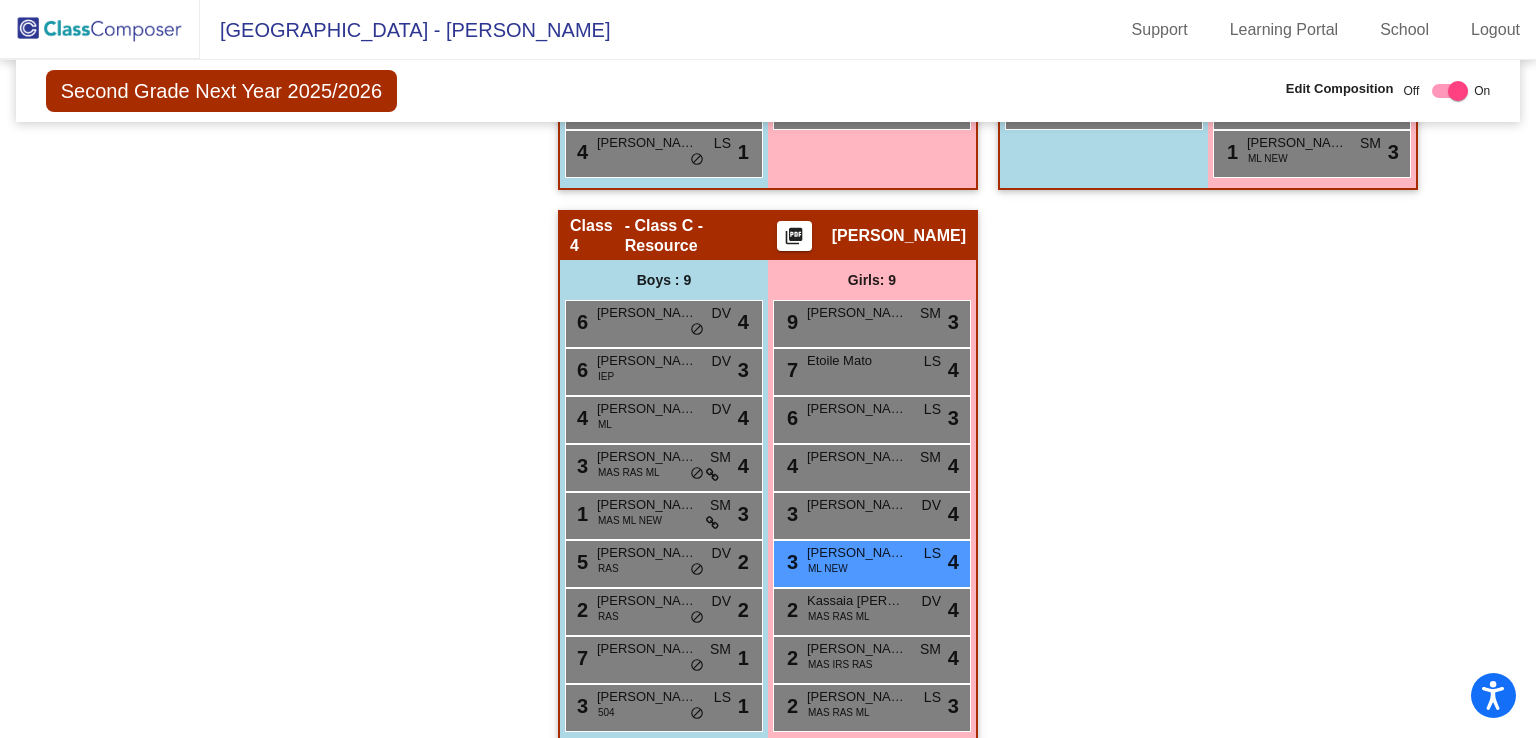 scroll, scrollTop: 972, scrollLeft: 0, axis: vertical 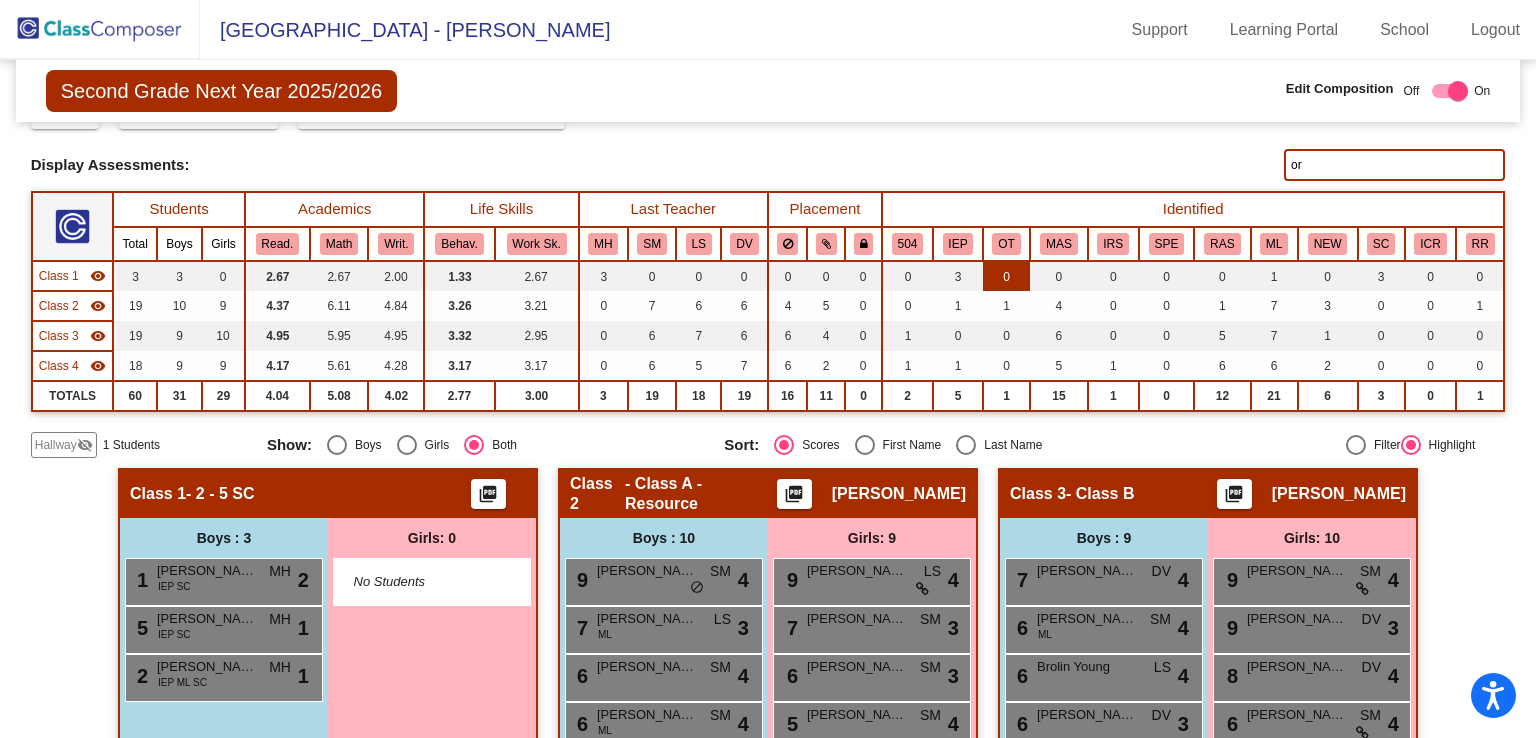 type on "o" 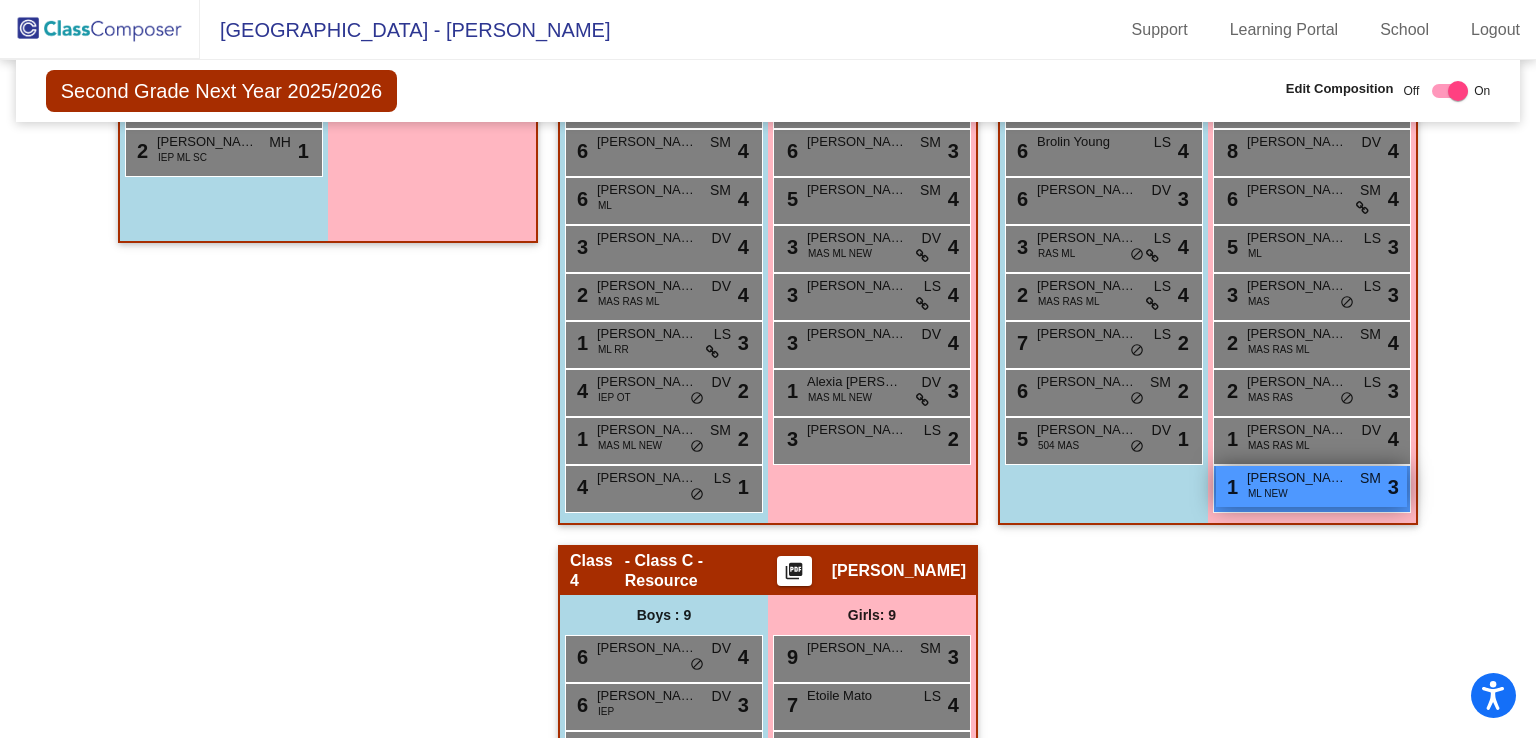 scroll, scrollTop: 639, scrollLeft: 0, axis: vertical 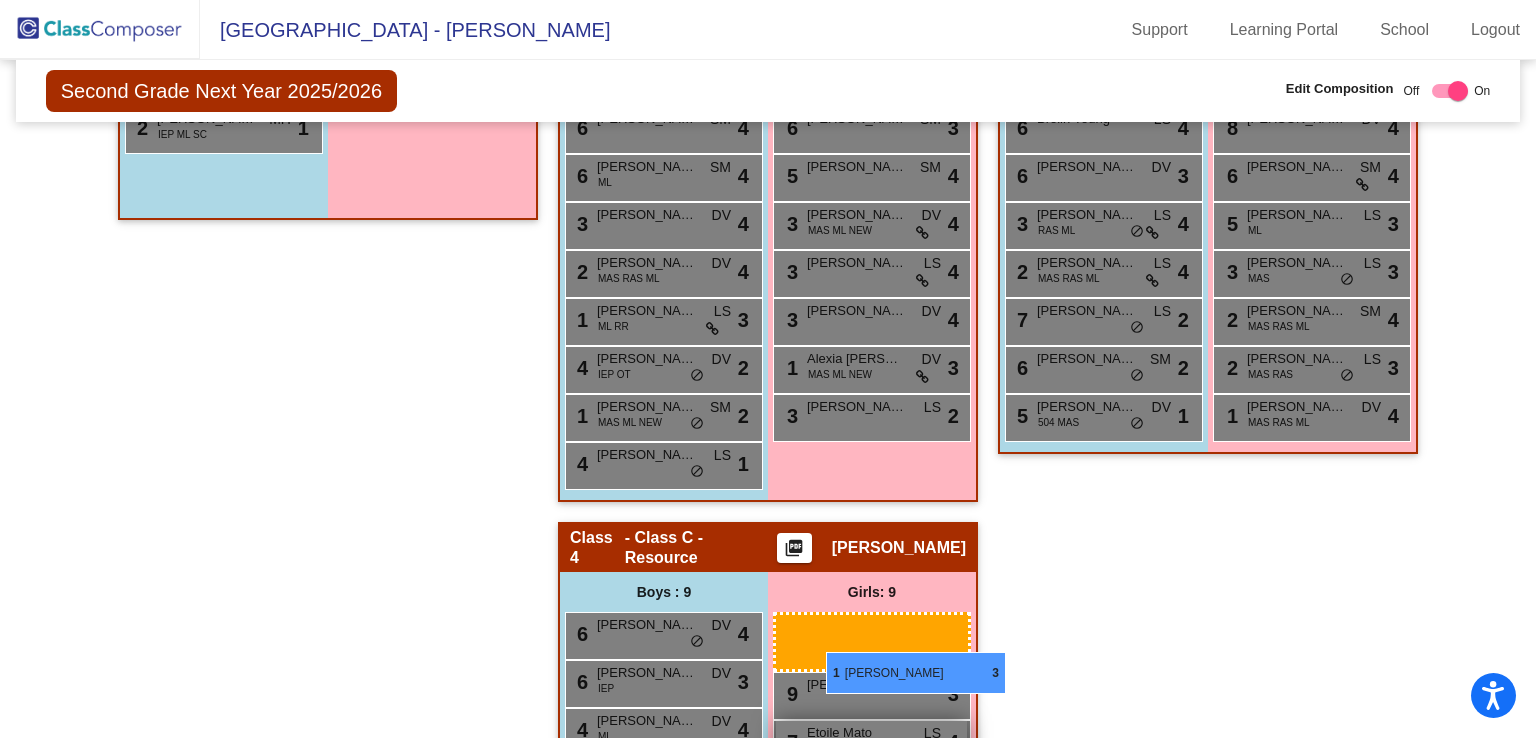 drag, startPoint x: 1297, startPoint y: 461, endPoint x: 822, endPoint y: 656, distance: 513.46857 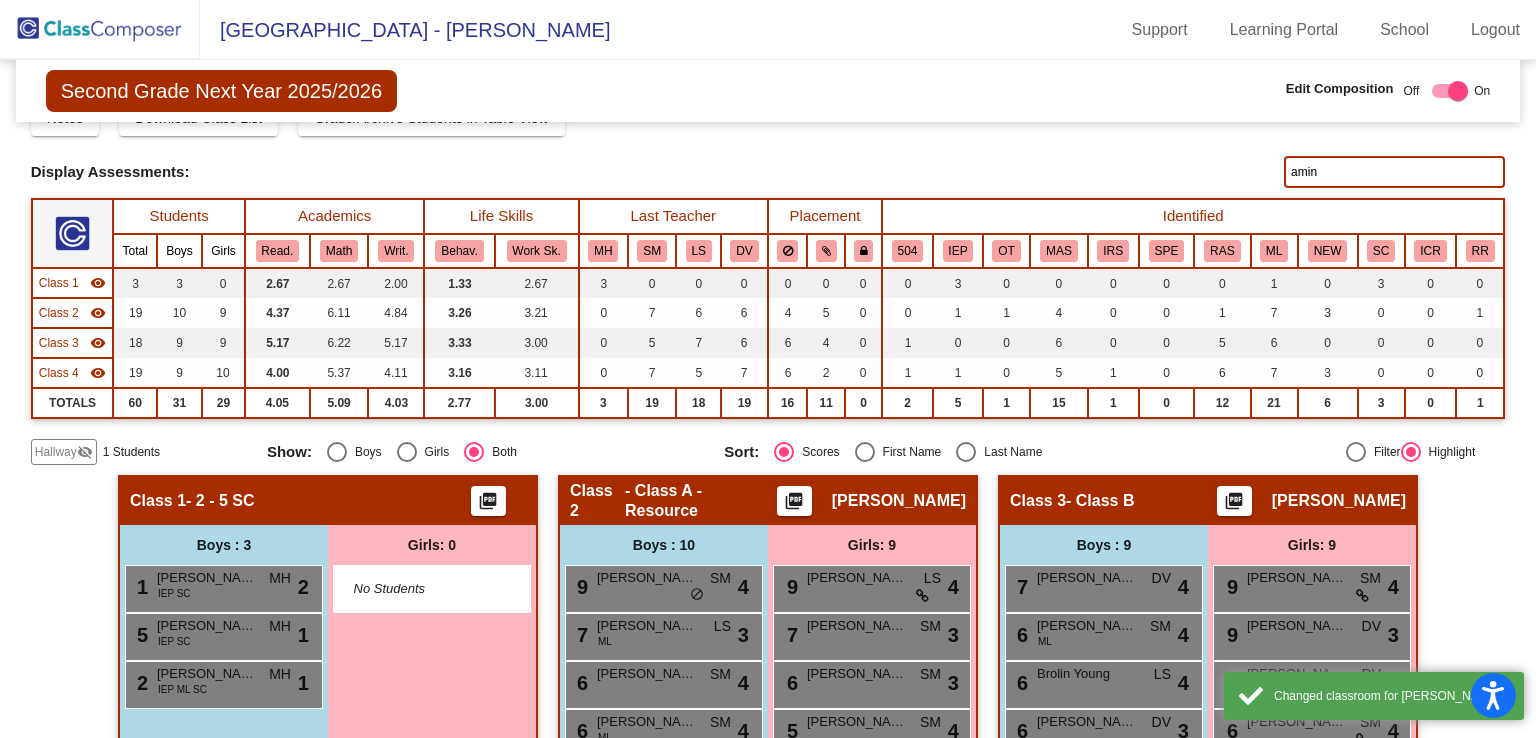 scroll, scrollTop: 72, scrollLeft: 0, axis: vertical 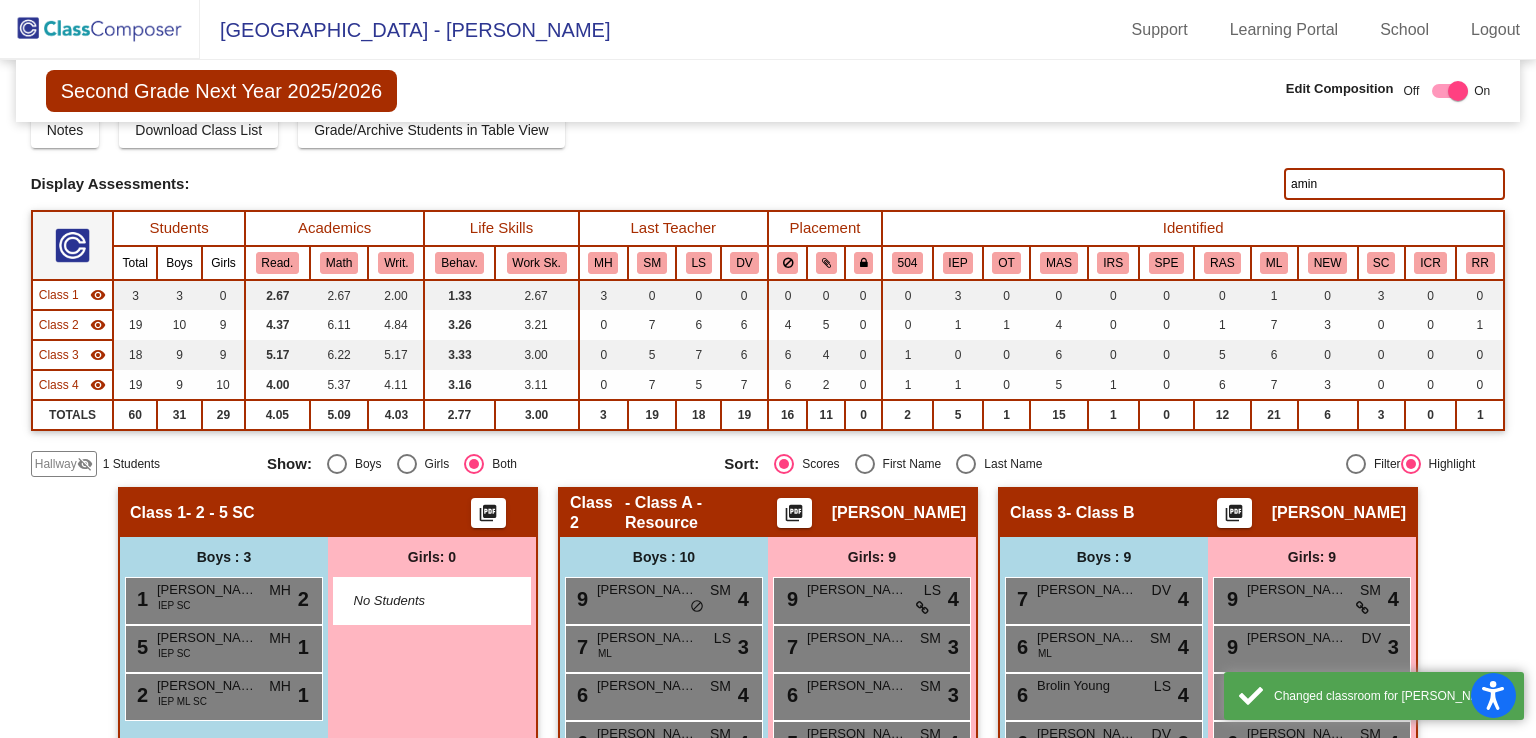 click on "amin" 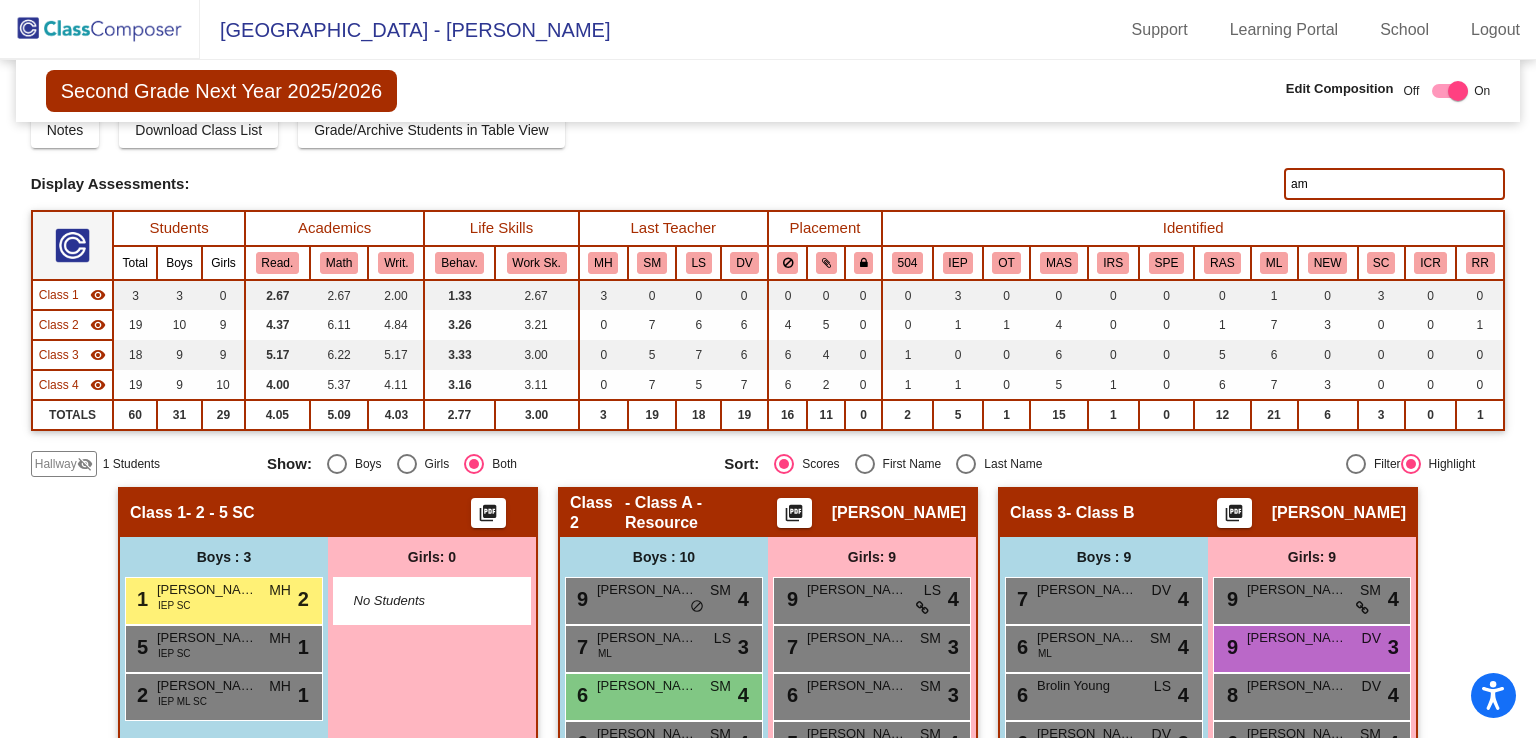 type on "a" 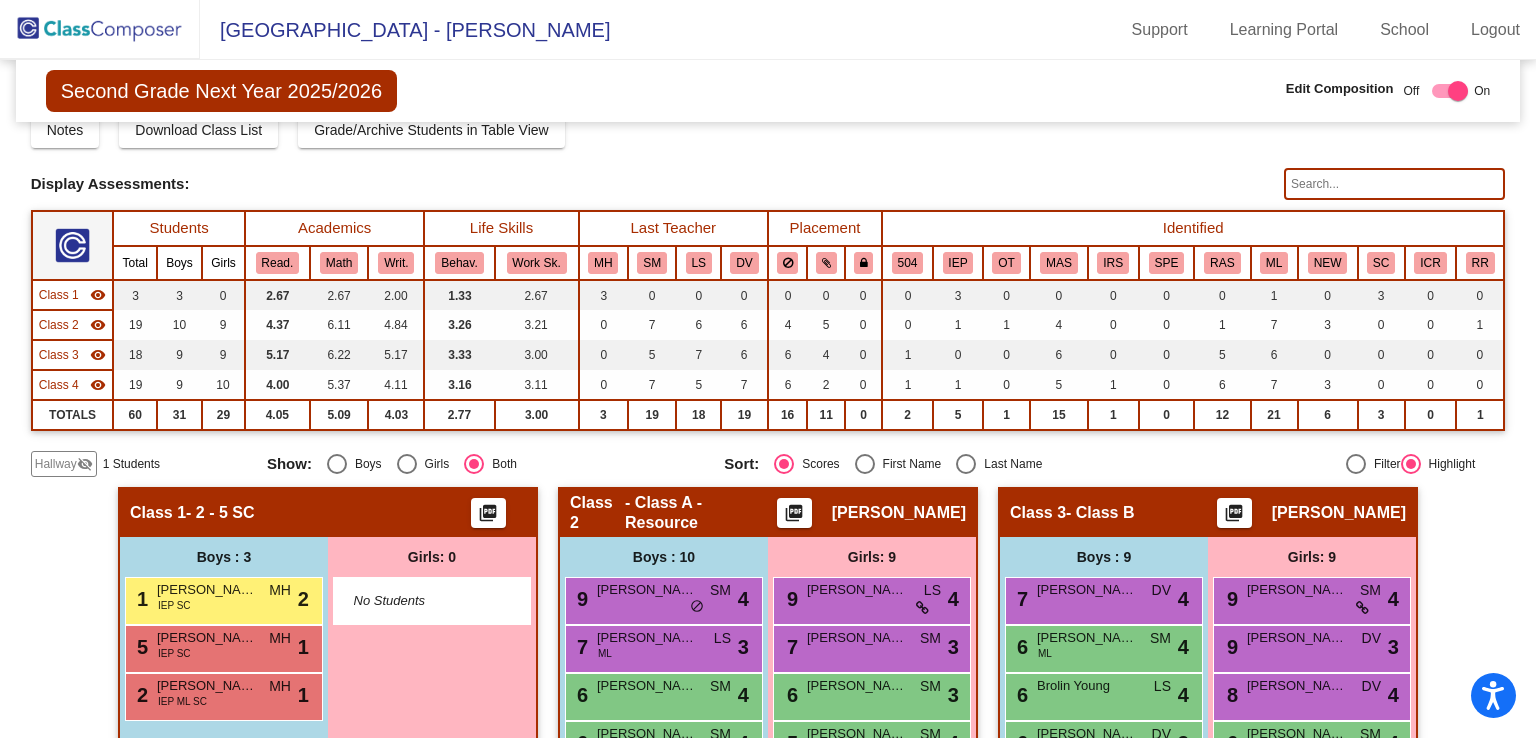 type 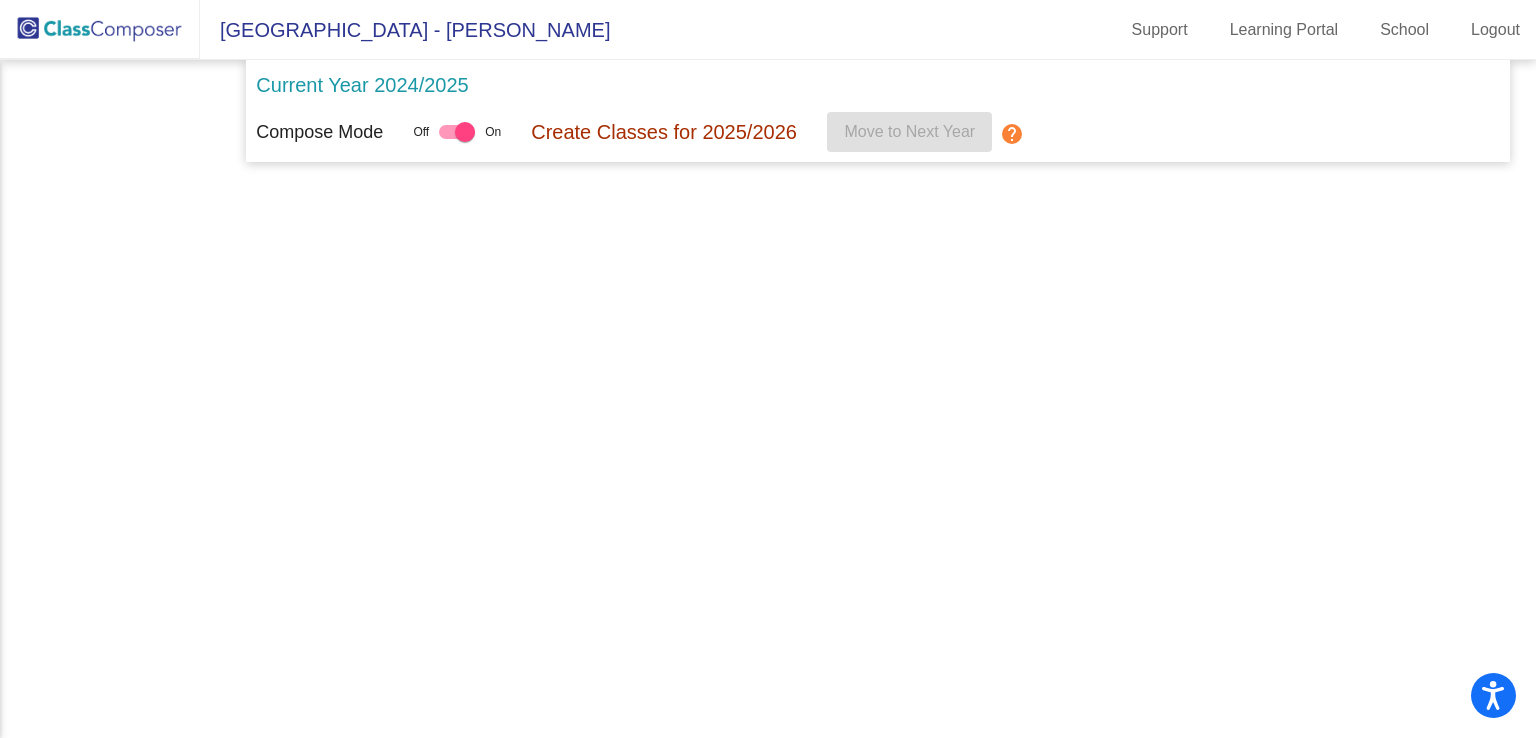 scroll, scrollTop: 0, scrollLeft: 0, axis: both 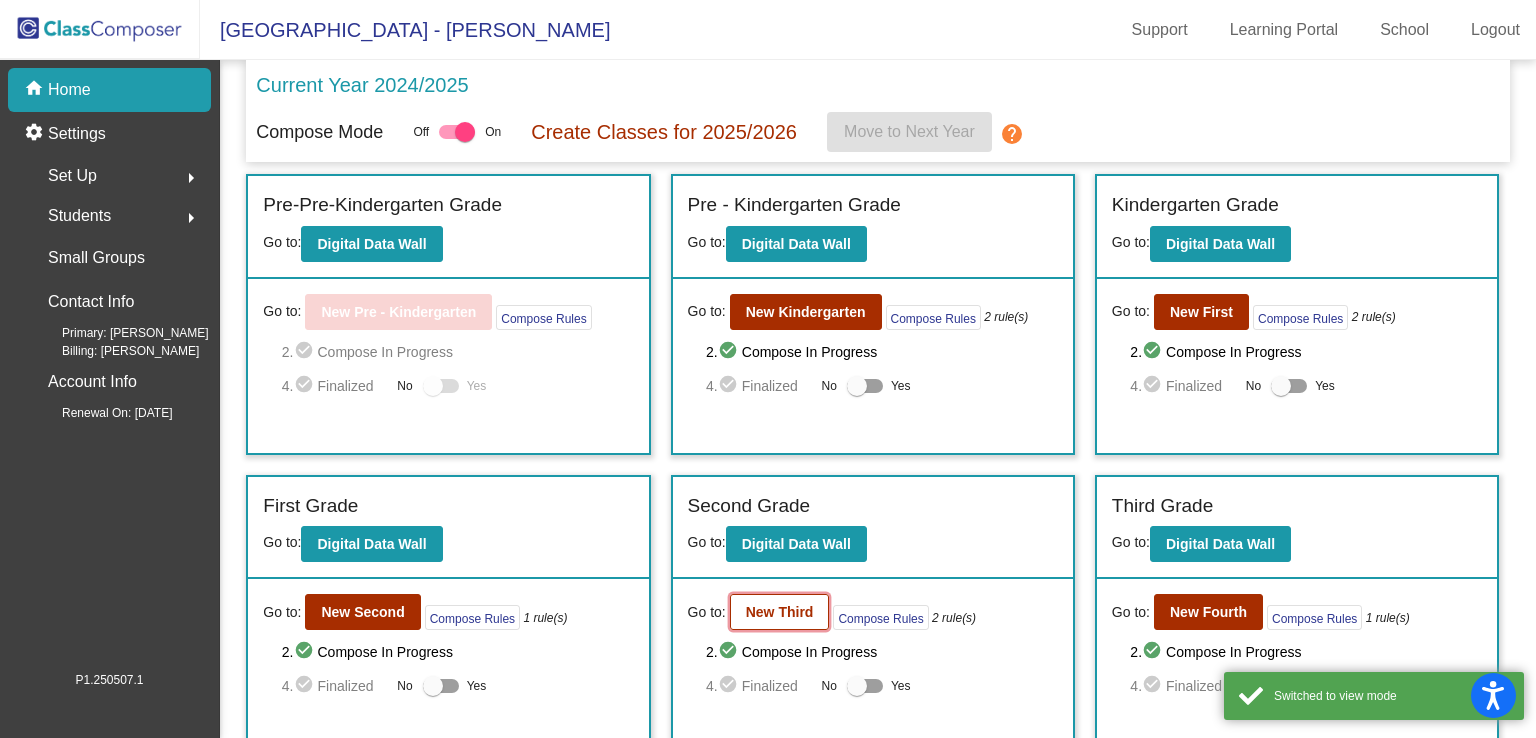 click on "New Third" 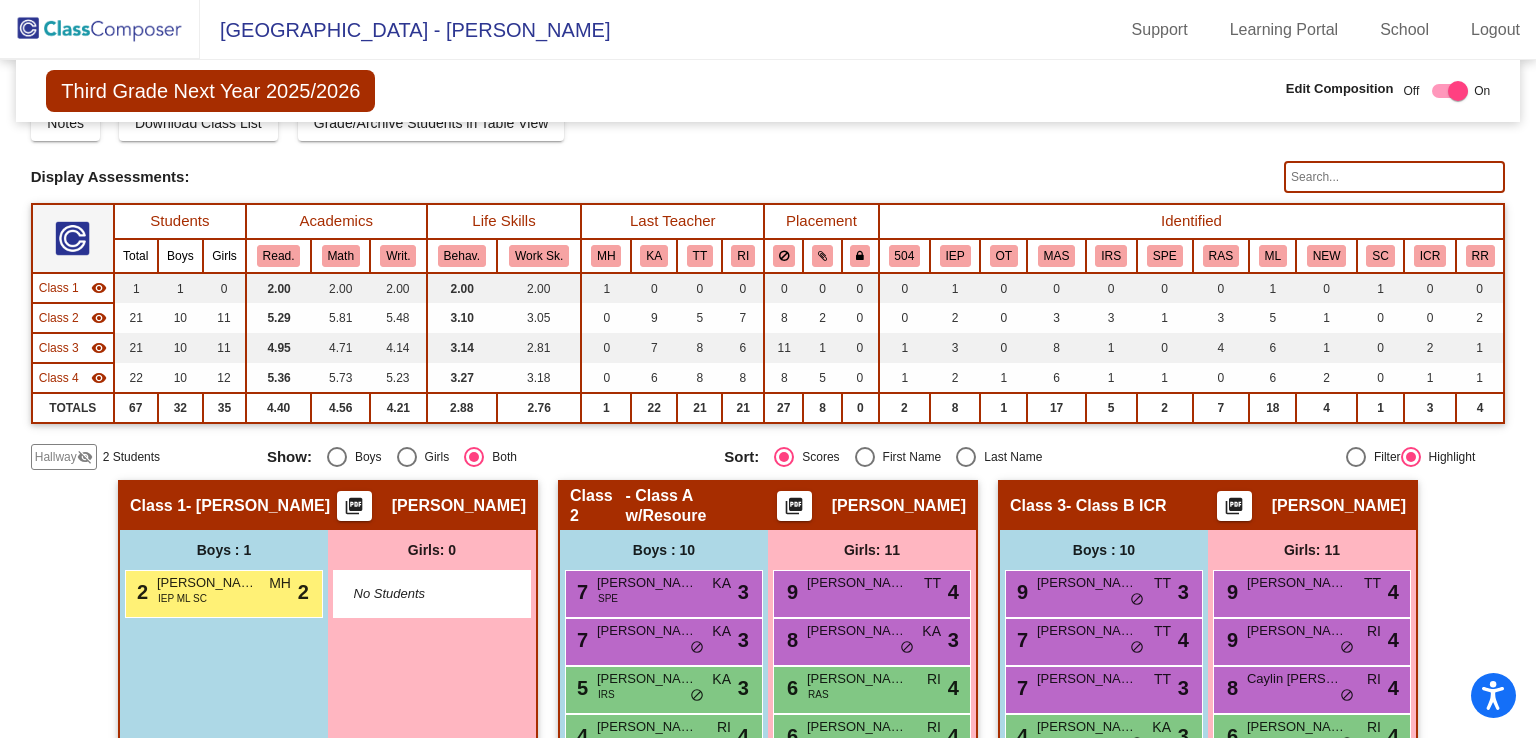 scroll, scrollTop: 84, scrollLeft: 0, axis: vertical 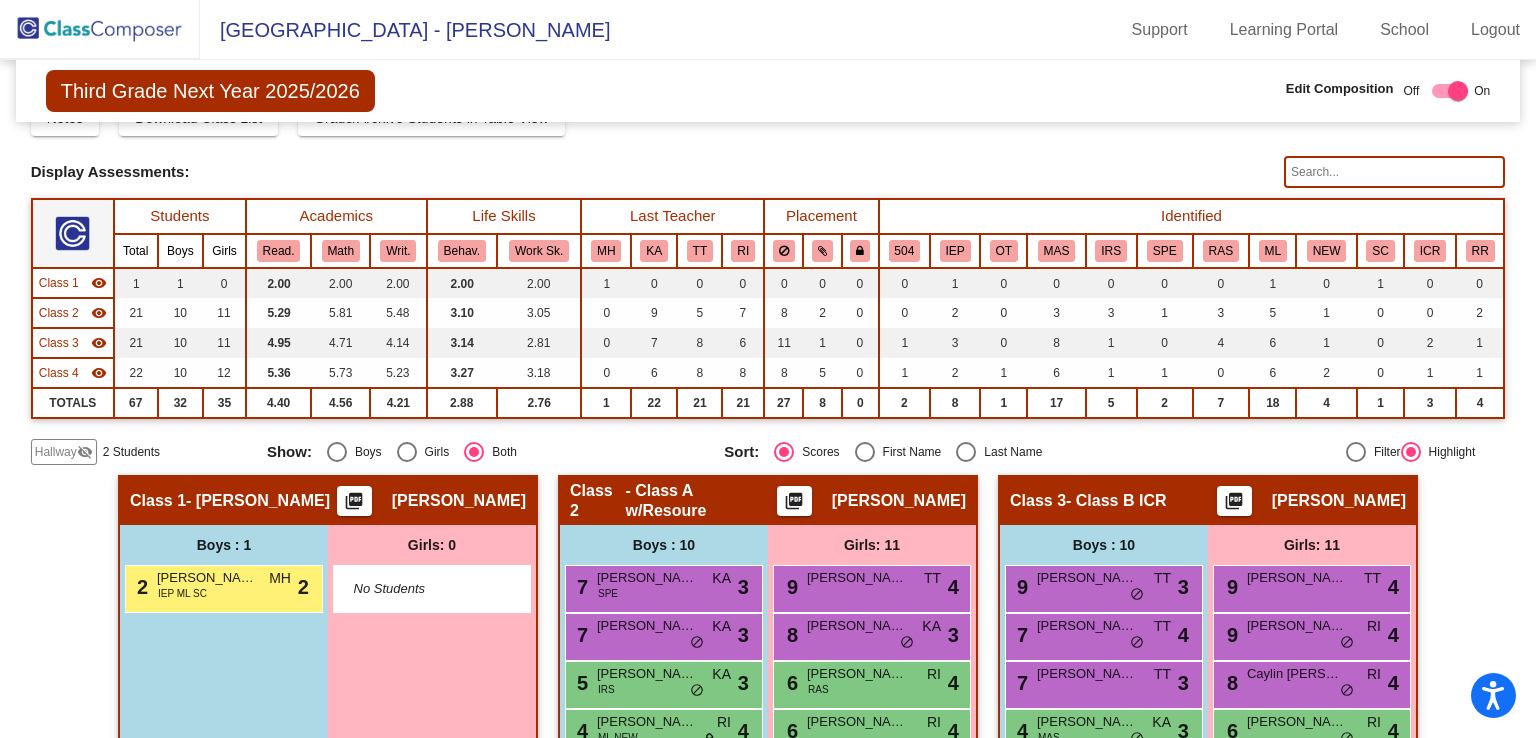click 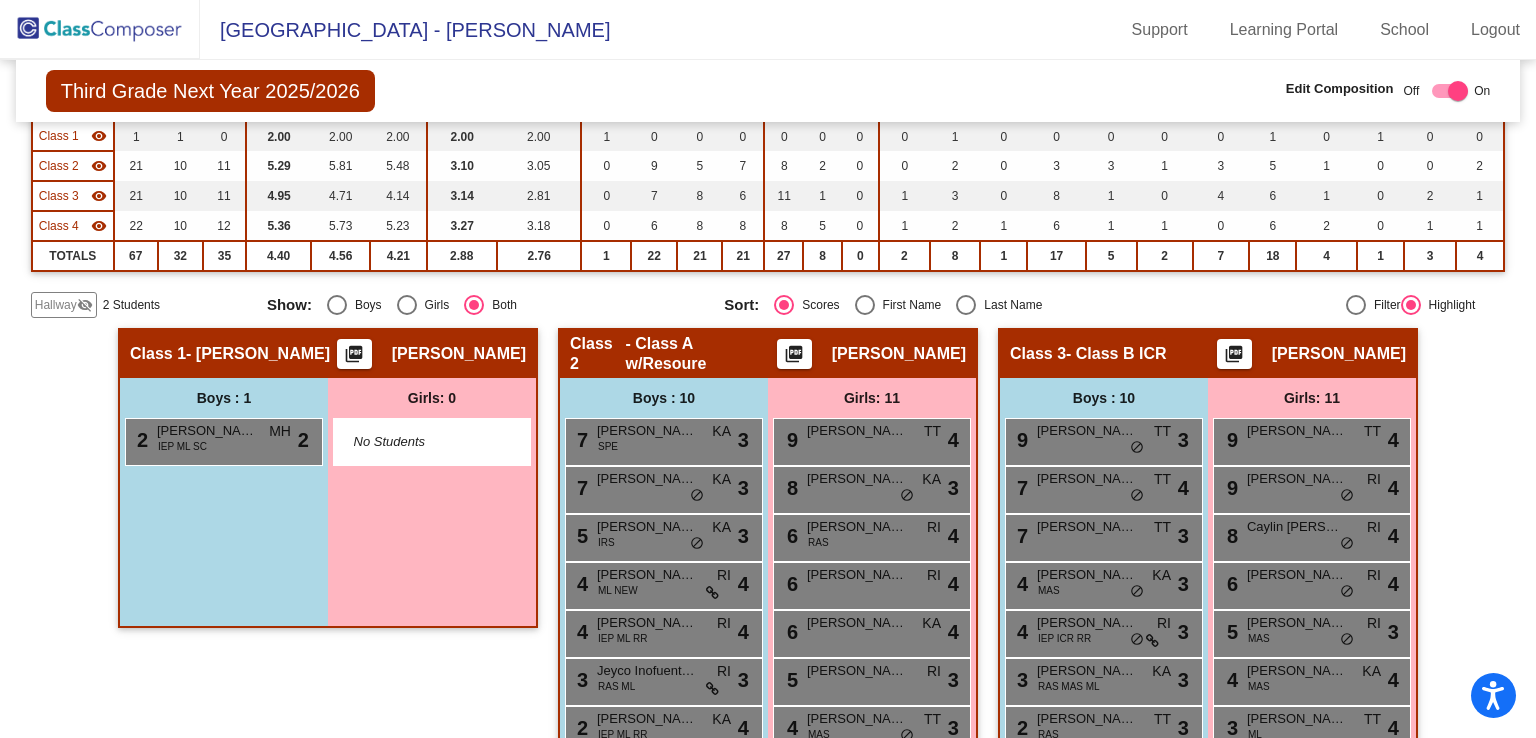 scroll, scrollTop: 228, scrollLeft: 0, axis: vertical 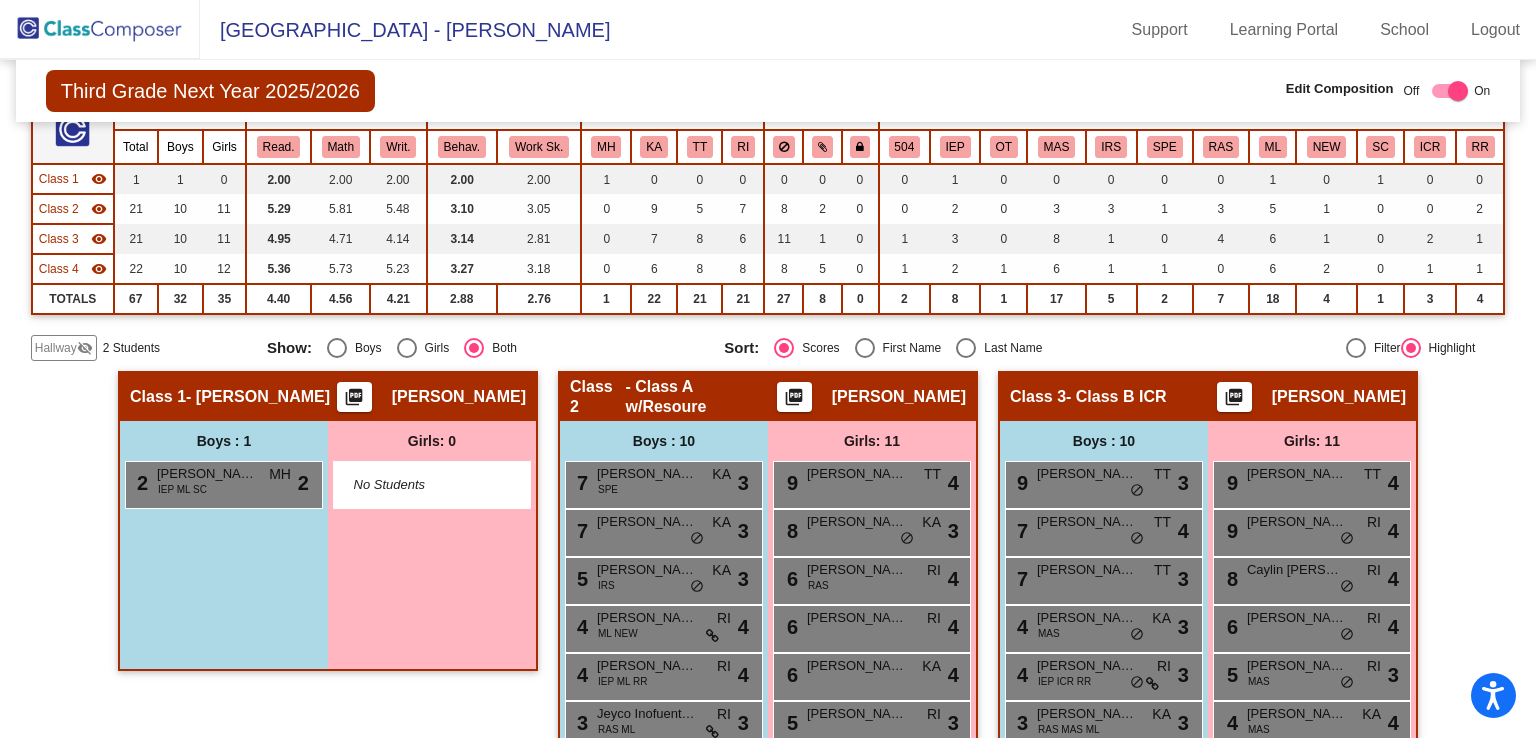 type on "k" 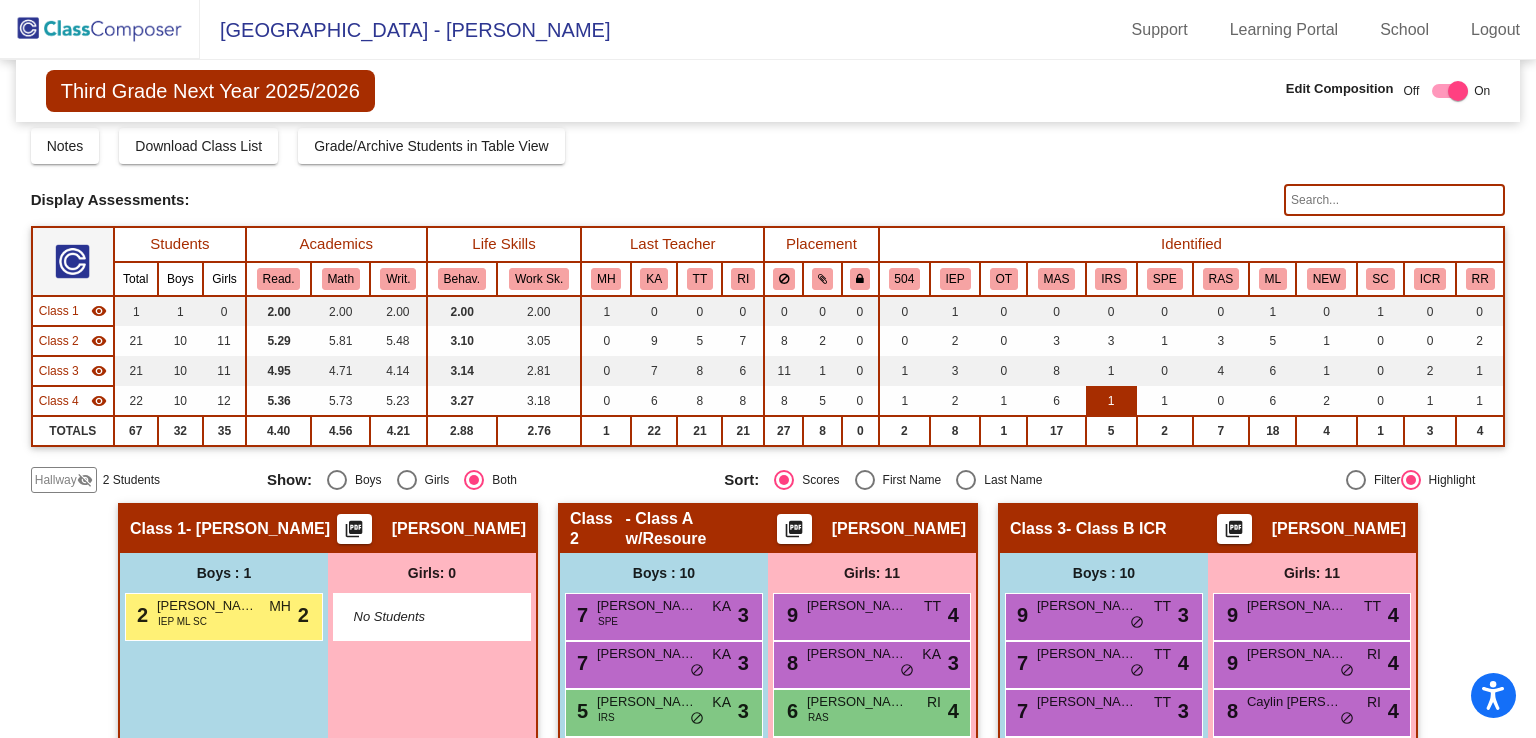 scroll, scrollTop: 53, scrollLeft: 0, axis: vertical 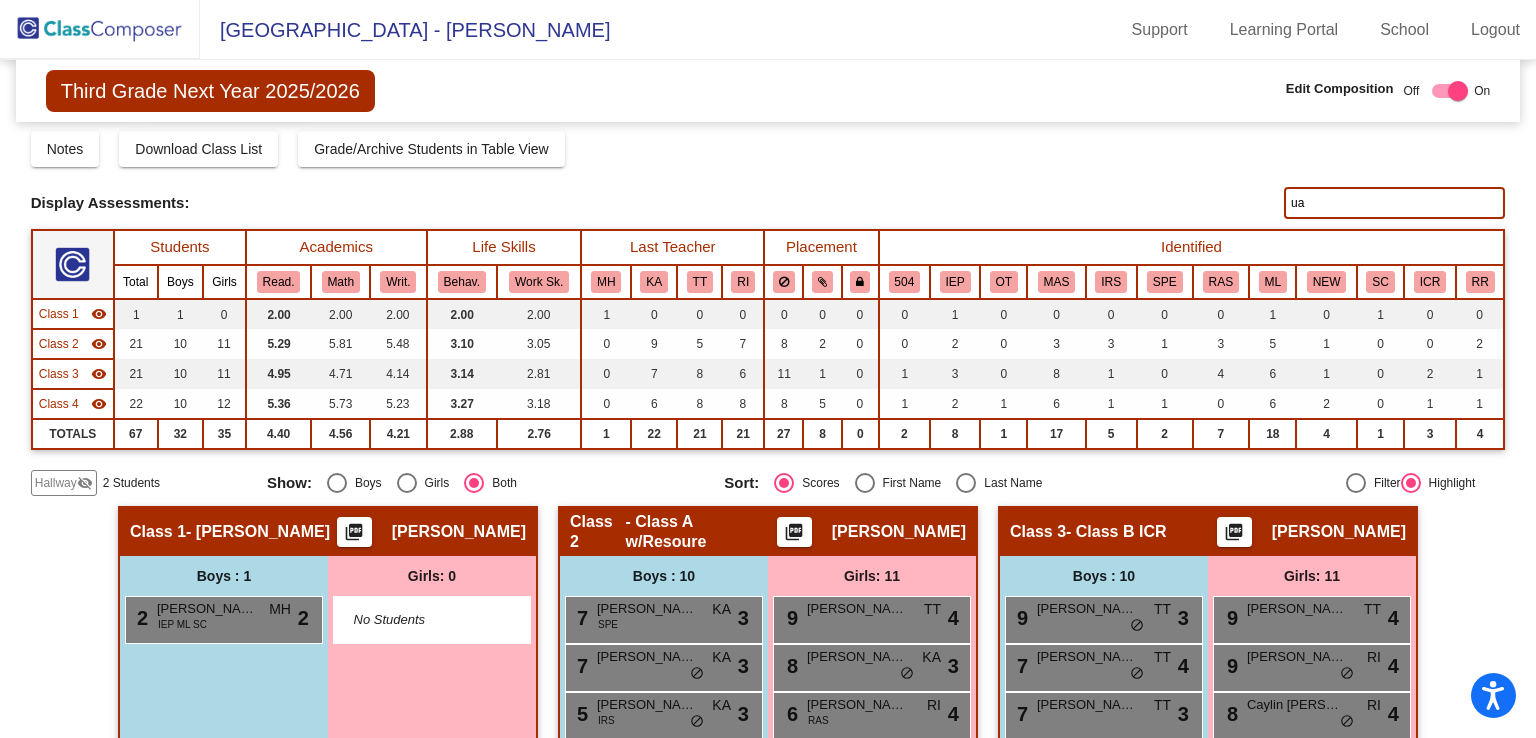 type on "u" 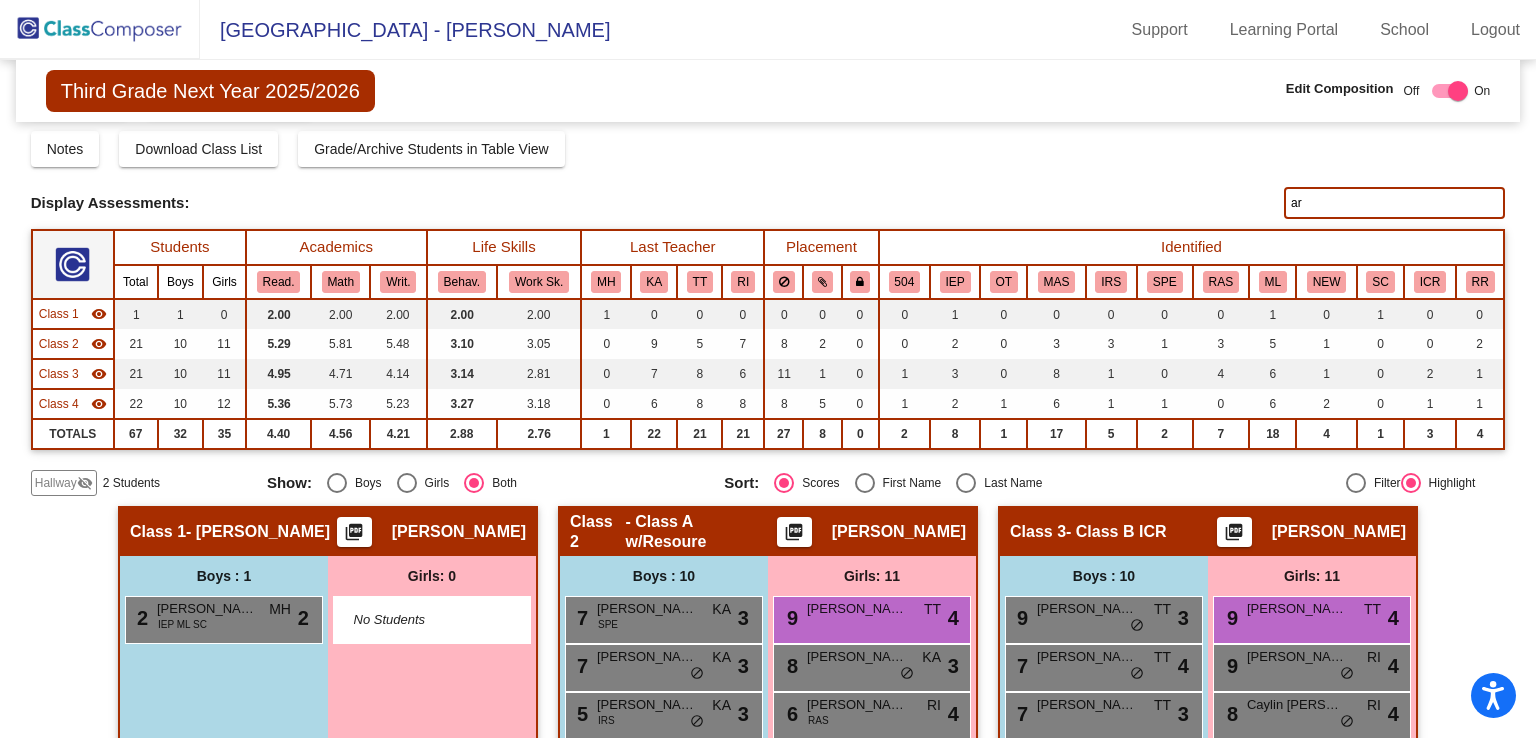 type on "a" 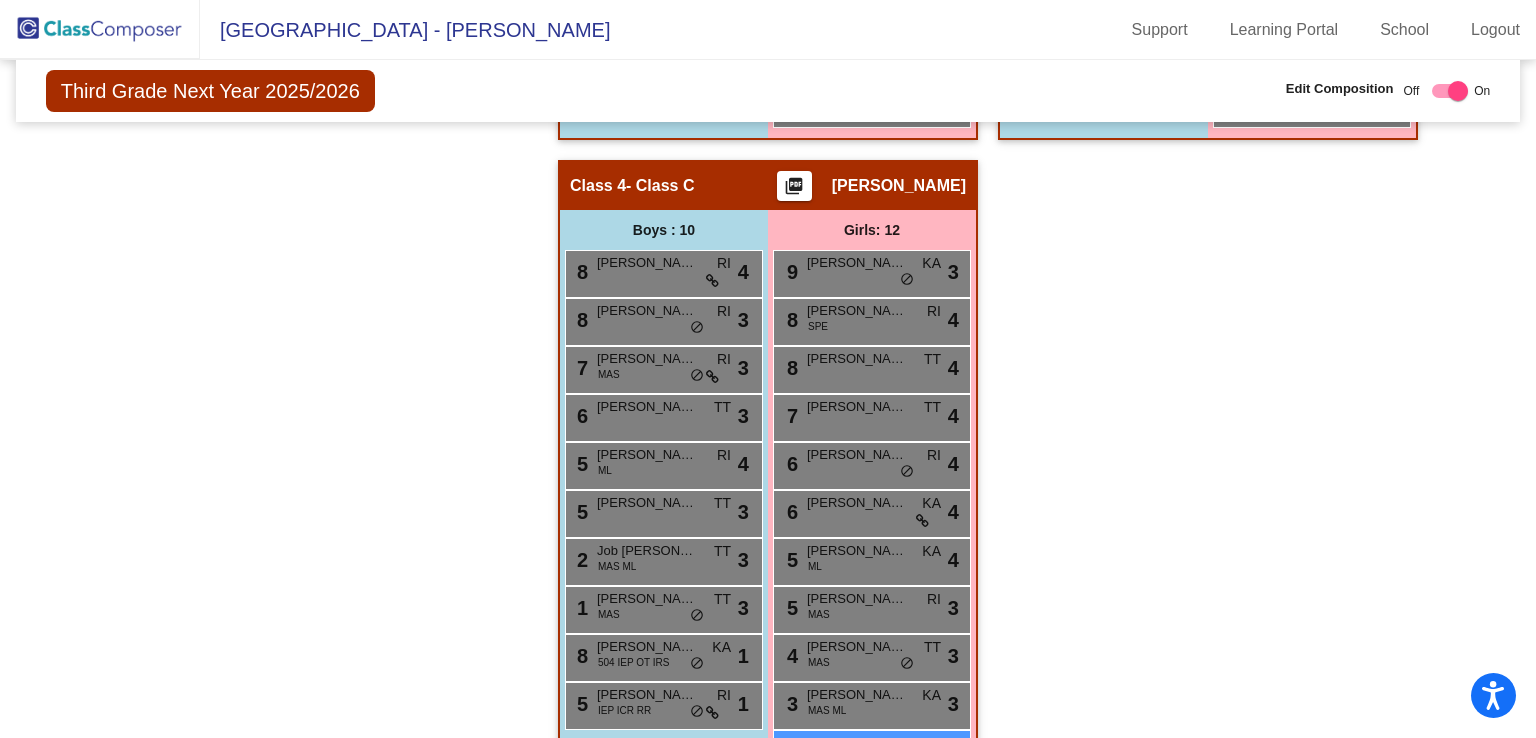 scroll, scrollTop: 1131, scrollLeft: 0, axis: vertical 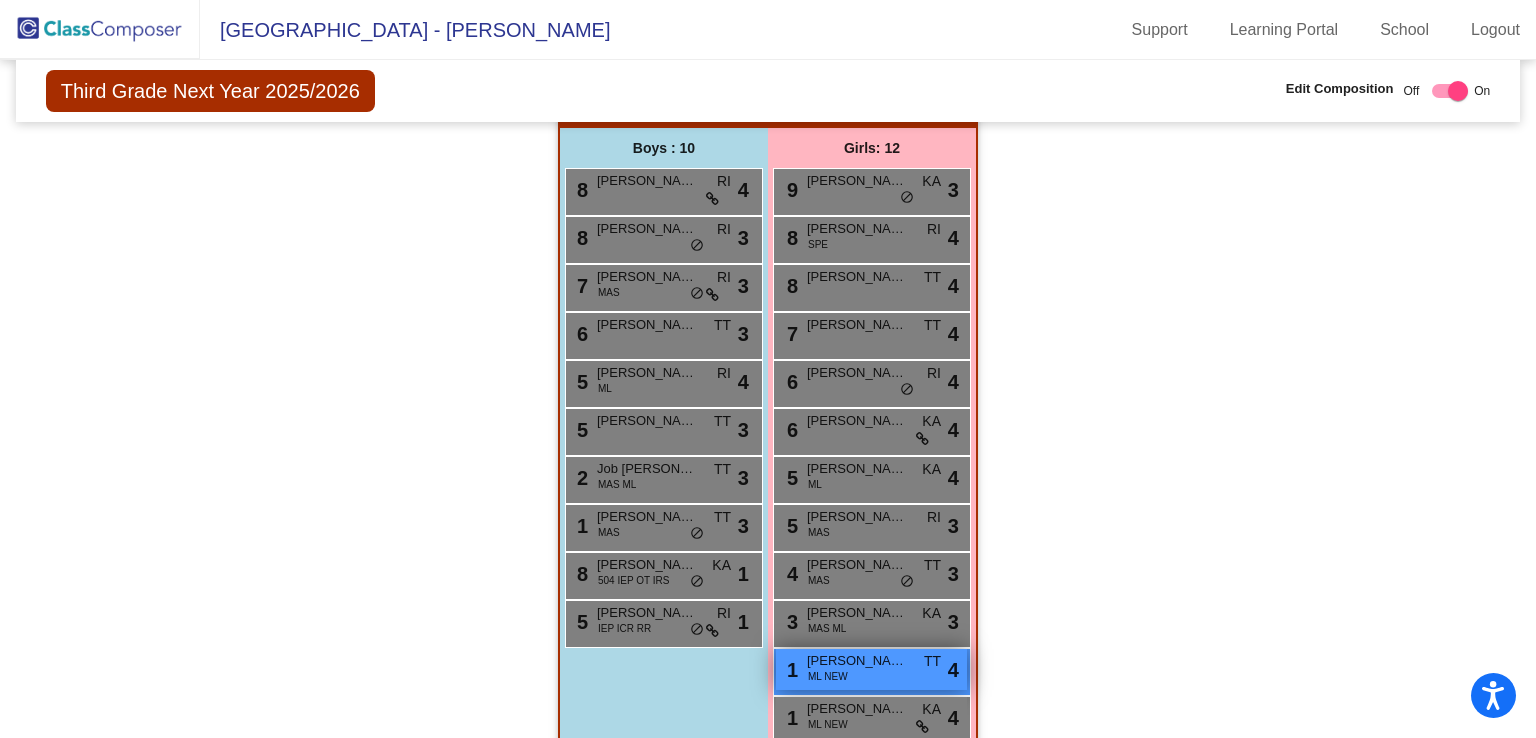 type on "yare" 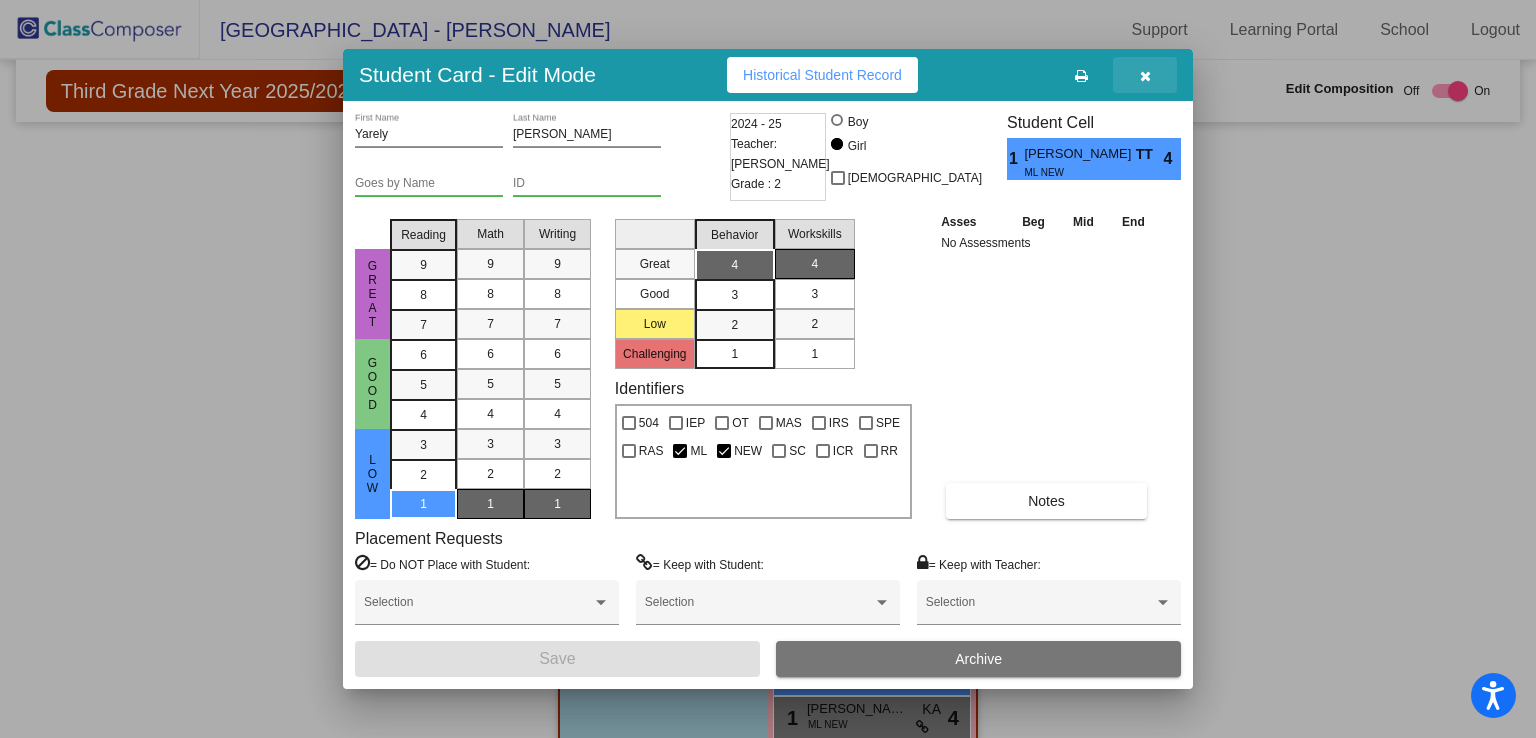 click at bounding box center (1145, 76) 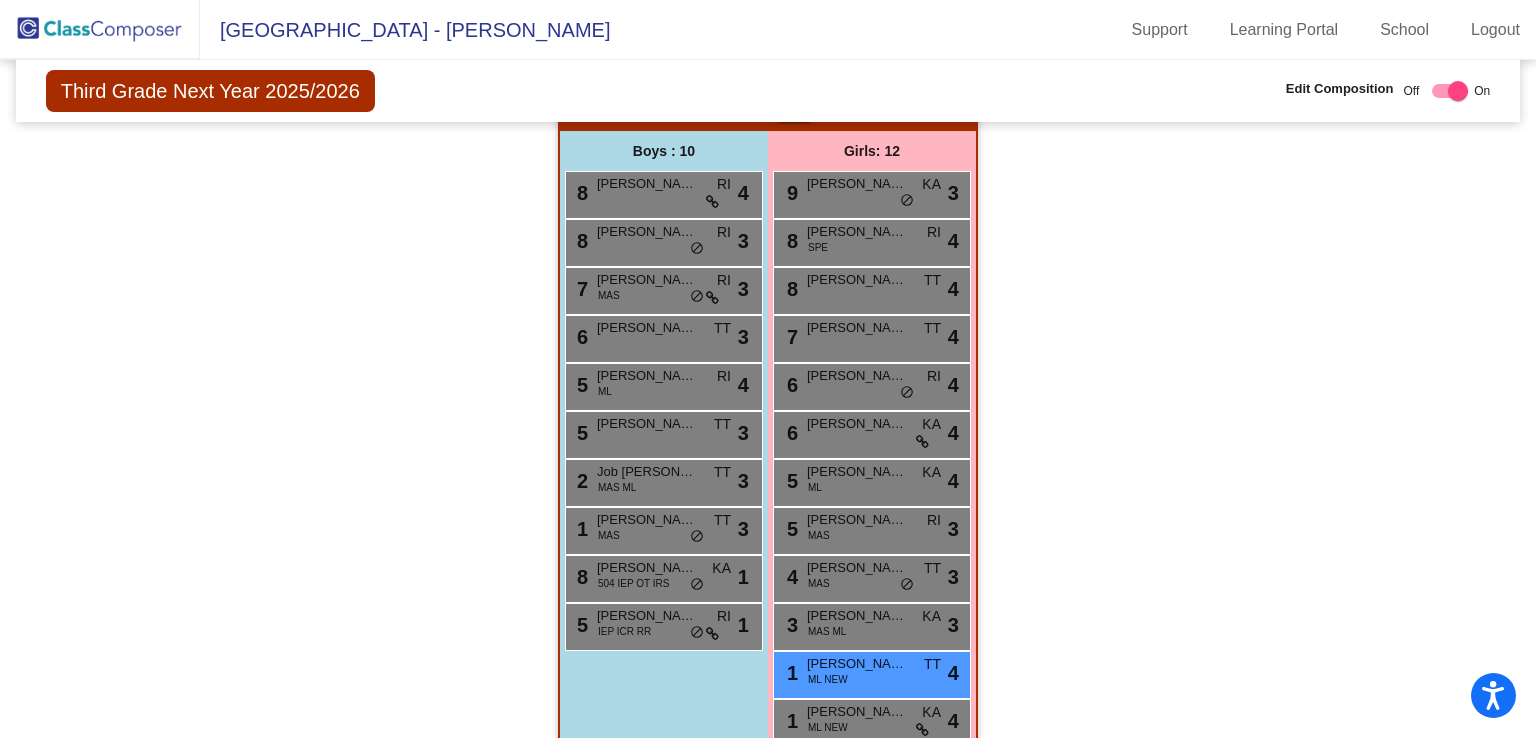 scroll, scrollTop: 1164, scrollLeft: 0, axis: vertical 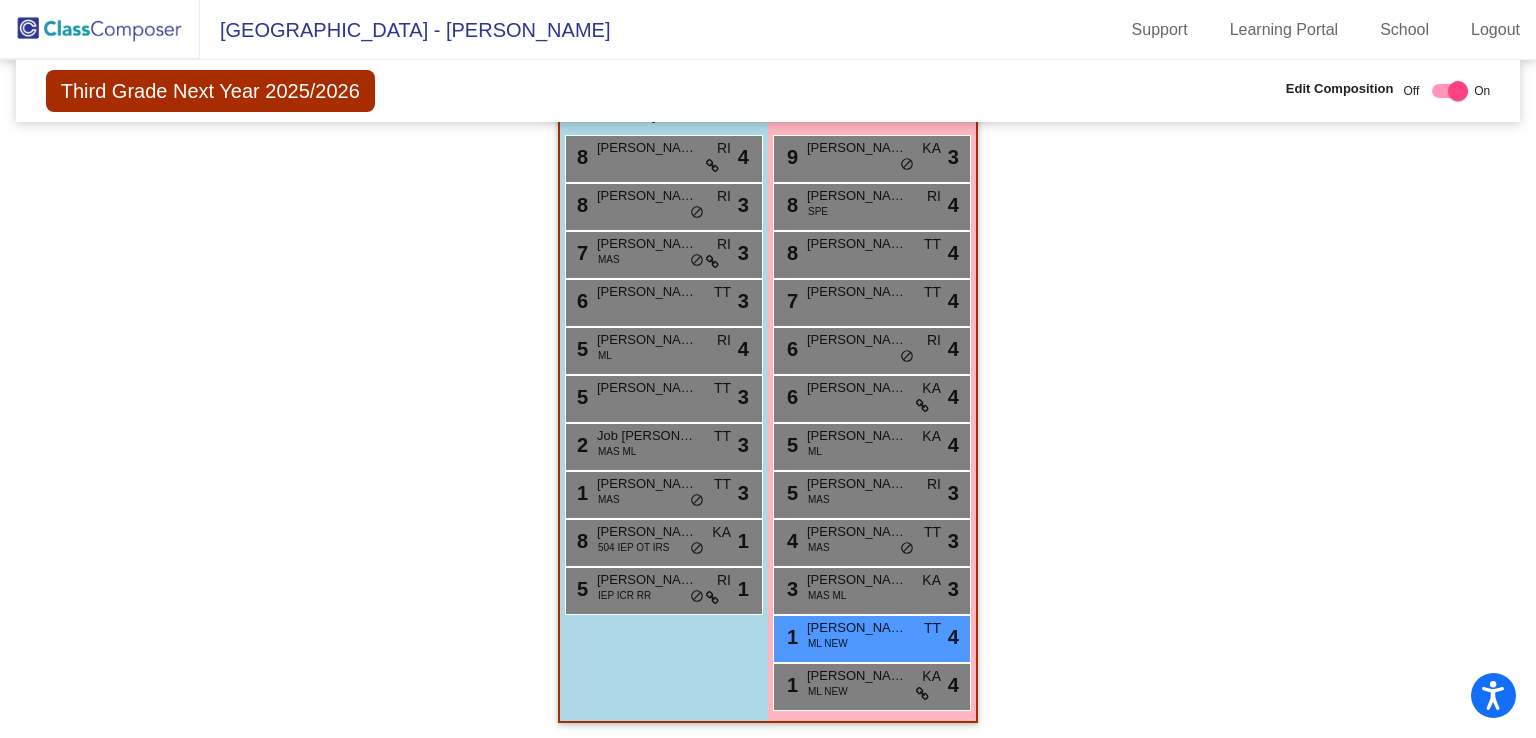 drag, startPoint x: 876, startPoint y: 627, endPoint x: 1132, endPoint y: 95, distance: 590.3897 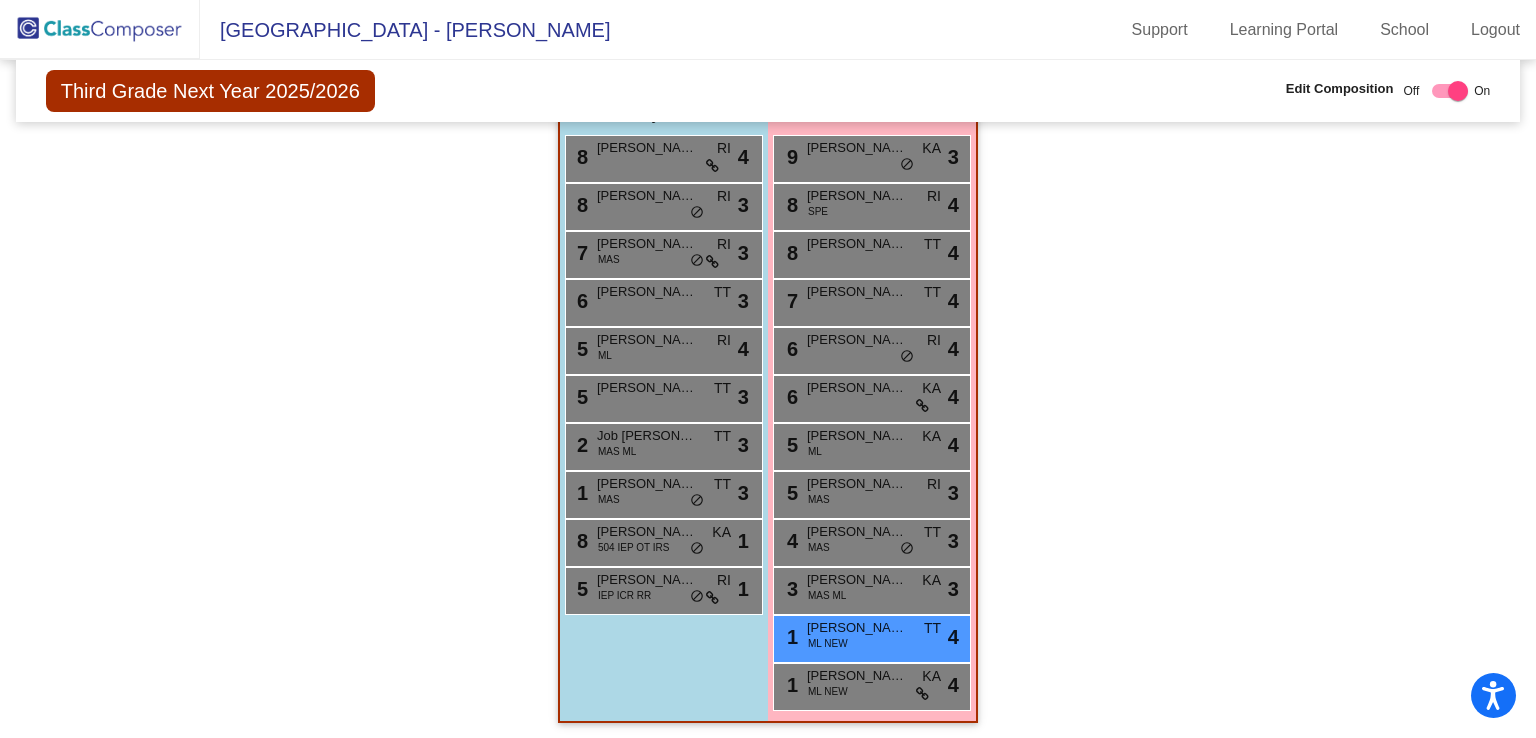 drag, startPoint x: 1132, startPoint y: 95, endPoint x: 1056, endPoint y: 229, distance: 154.05194 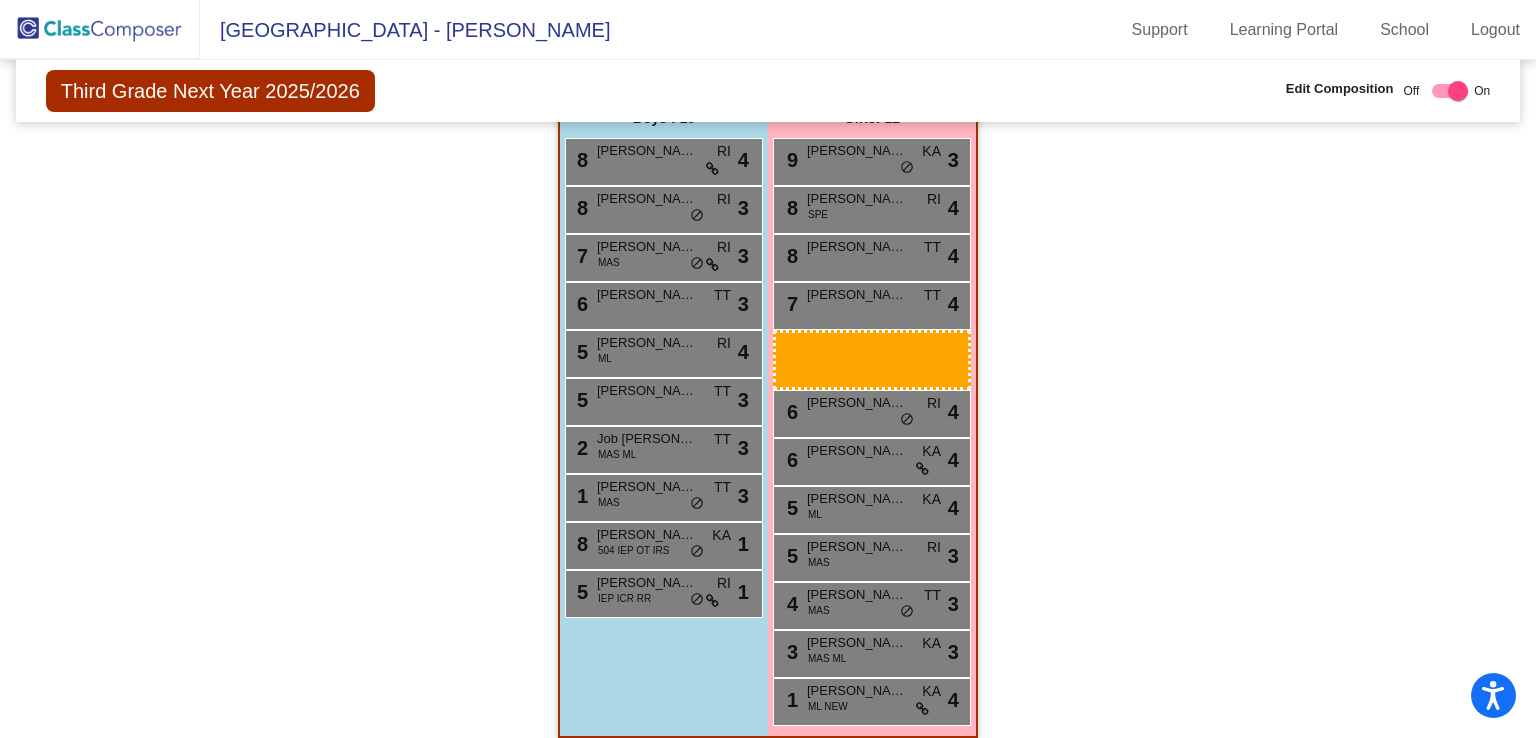 scroll, scrollTop: 1166, scrollLeft: 0, axis: vertical 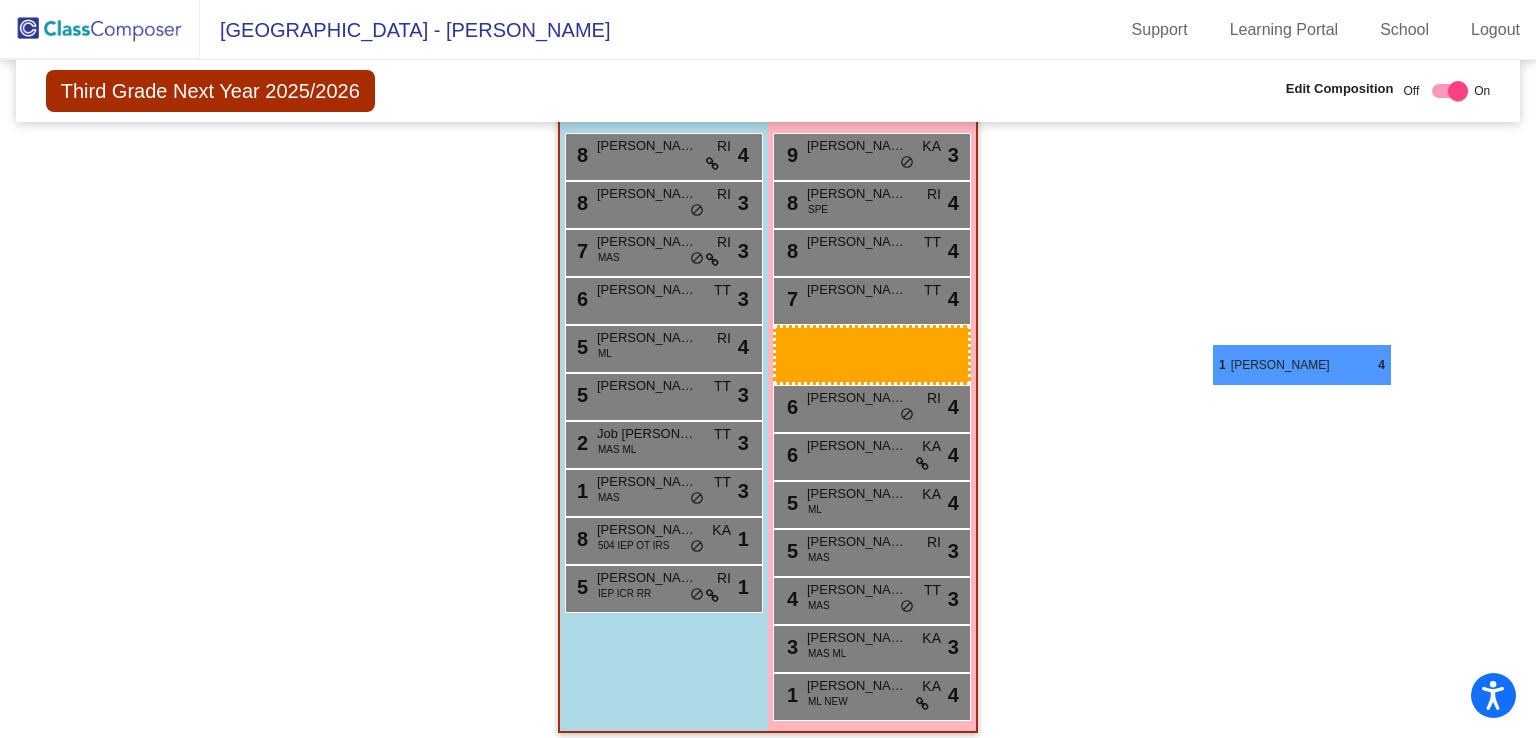 drag, startPoint x: 842, startPoint y: 643, endPoint x: 1212, endPoint y: 344, distance: 475.71106 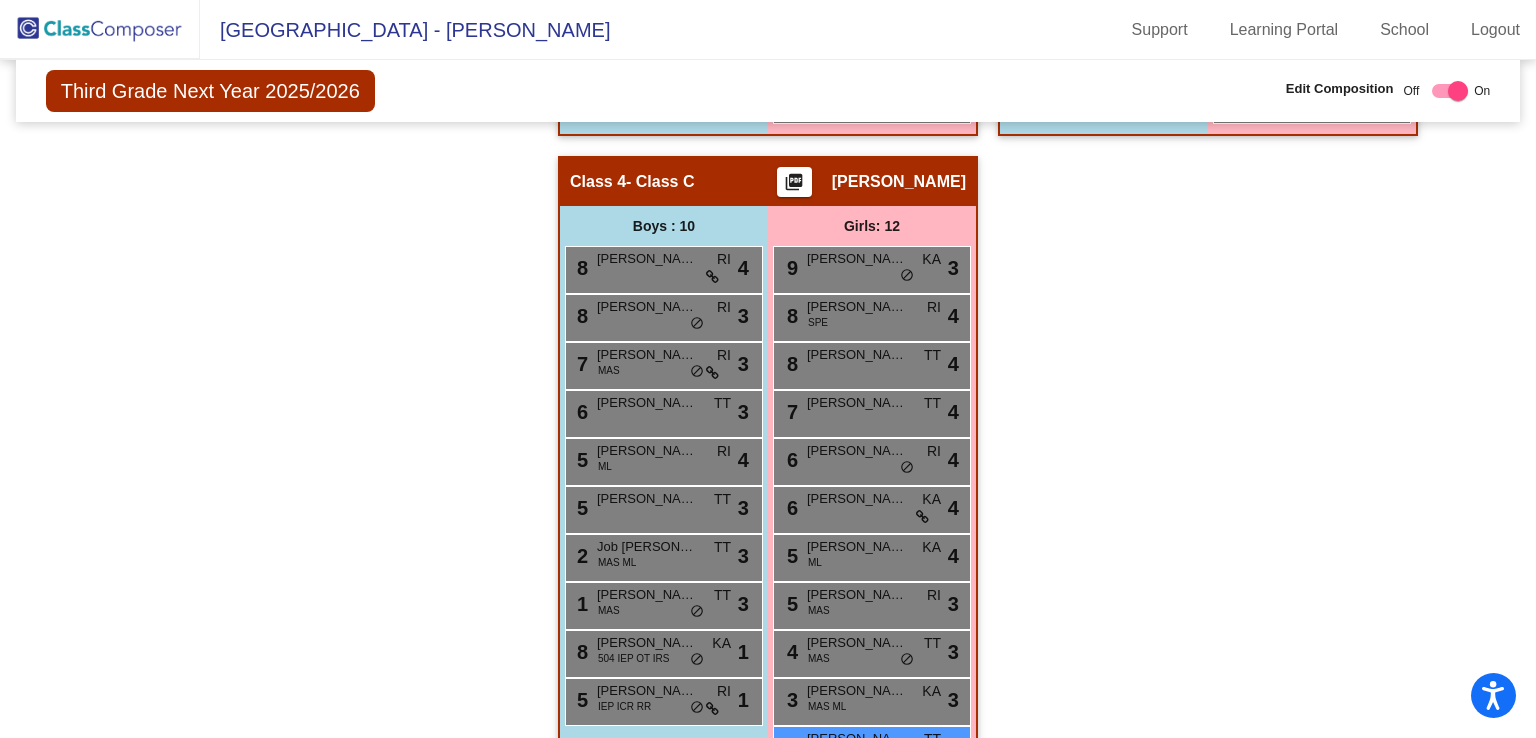 scroll, scrollTop: 1164, scrollLeft: 0, axis: vertical 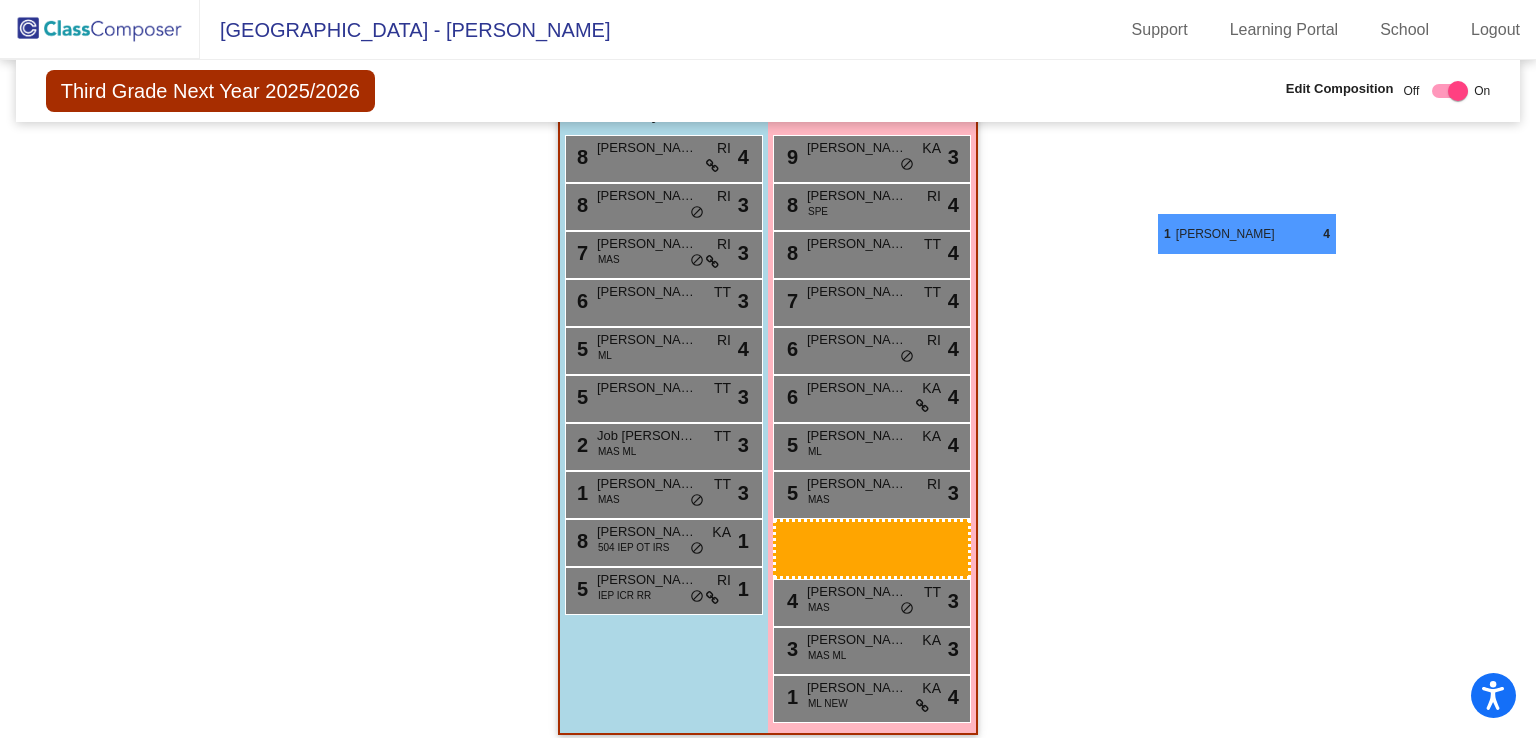 drag, startPoint x: 852, startPoint y: 625, endPoint x: 1157, endPoint y: 213, distance: 512.61 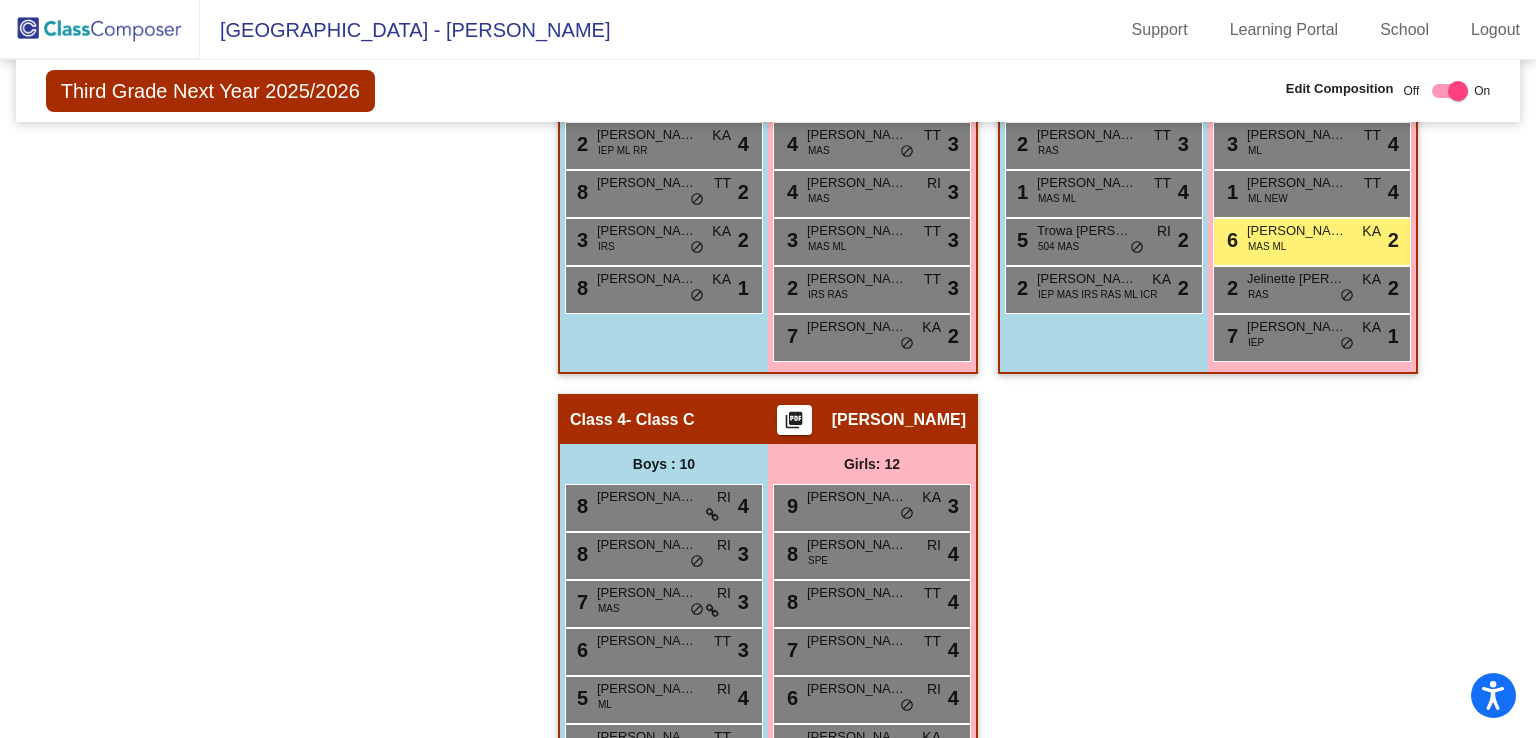 scroll, scrollTop: 814, scrollLeft: 0, axis: vertical 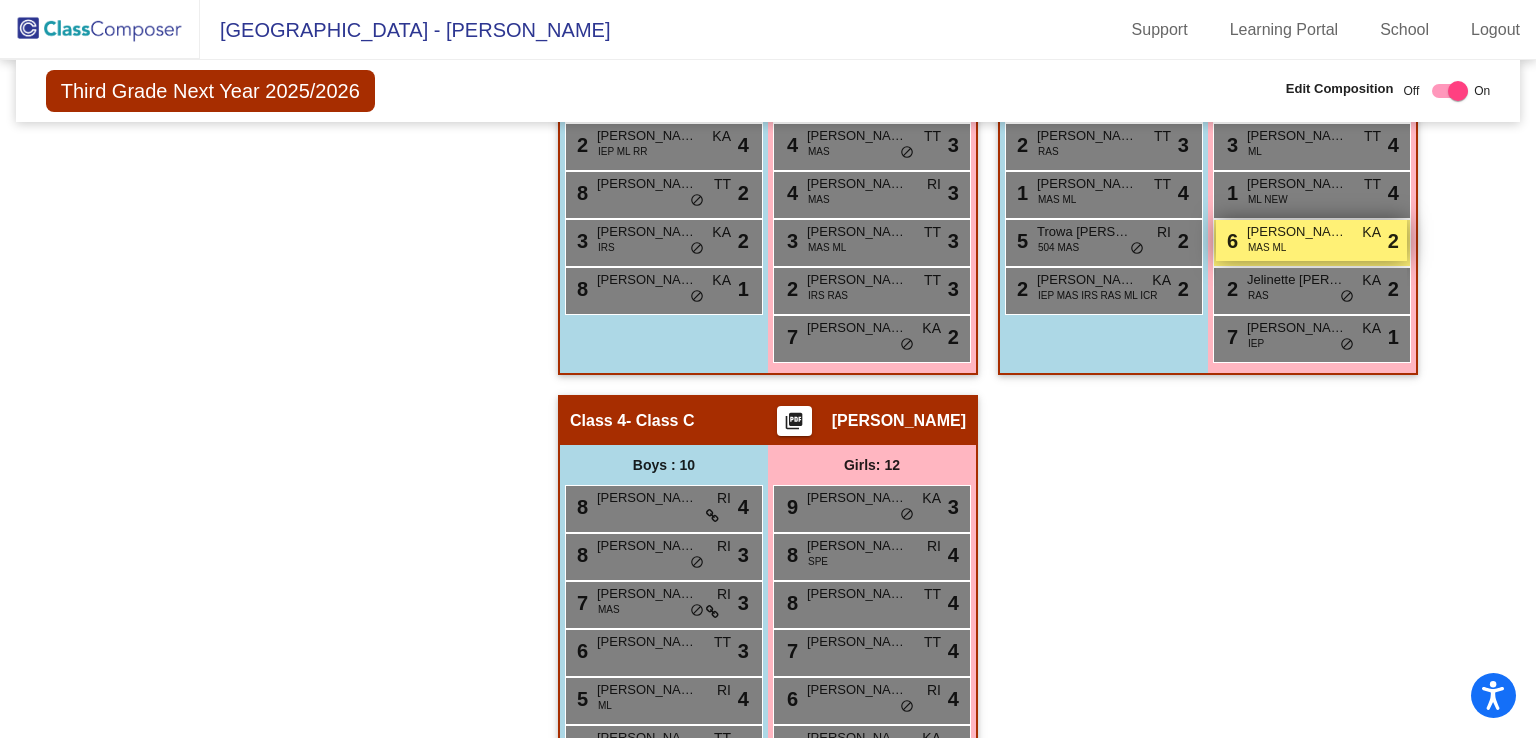click on "[PERSON_NAME]" at bounding box center [1297, 232] 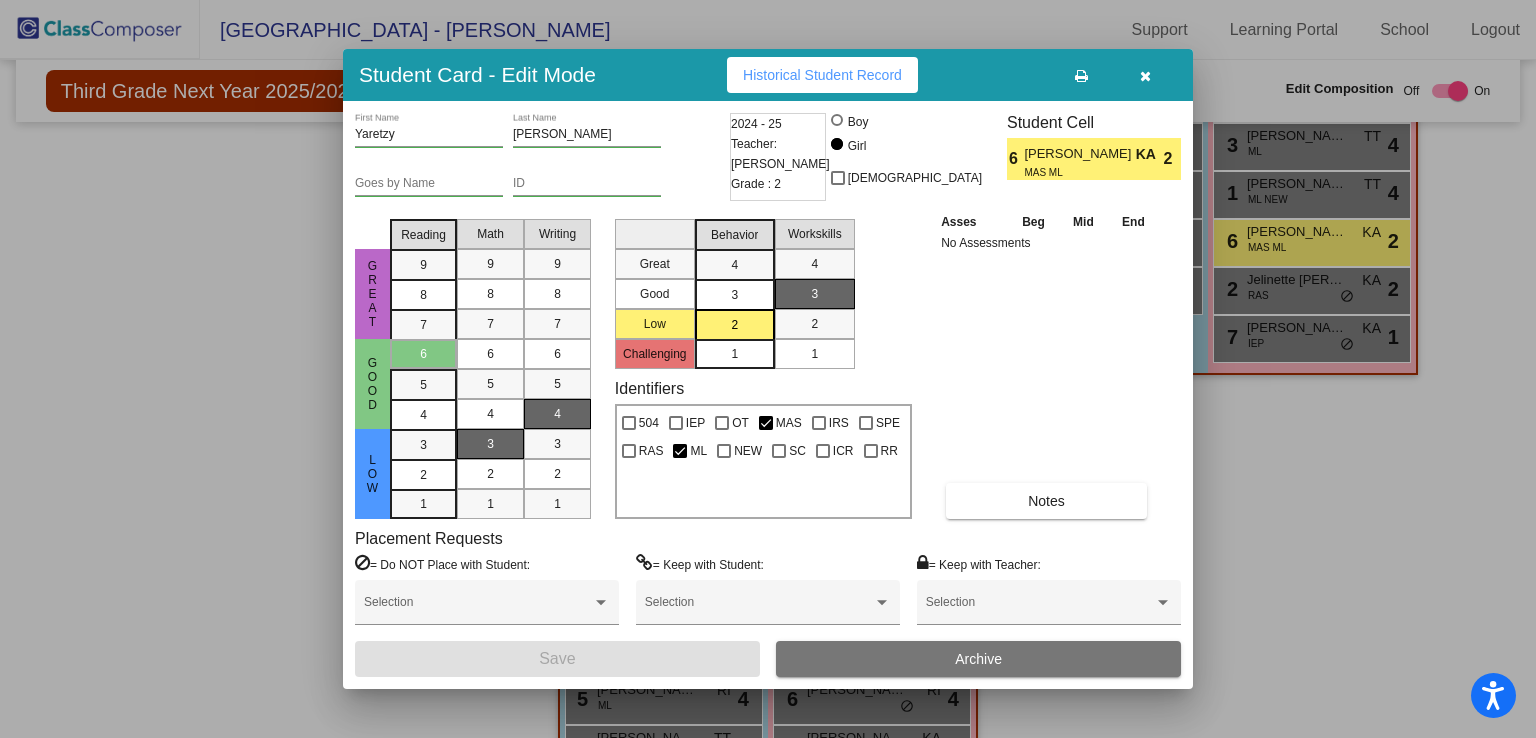 click at bounding box center [1145, 76] 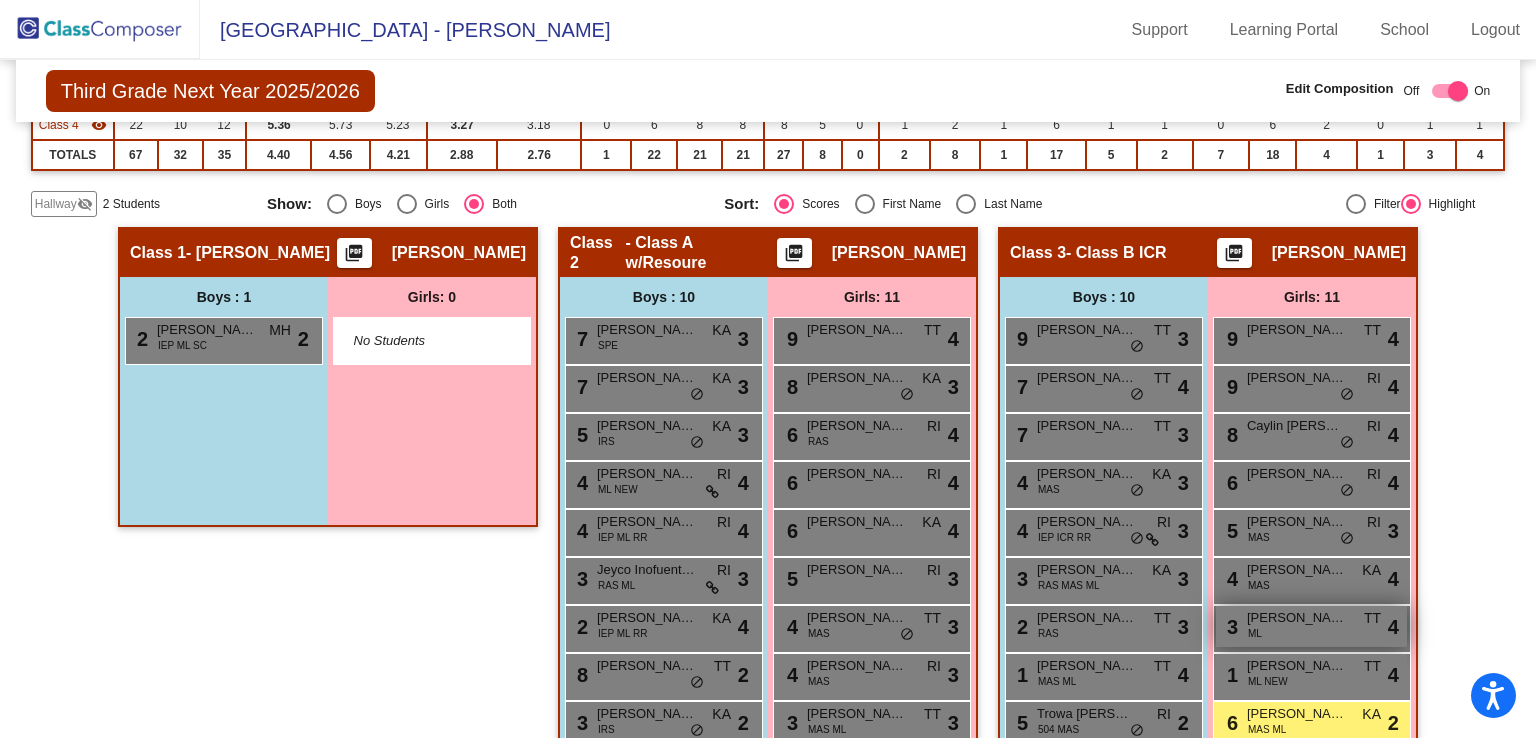 scroll, scrollTop: 331, scrollLeft: 0, axis: vertical 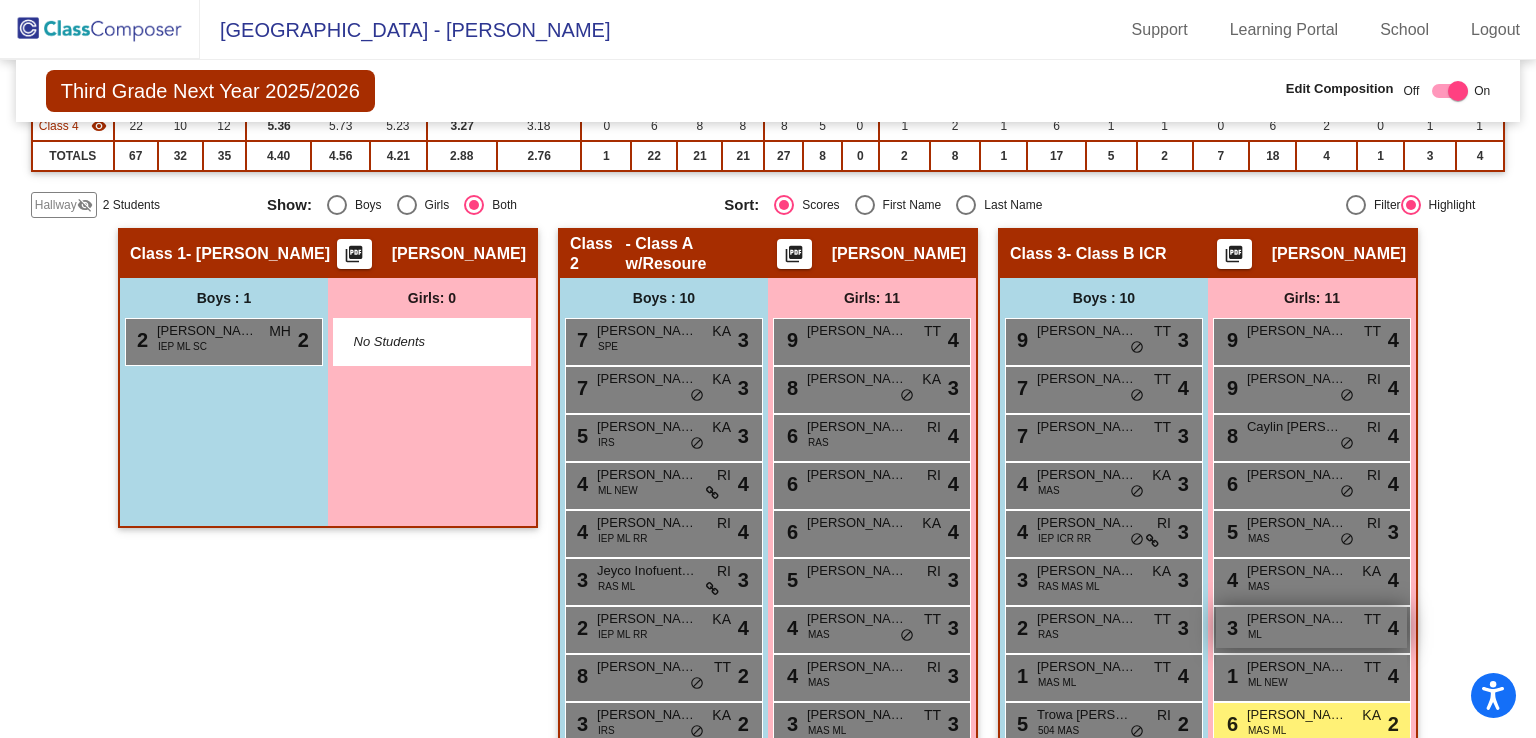 click on "6 [PERSON_NAME] Banfi RI lock do_not_disturb_alt 4" at bounding box center (1311, 483) 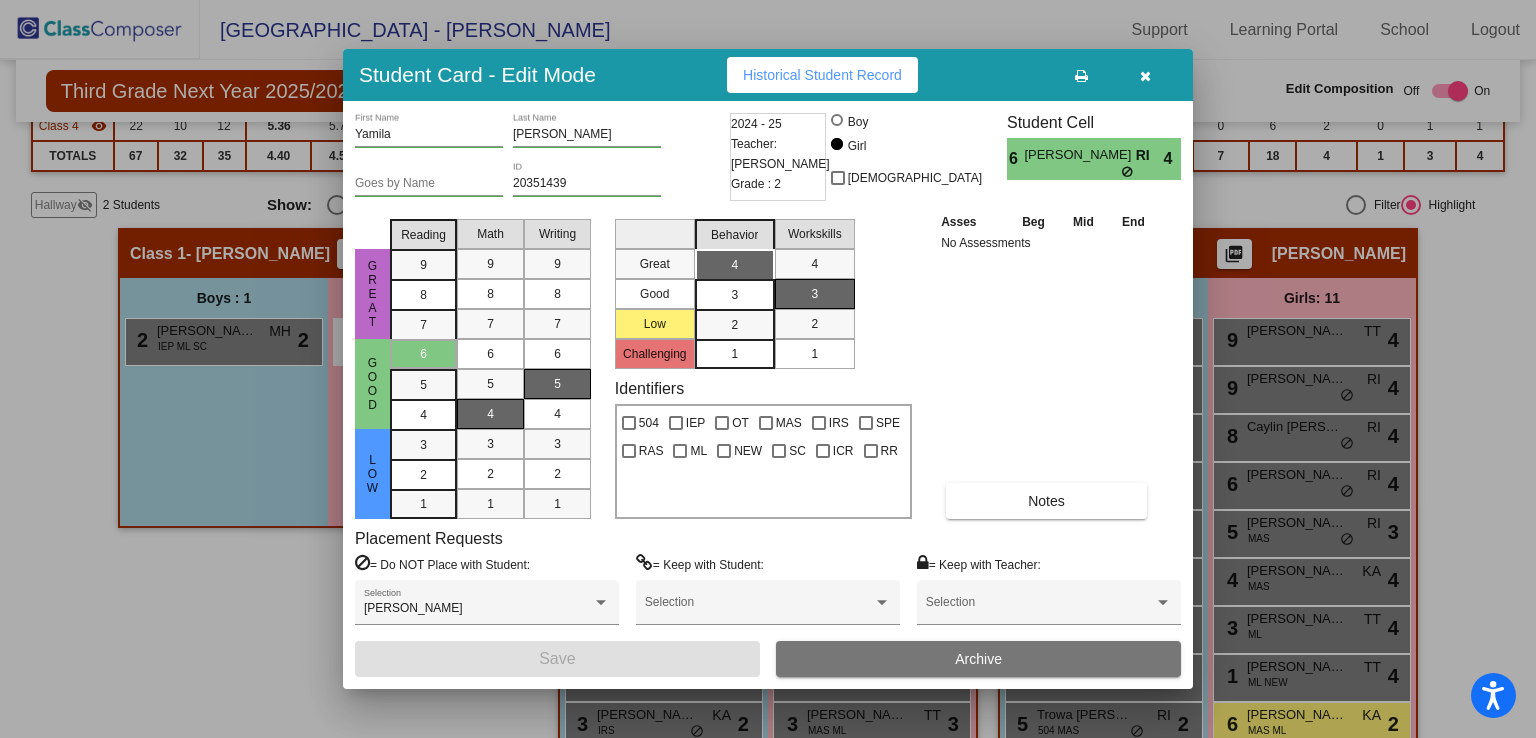 click at bounding box center [1145, 76] 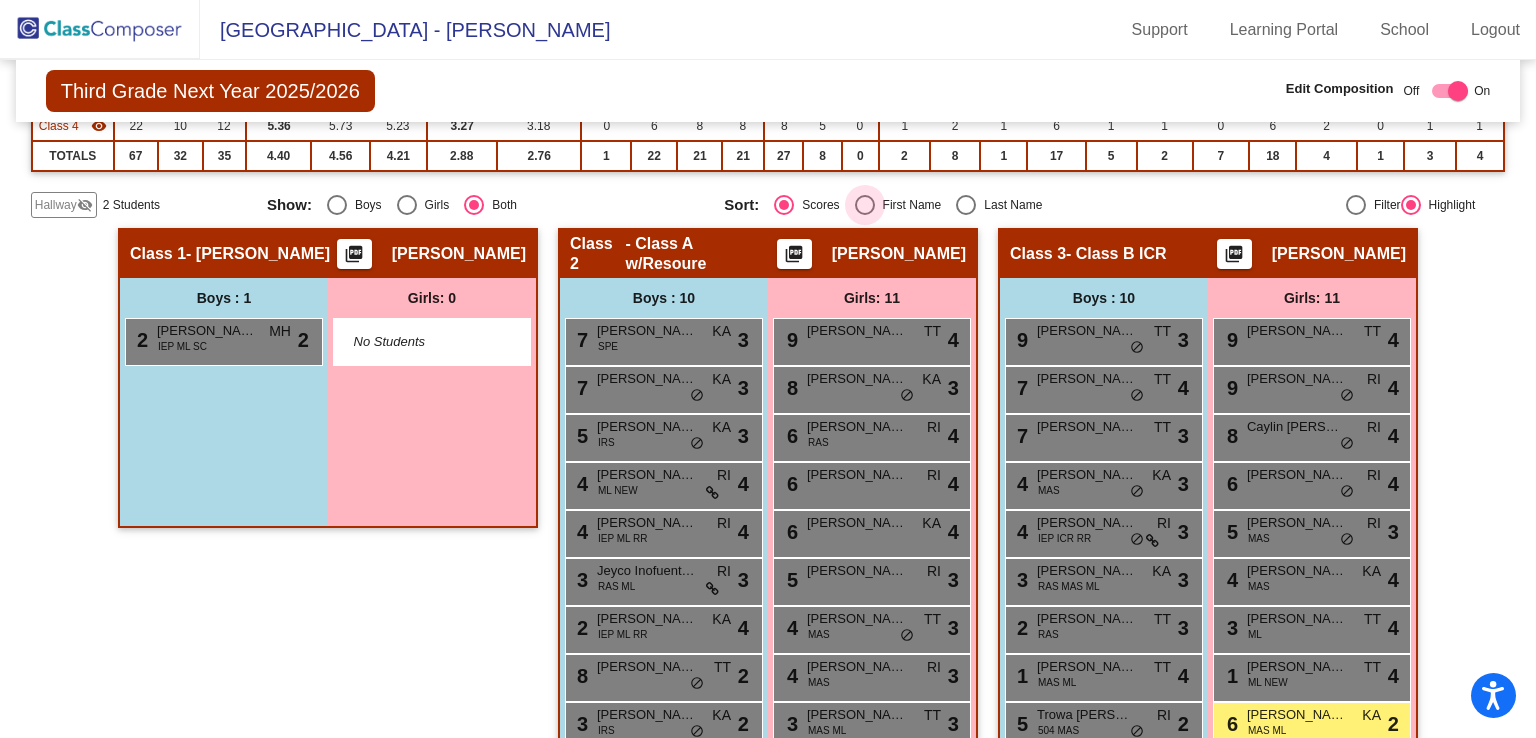 click on "First Name" at bounding box center [908, 205] 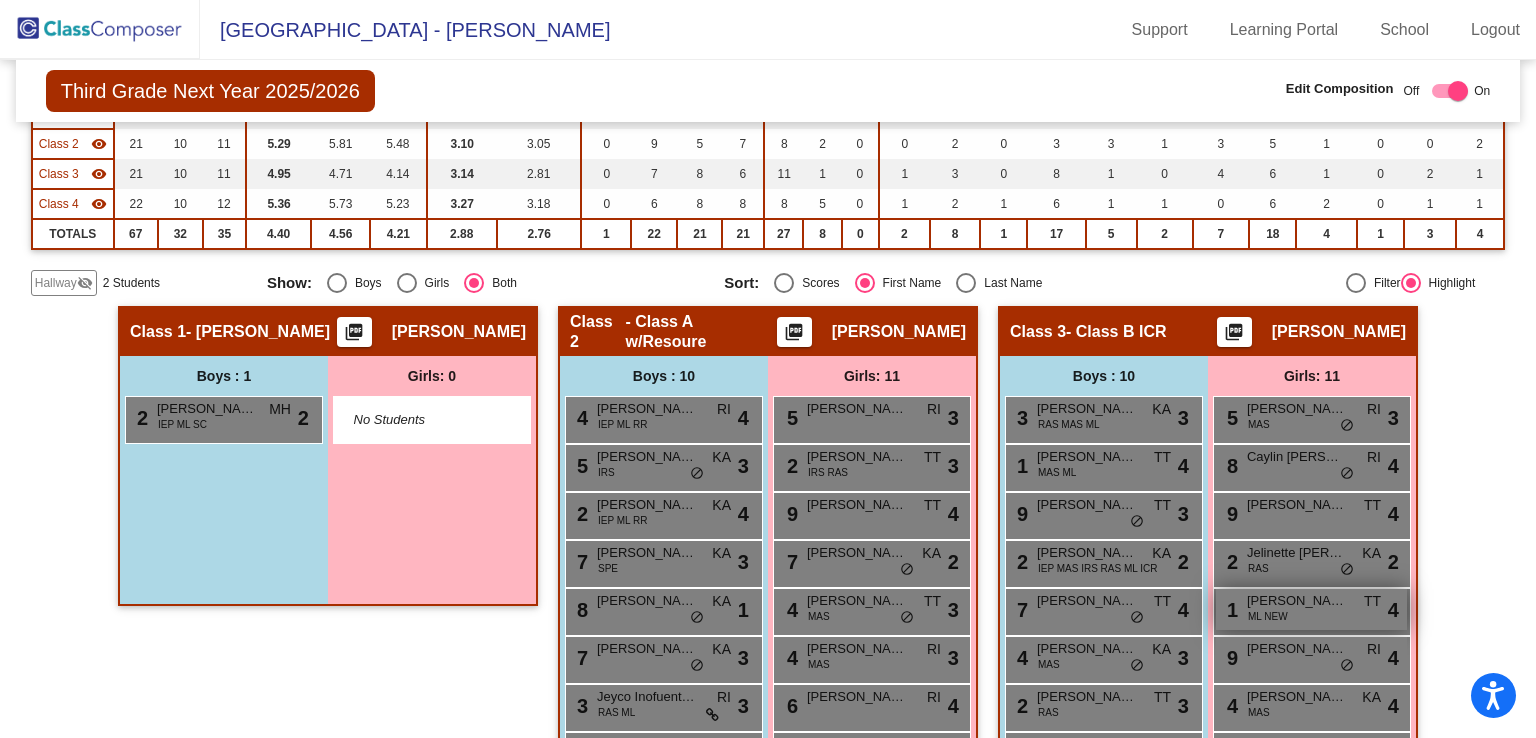 scroll, scrollTop: 0, scrollLeft: 0, axis: both 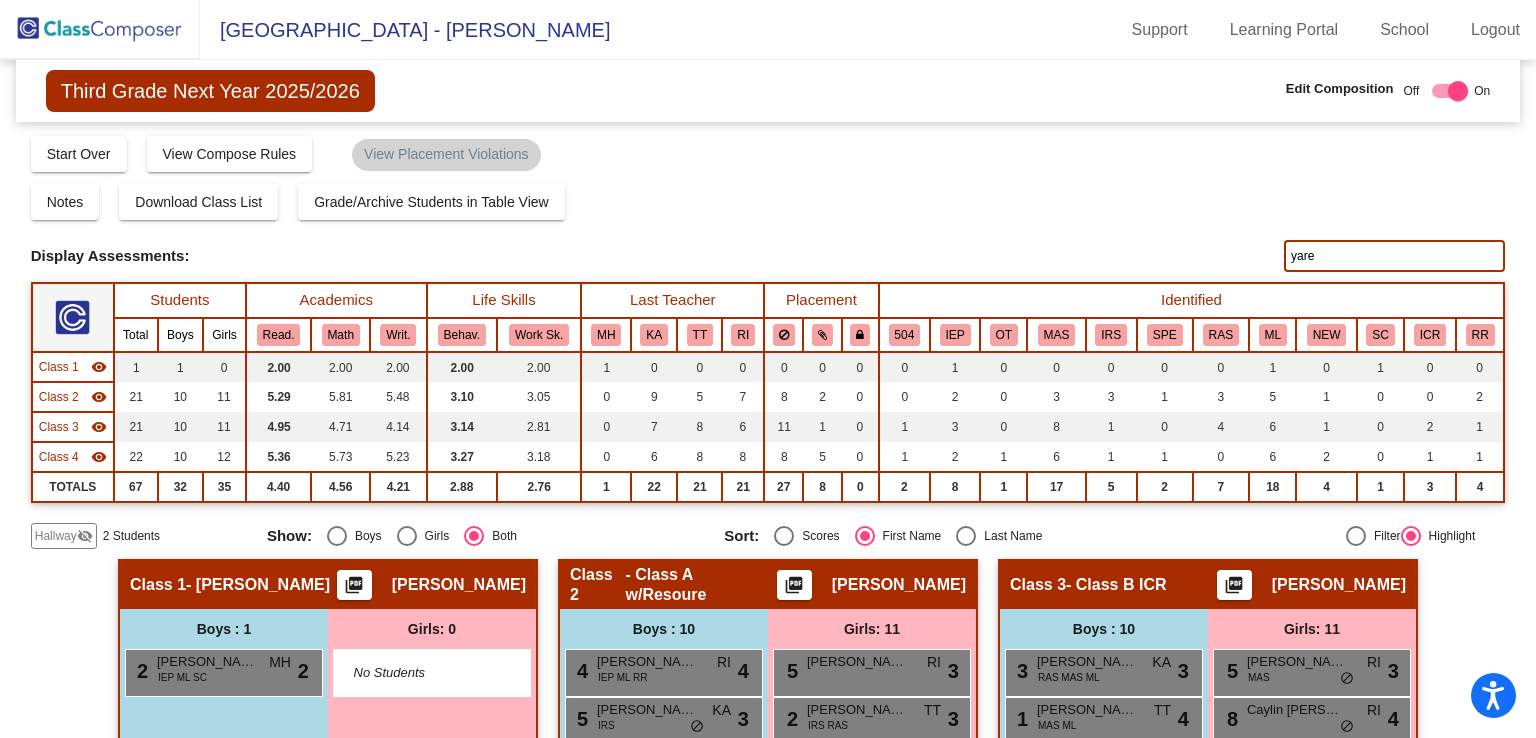 click on "yare" 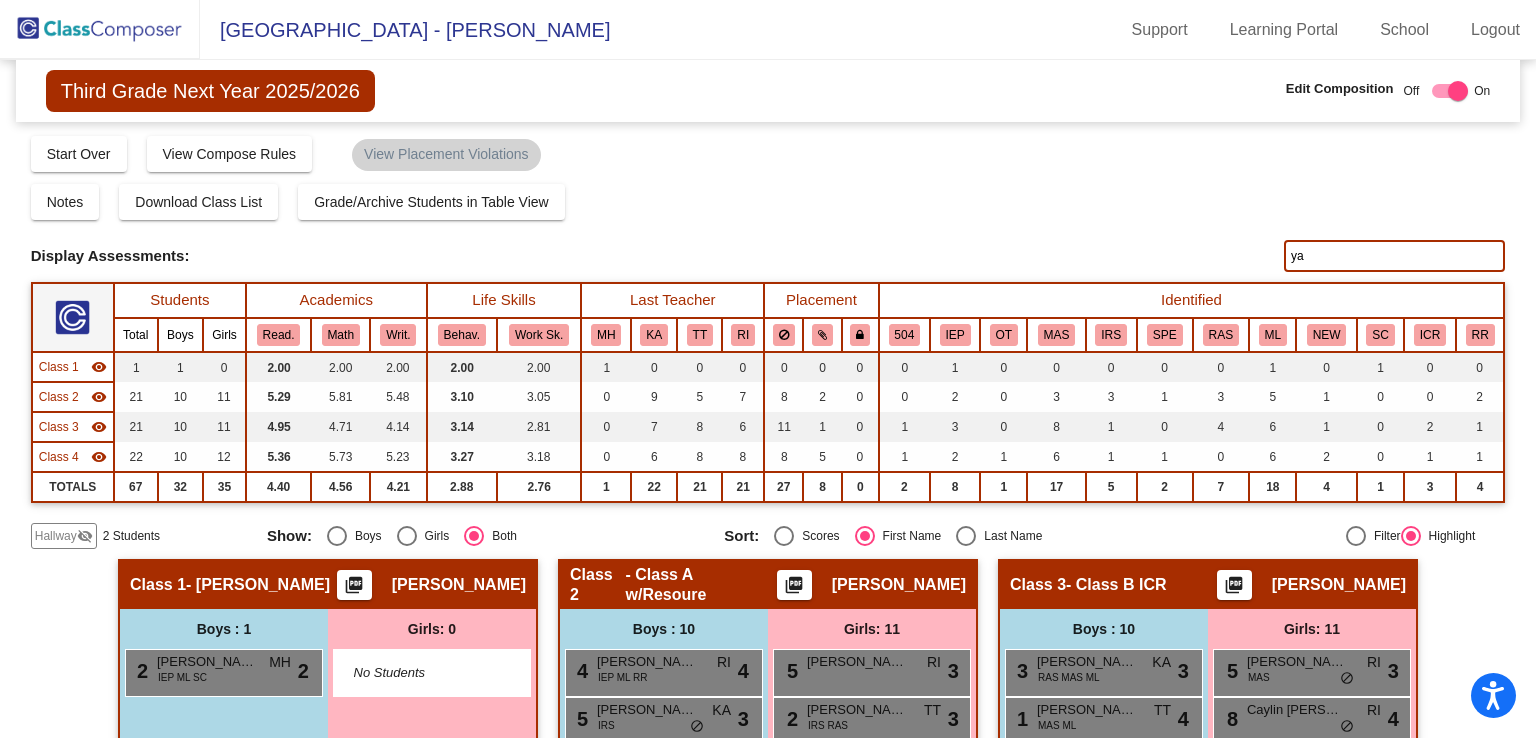 type on "y" 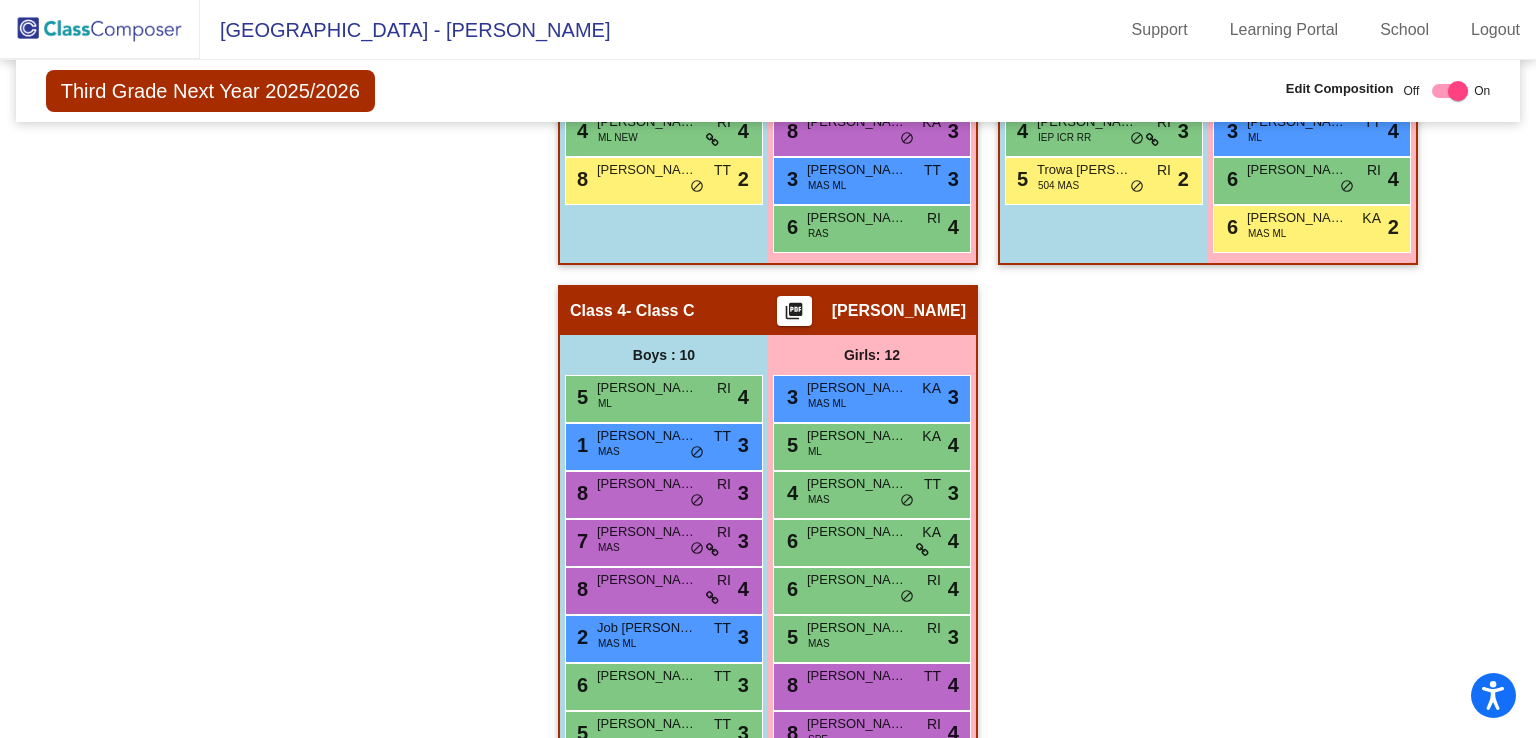 scroll, scrollTop: 1164, scrollLeft: 0, axis: vertical 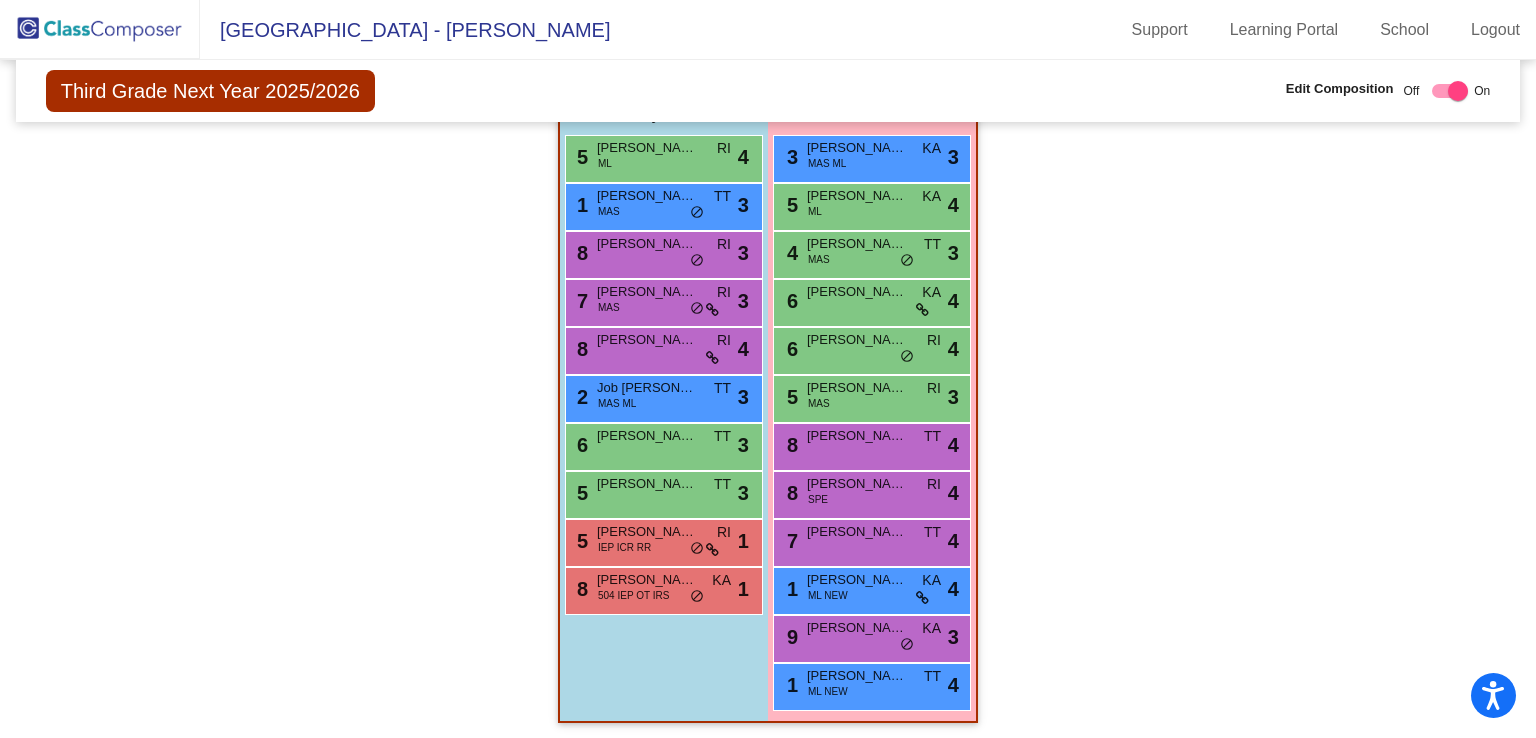 type 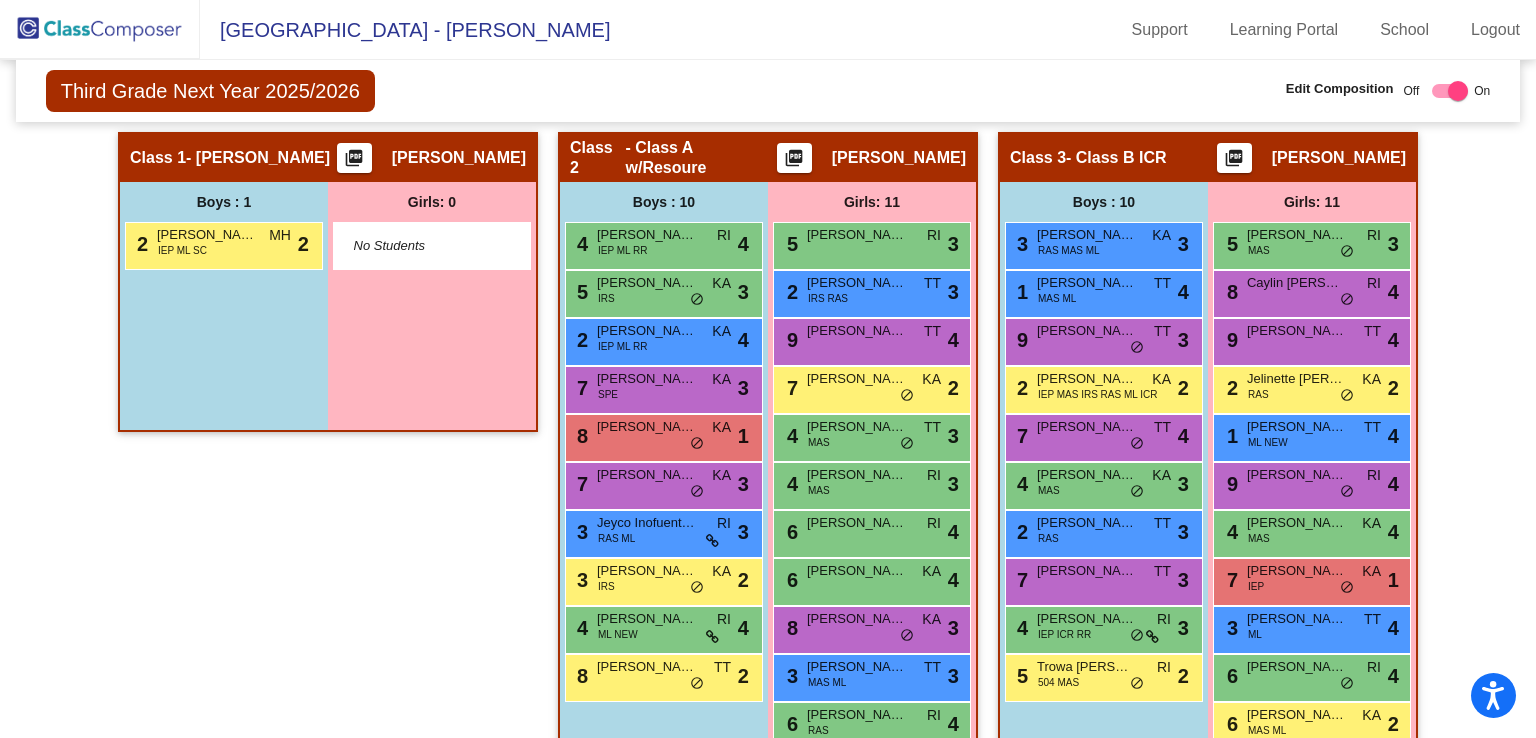 scroll, scrollTop: 256, scrollLeft: 0, axis: vertical 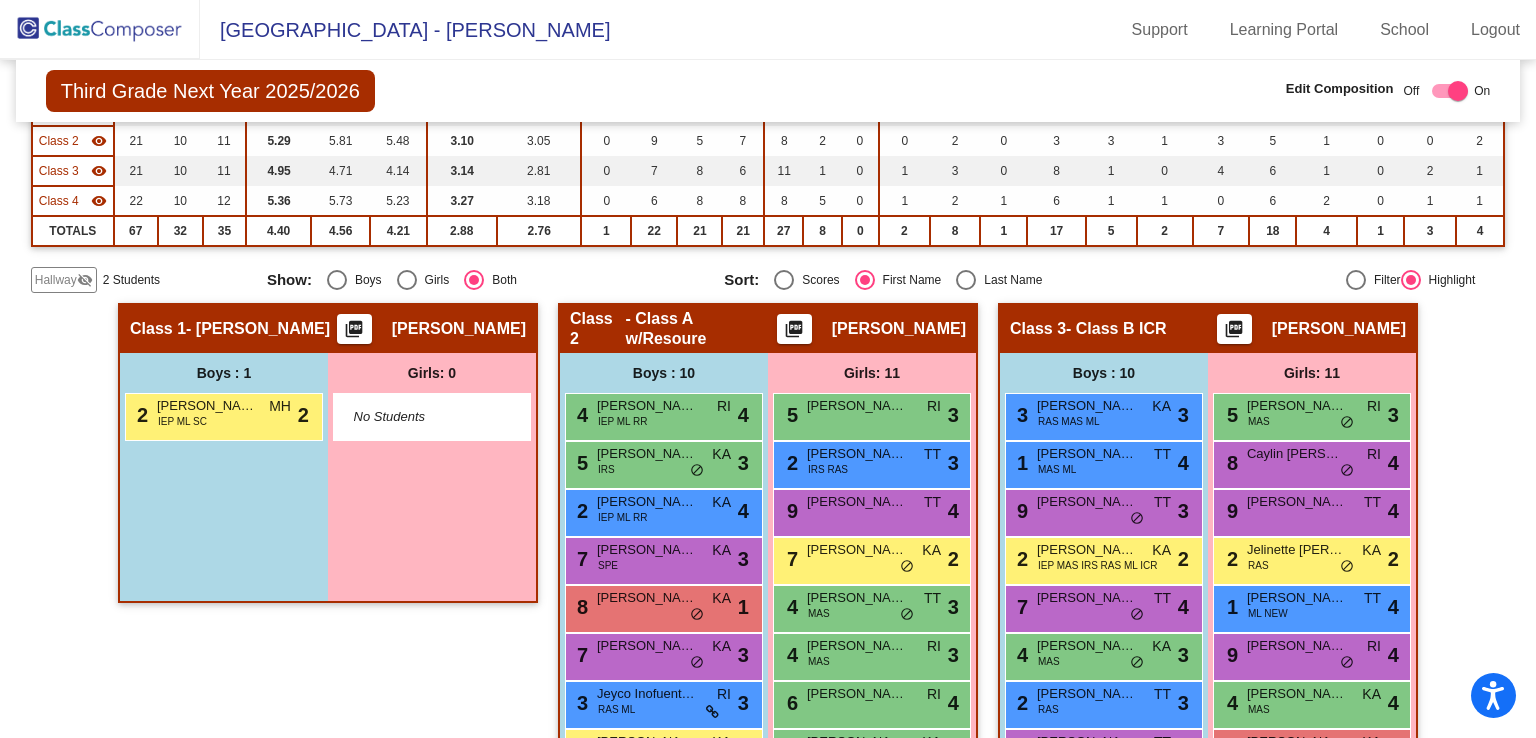 click at bounding box center [784, 280] 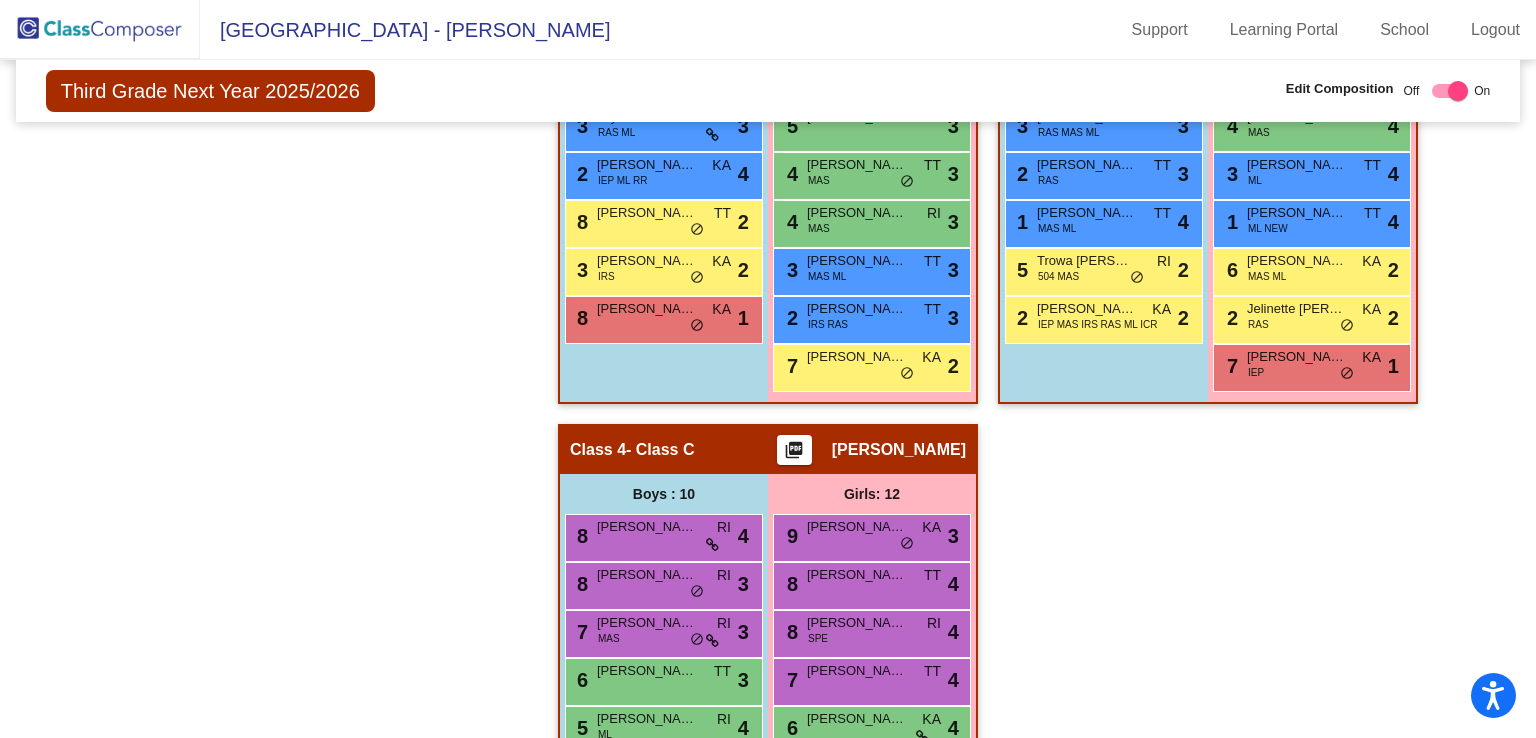 scroll, scrollTop: 784, scrollLeft: 0, axis: vertical 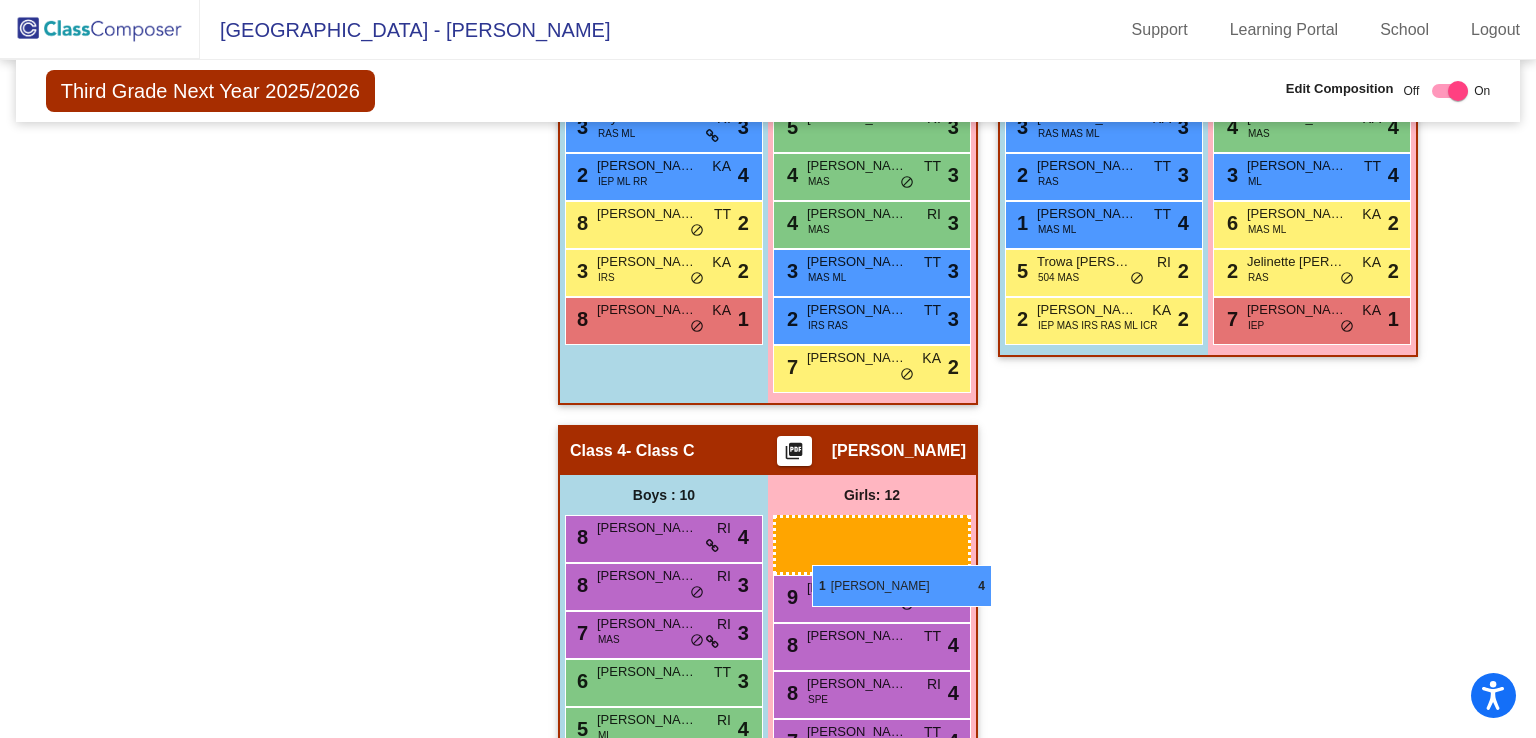 drag, startPoint x: 1304, startPoint y: 212, endPoint x: 812, endPoint y: 565, distance: 605.5353 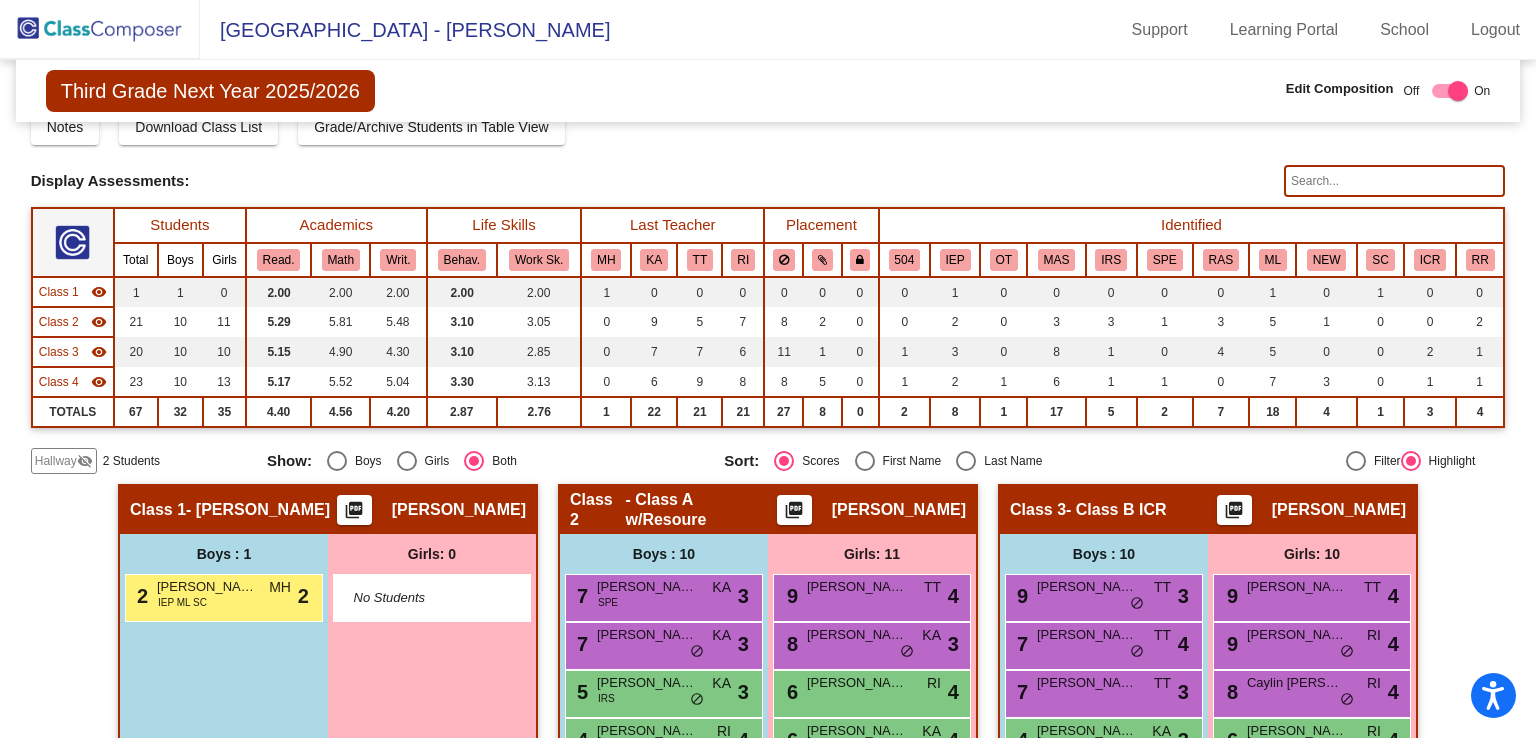 scroll, scrollTop: 55, scrollLeft: 0, axis: vertical 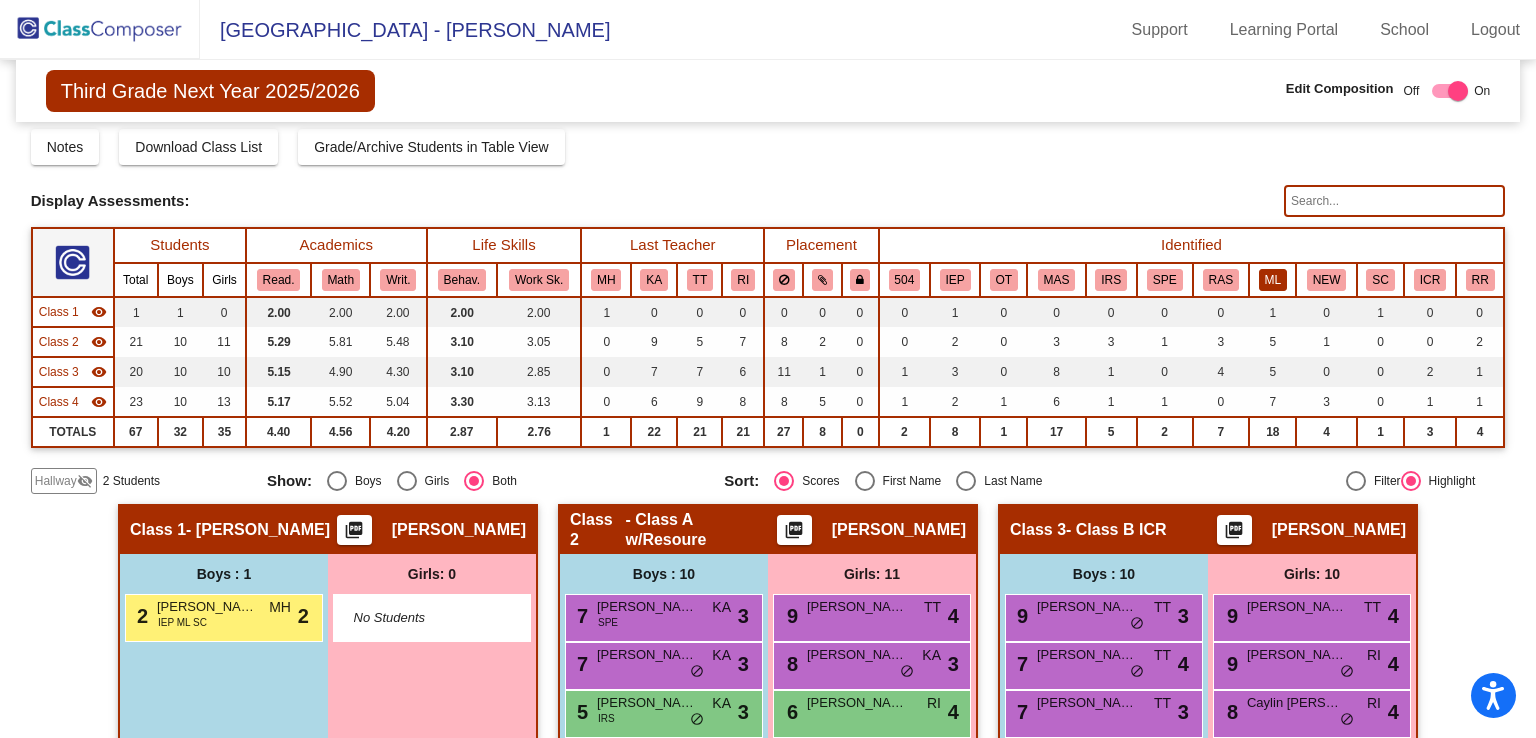 click on "ML" 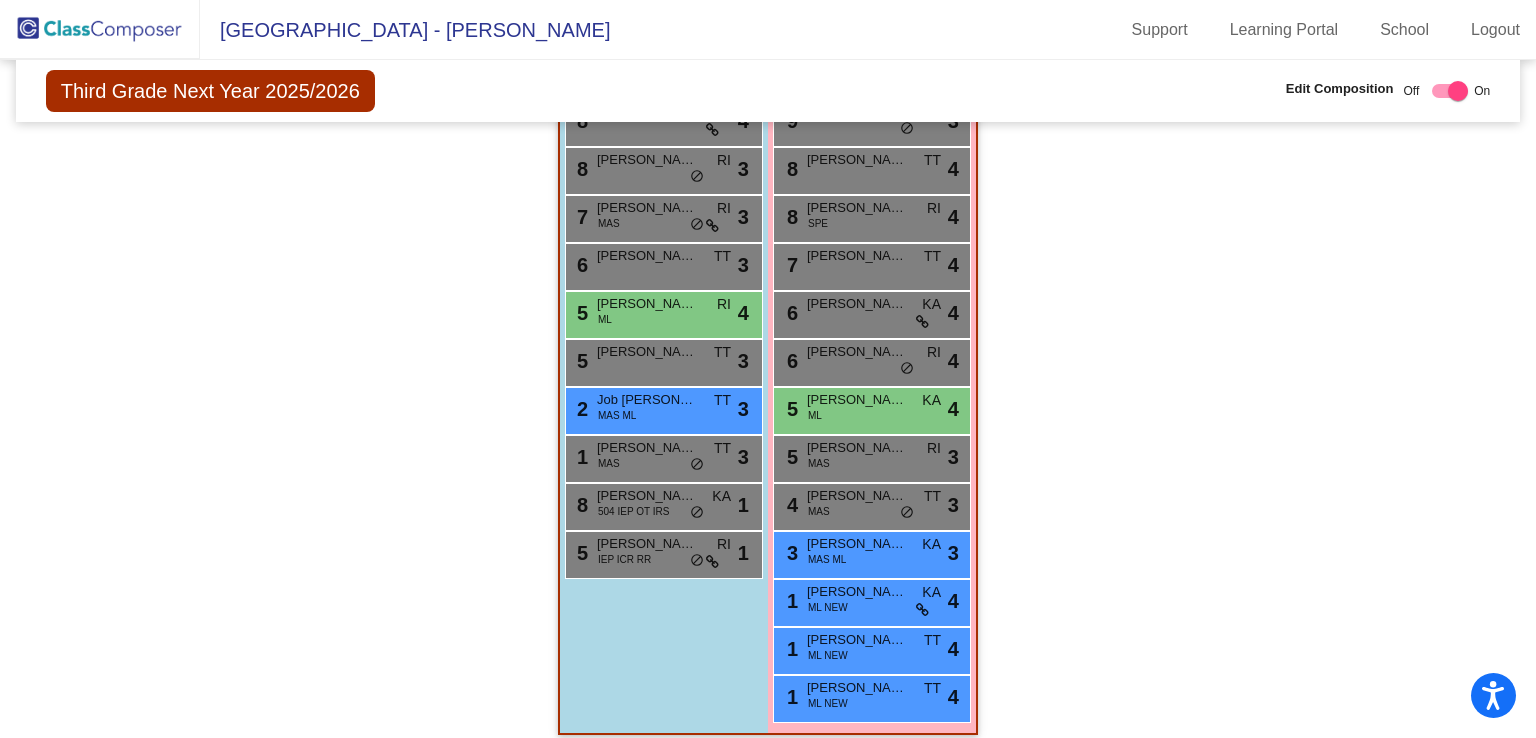 scroll, scrollTop: 1212, scrollLeft: 0, axis: vertical 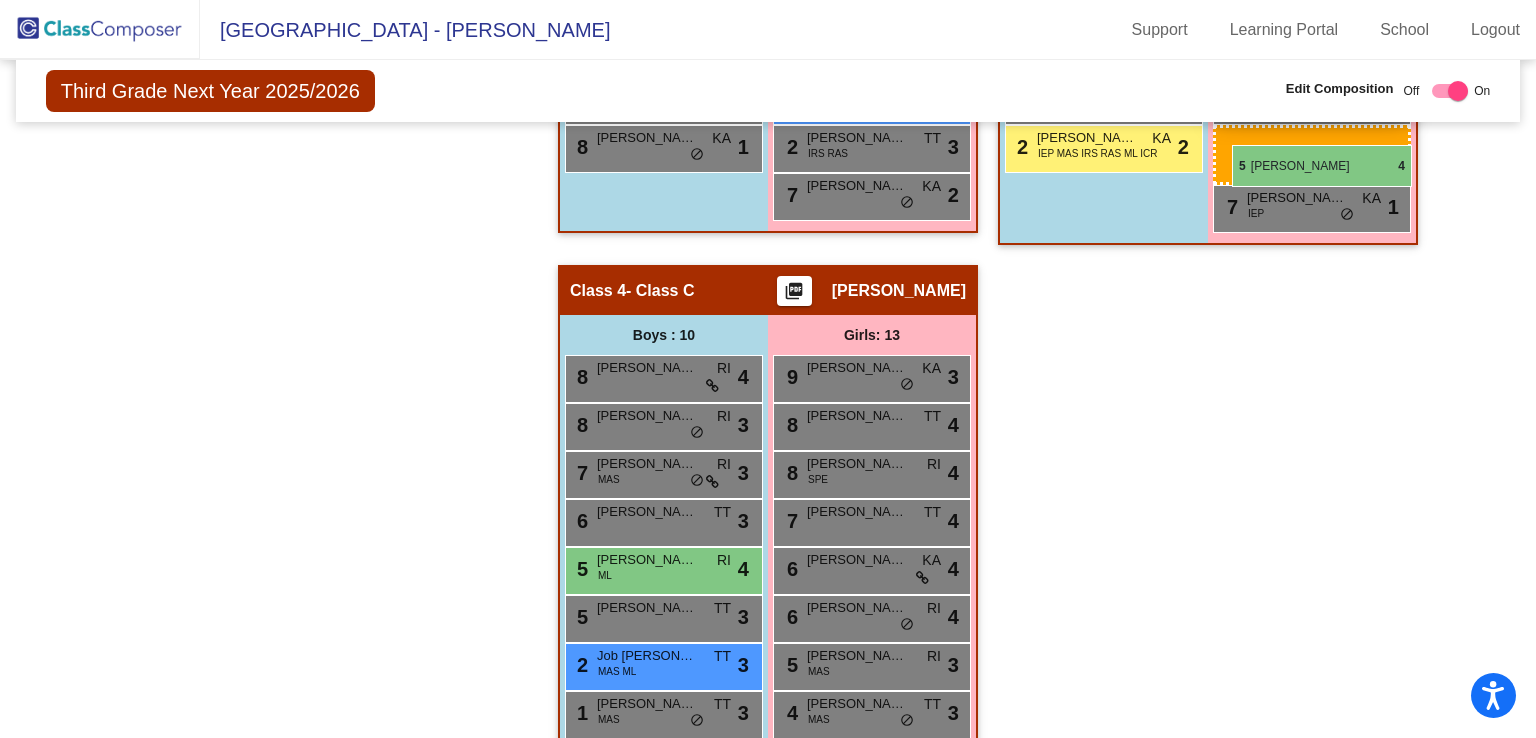 drag, startPoint x: 863, startPoint y: 522, endPoint x: 1233, endPoint y: 145, distance: 528.23193 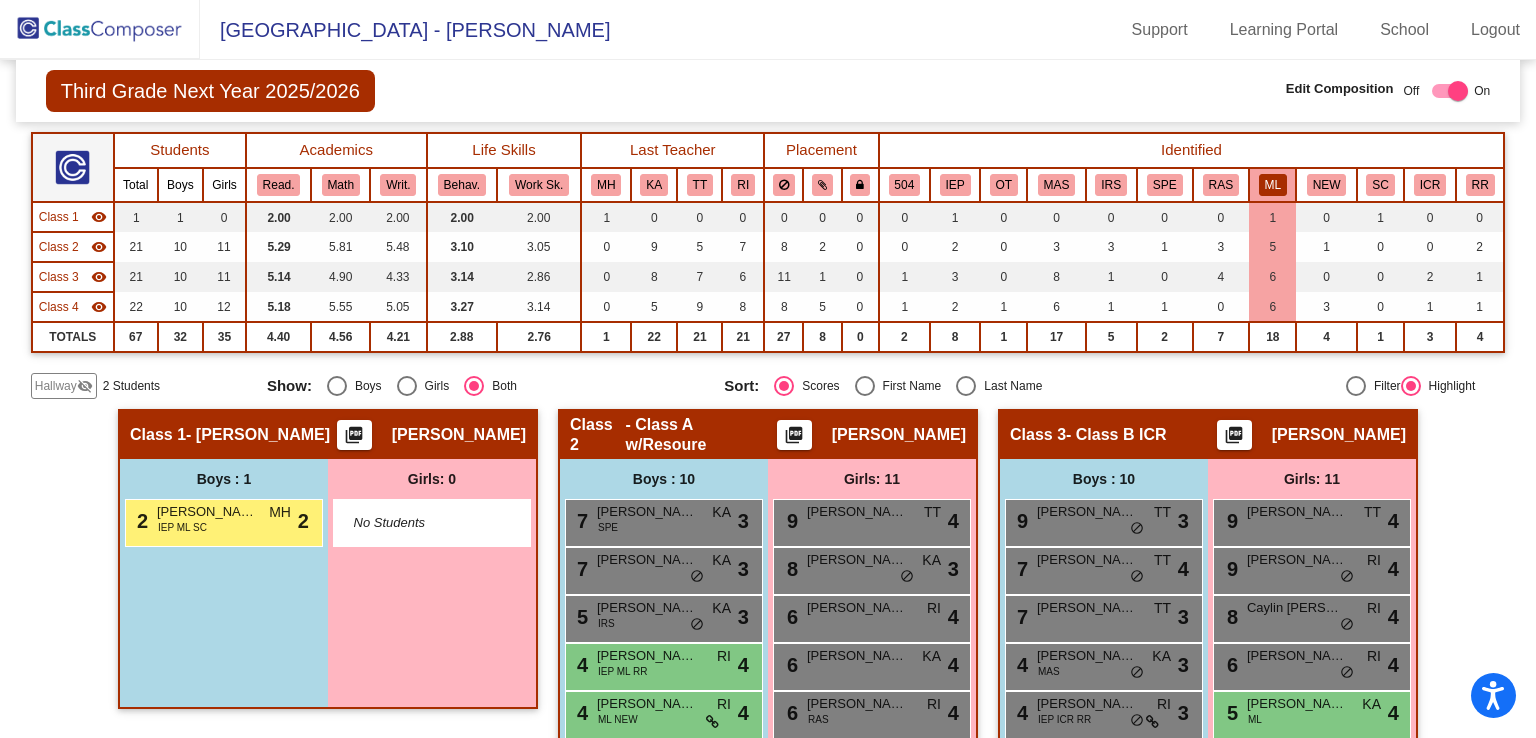 scroll, scrollTop: 0, scrollLeft: 0, axis: both 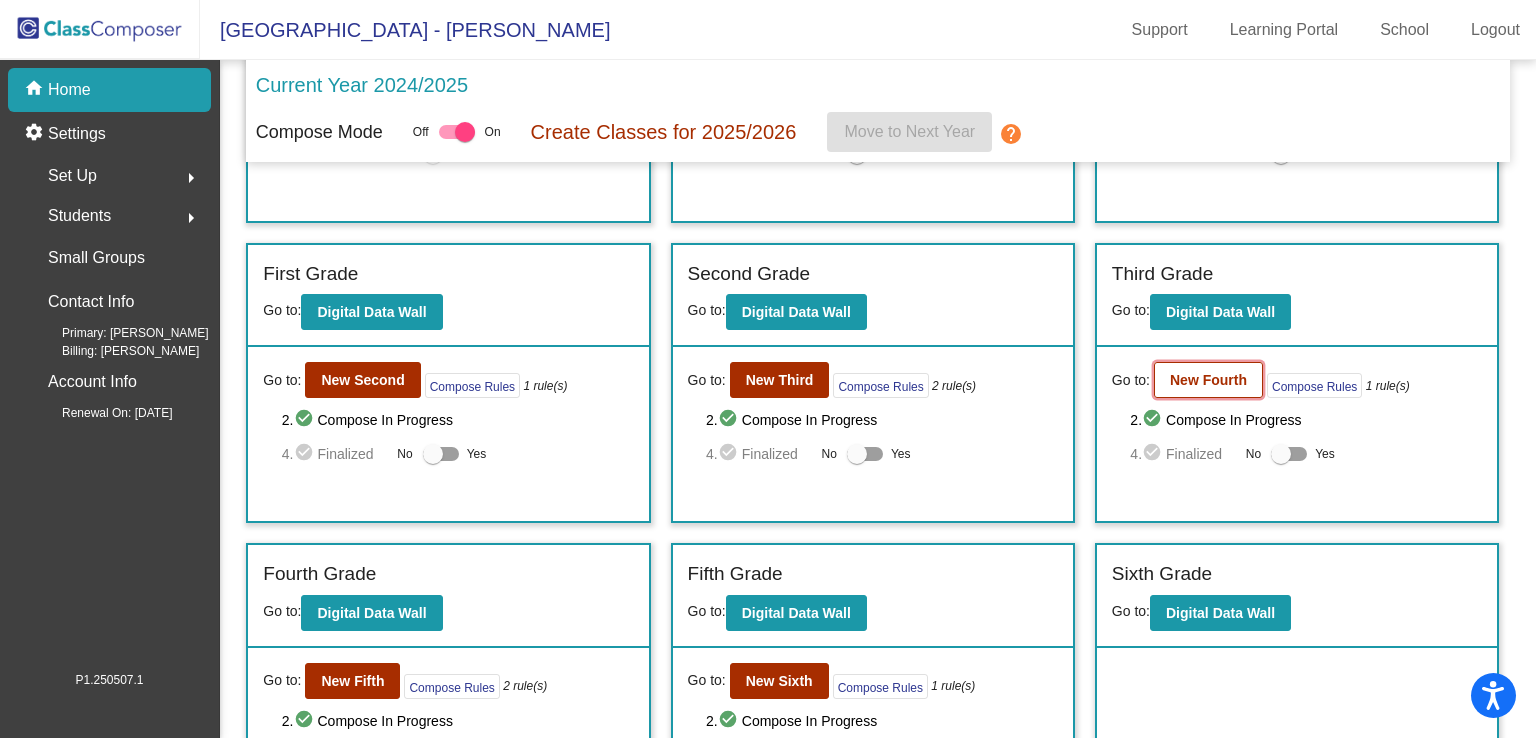 click on "New Fourth" 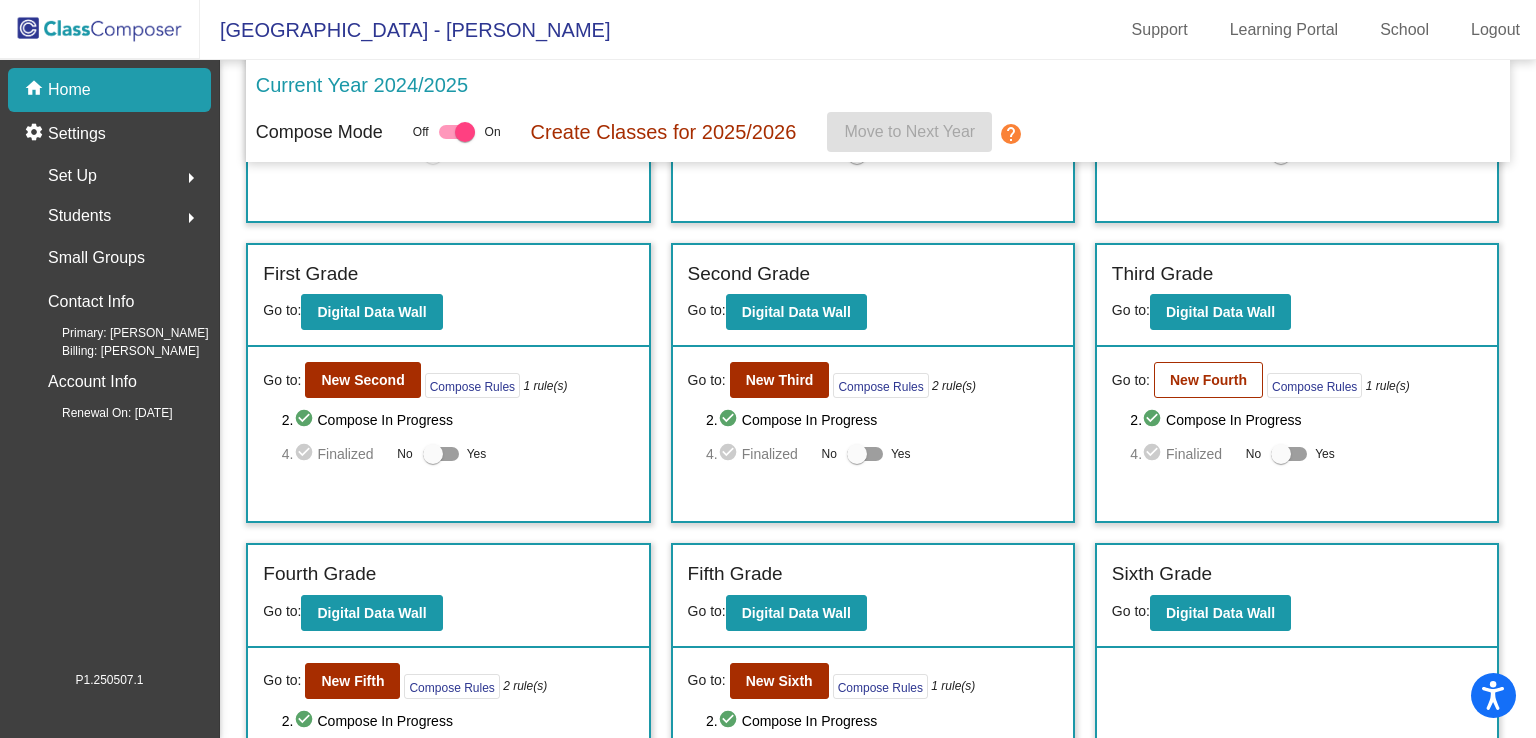 scroll, scrollTop: 0, scrollLeft: 0, axis: both 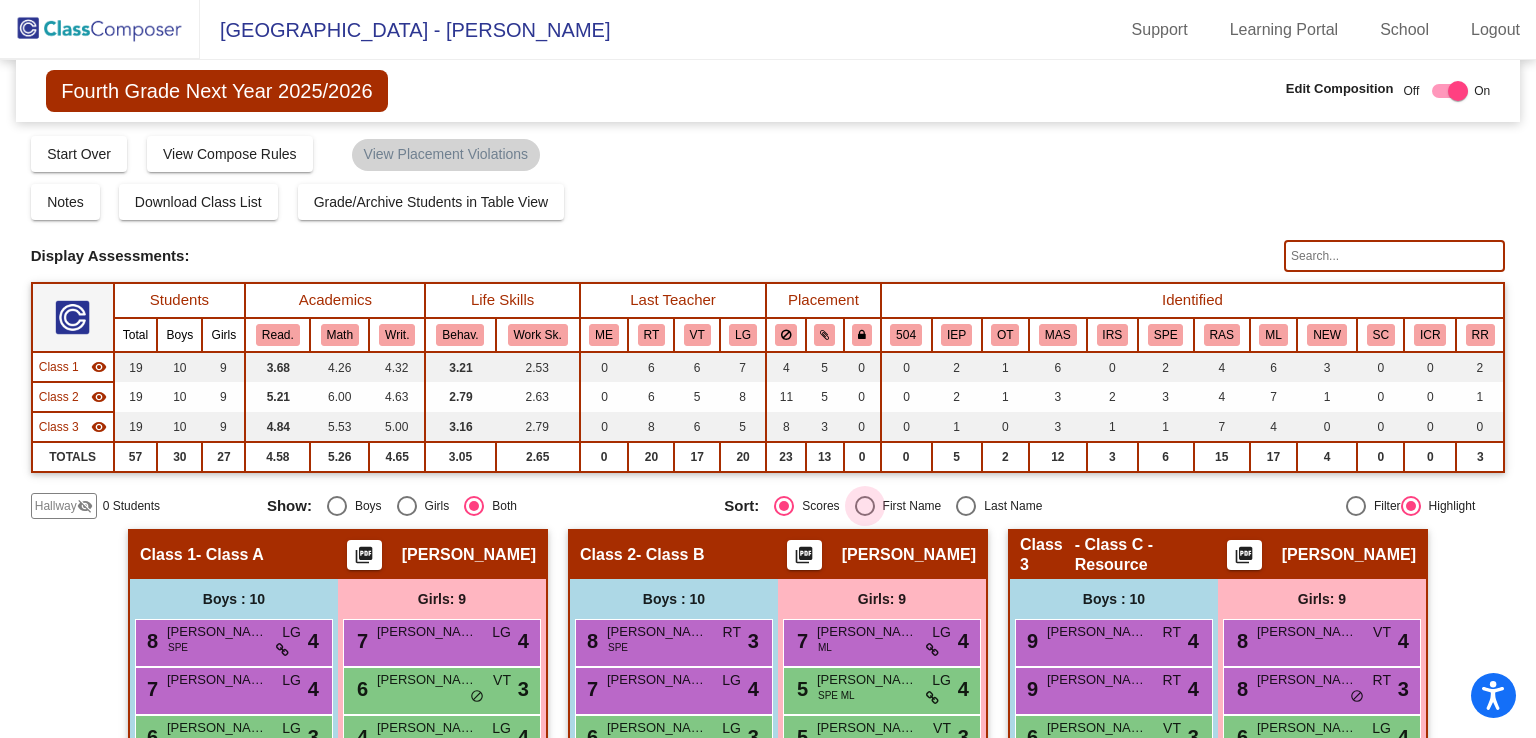 click at bounding box center (865, 506) 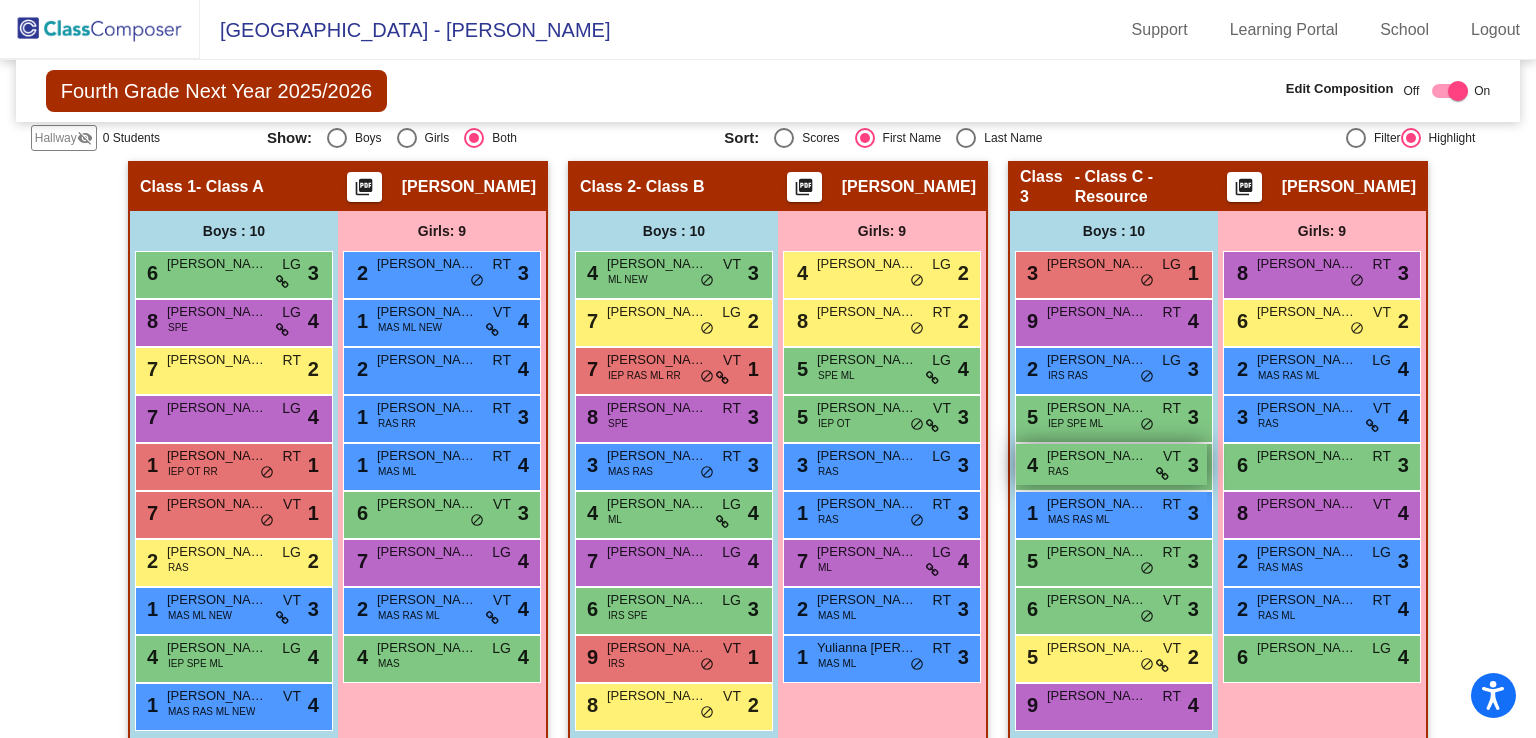scroll, scrollTop: 389, scrollLeft: 0, axis: vertical 